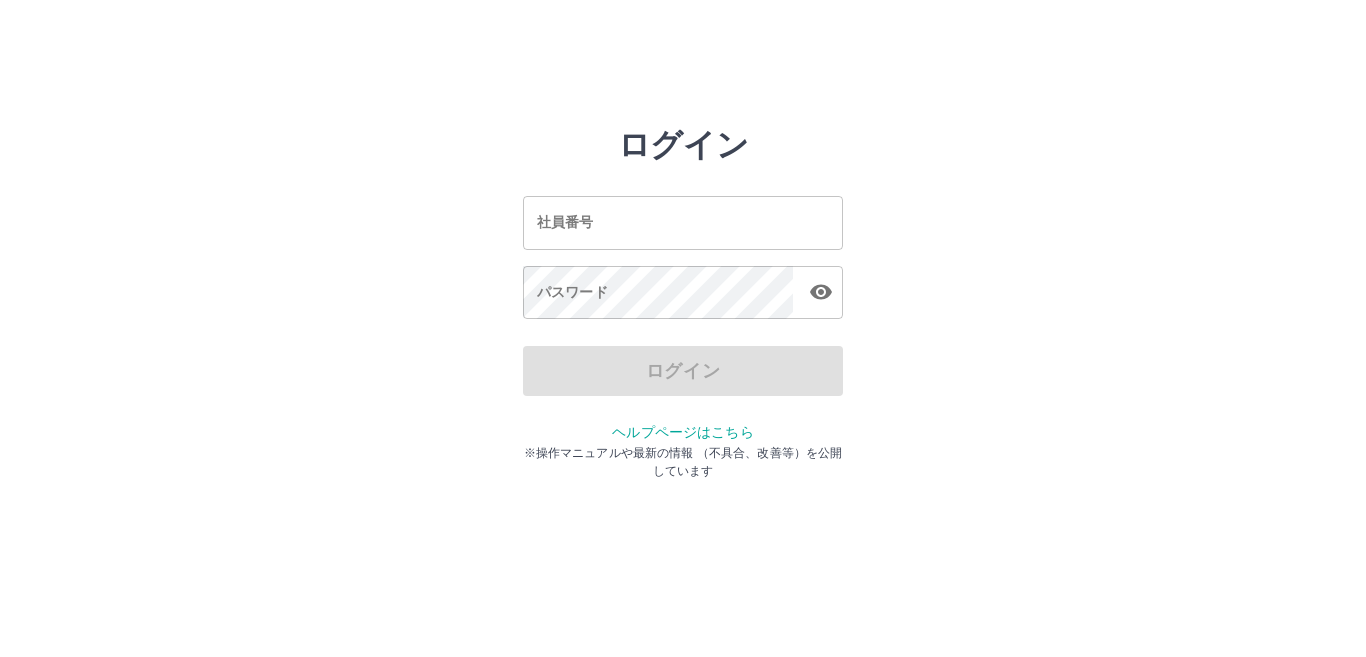 scroll, scrollTop: 0, scrollLeft: 0, axis: both 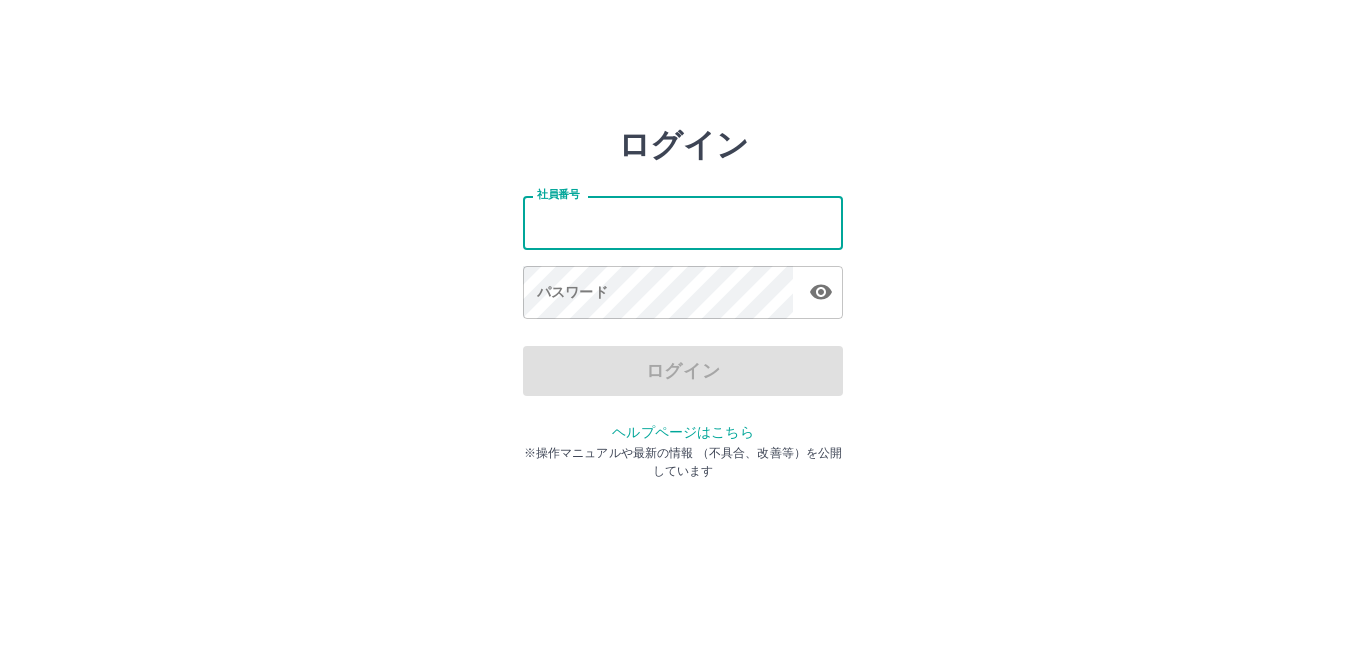click on "社員番号" at bounding box center [683, 222] 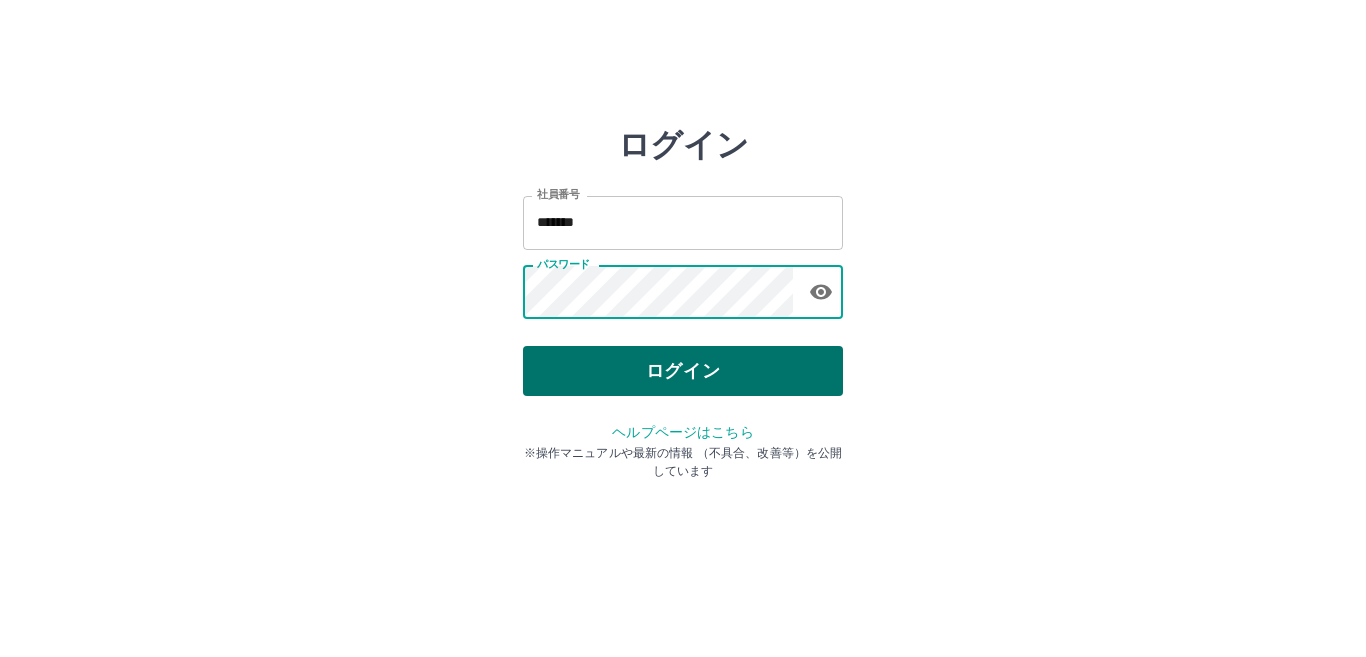 click on "ログイン" at bounding box center [683, 371] 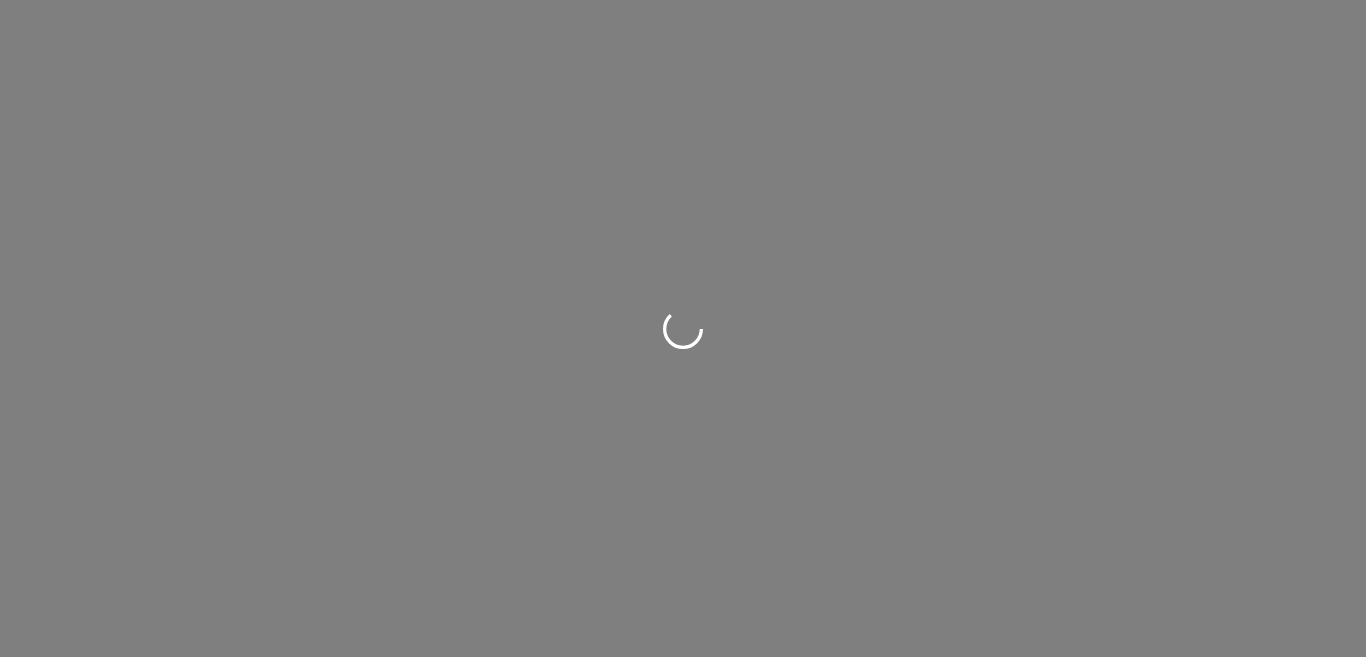 scroll, scrollTop: 0, scrollLeft: 0, axis: both 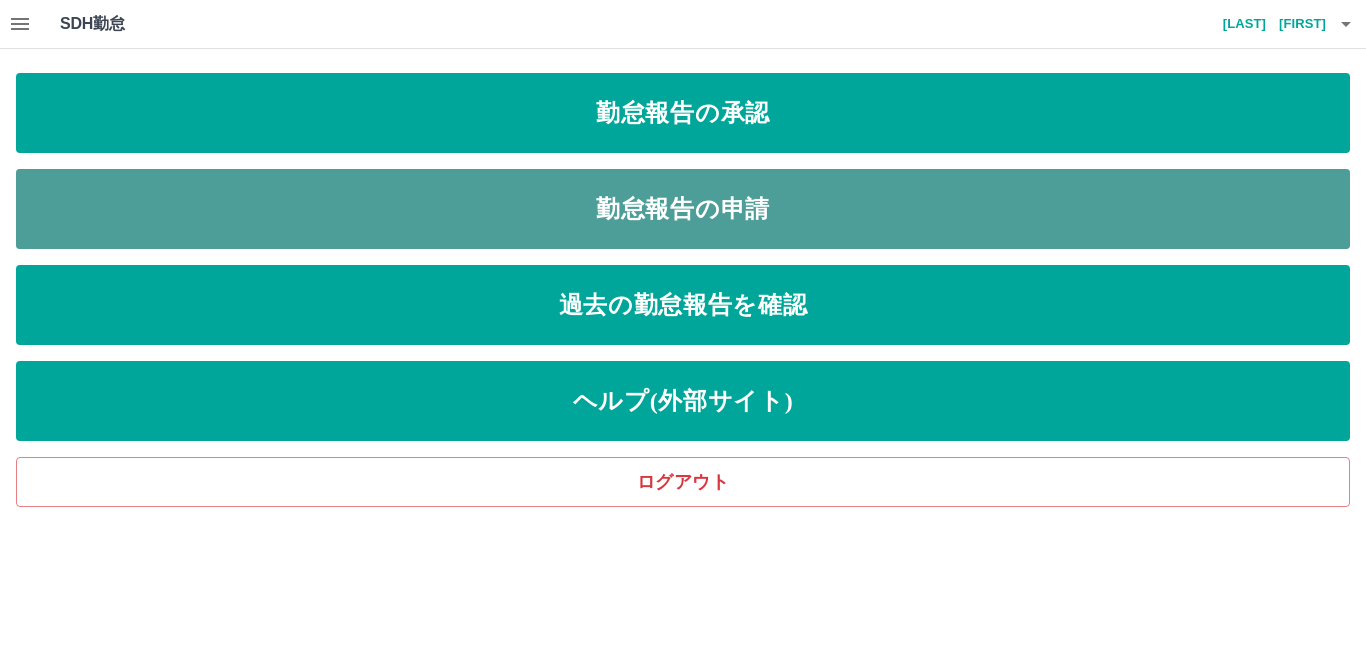 click on "勤怠報告の申請" at bounding box center [683, 209] 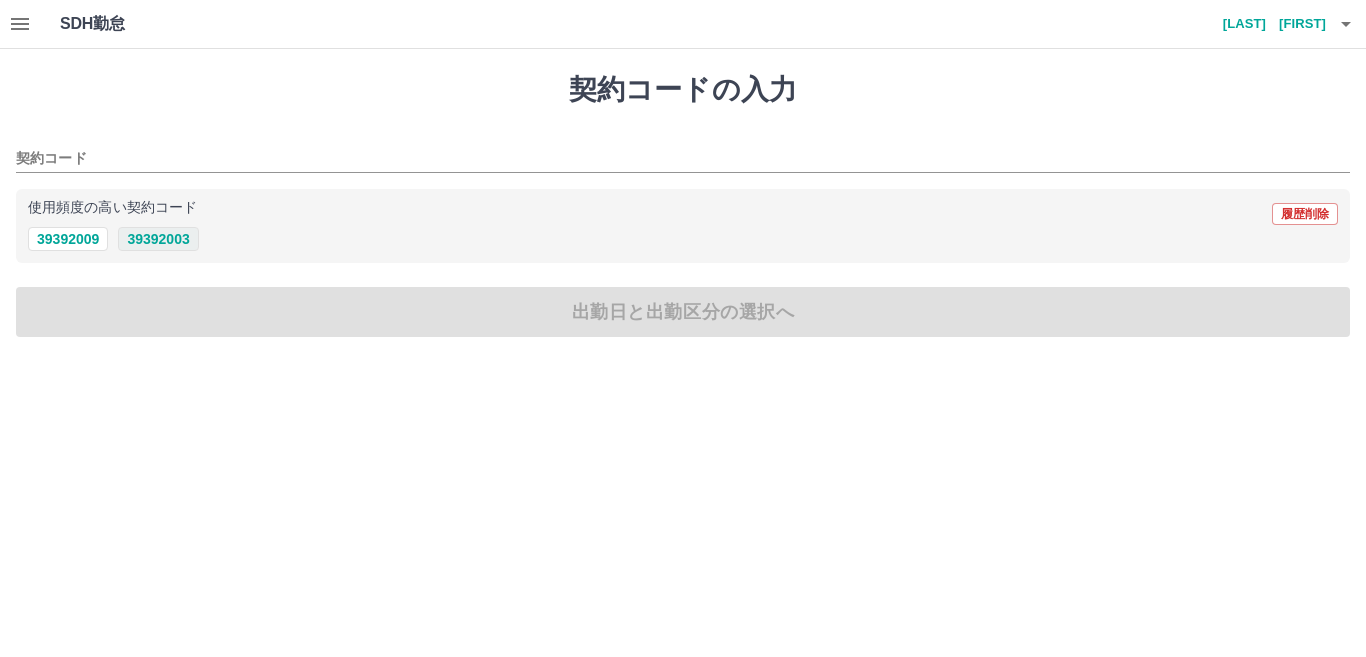 click on "39392003" at bounding box center (158, 239) 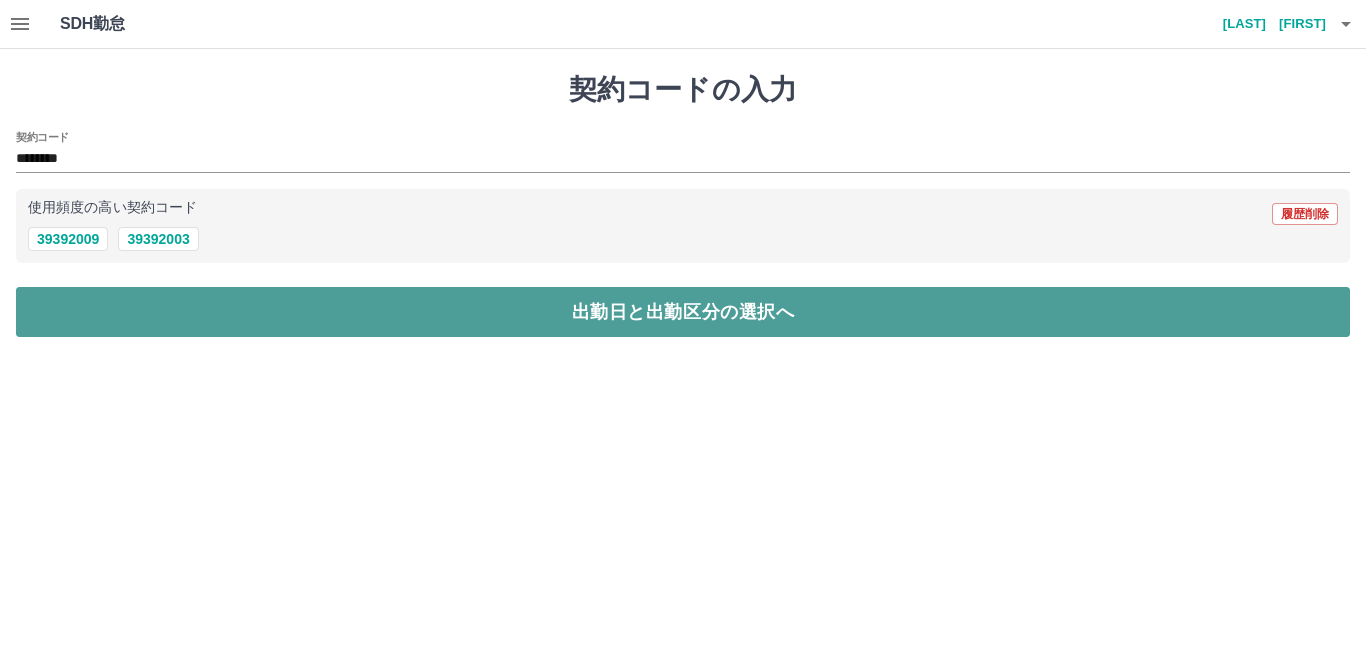 click on "出勤日と出勤区分の選択へ" at bounding box center [683, 312] 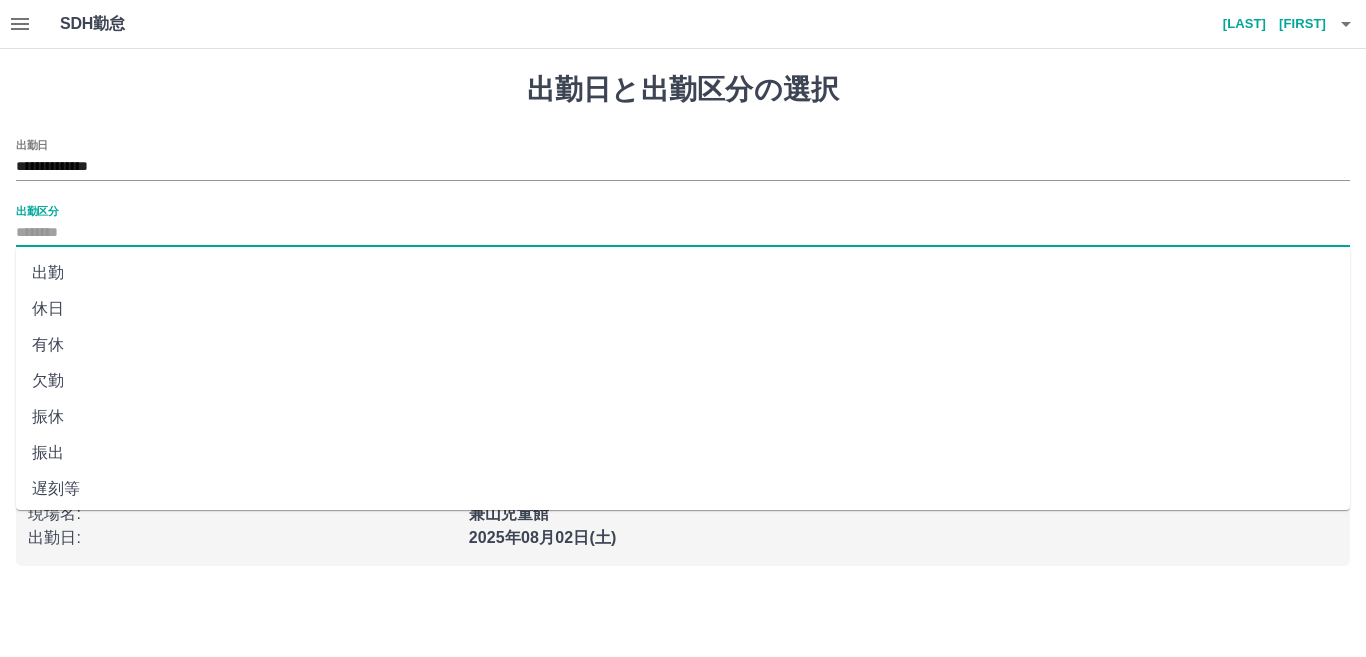 click on "出勤区分" at bounding box center [683, 233] 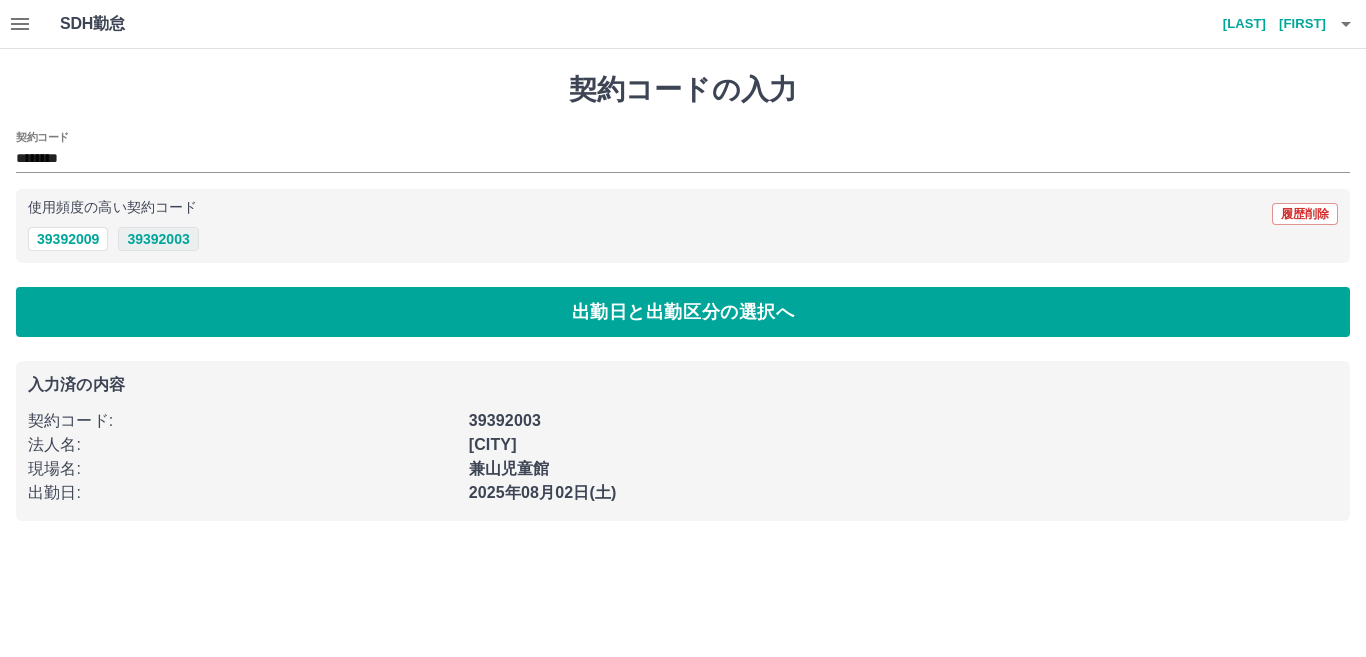 click on "39392003" at bounding box center [158, 239] 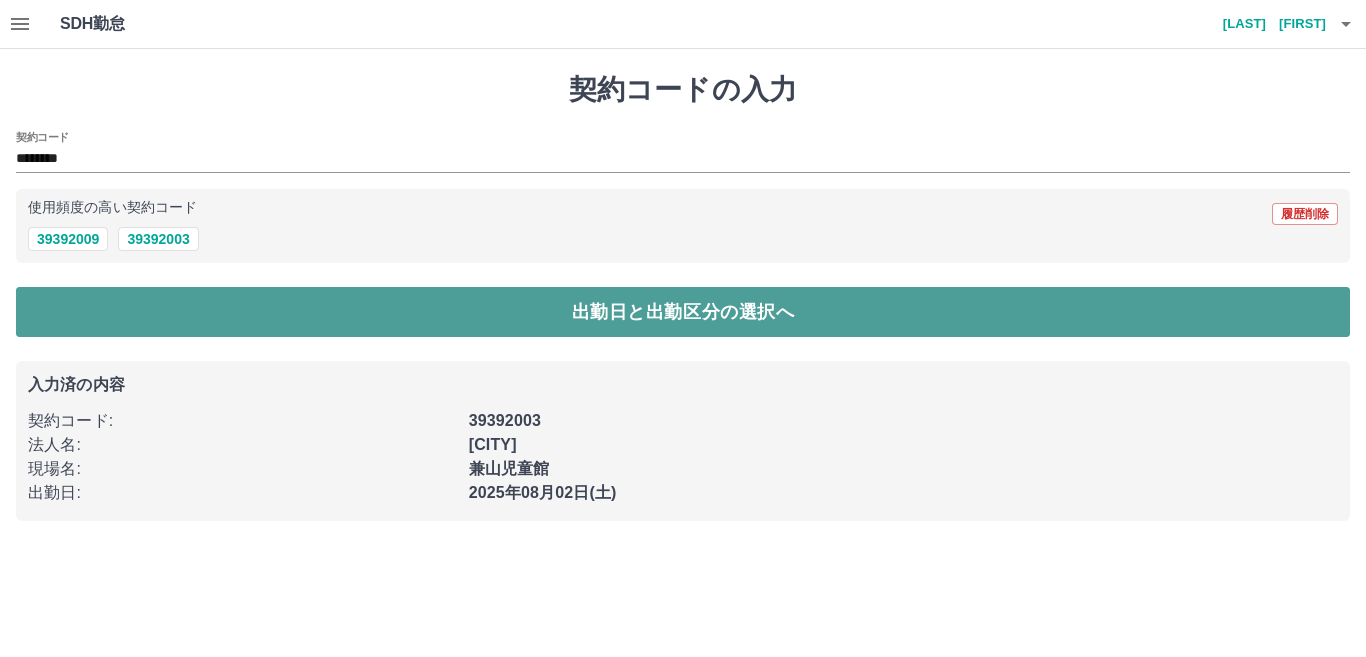 click on "出勤日と出勤区分の選択へ" at bounding box center (683, 312) 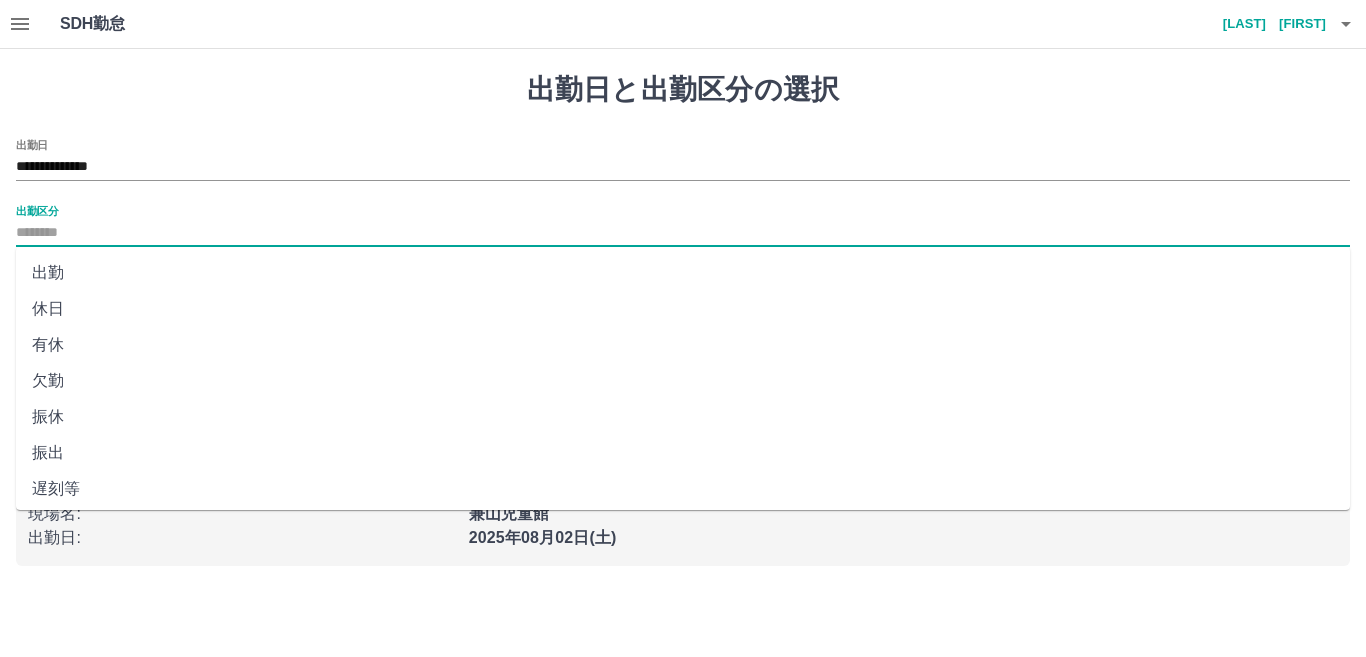 click on "出勤区分" at bounding box center (683, 233) 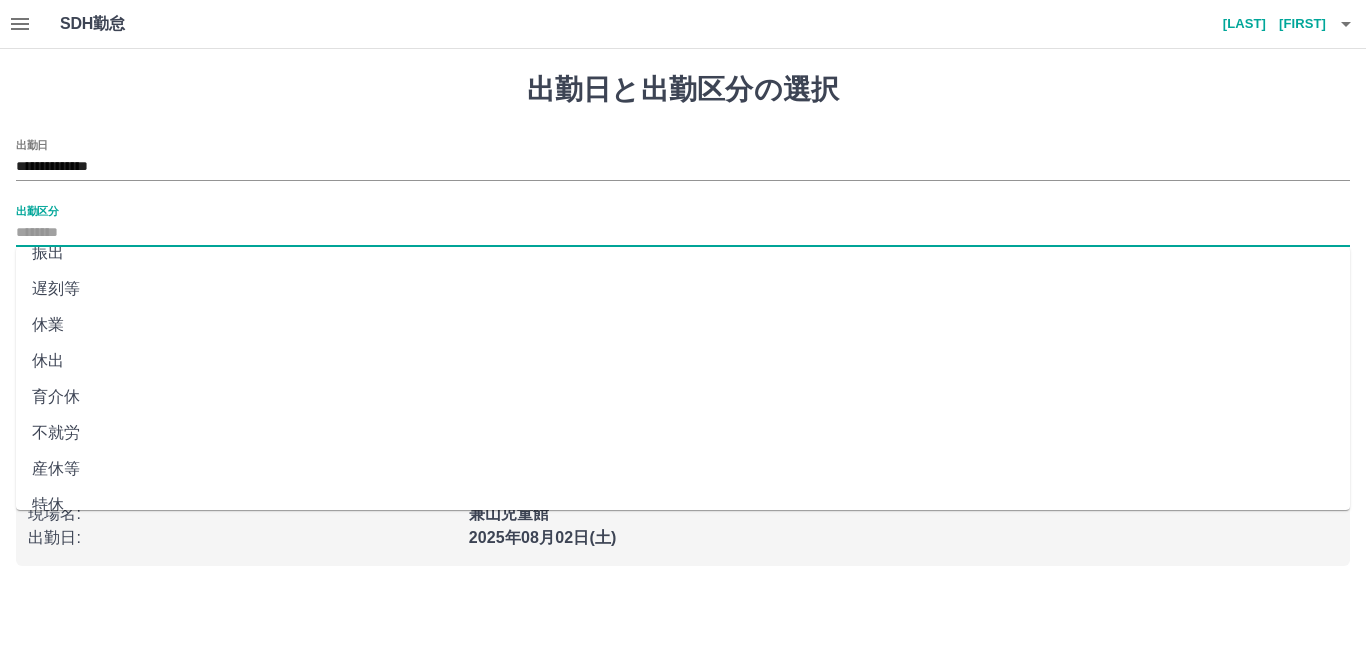 scroll, scrollTop: 240, scrollLeft: 0, axis: vertical 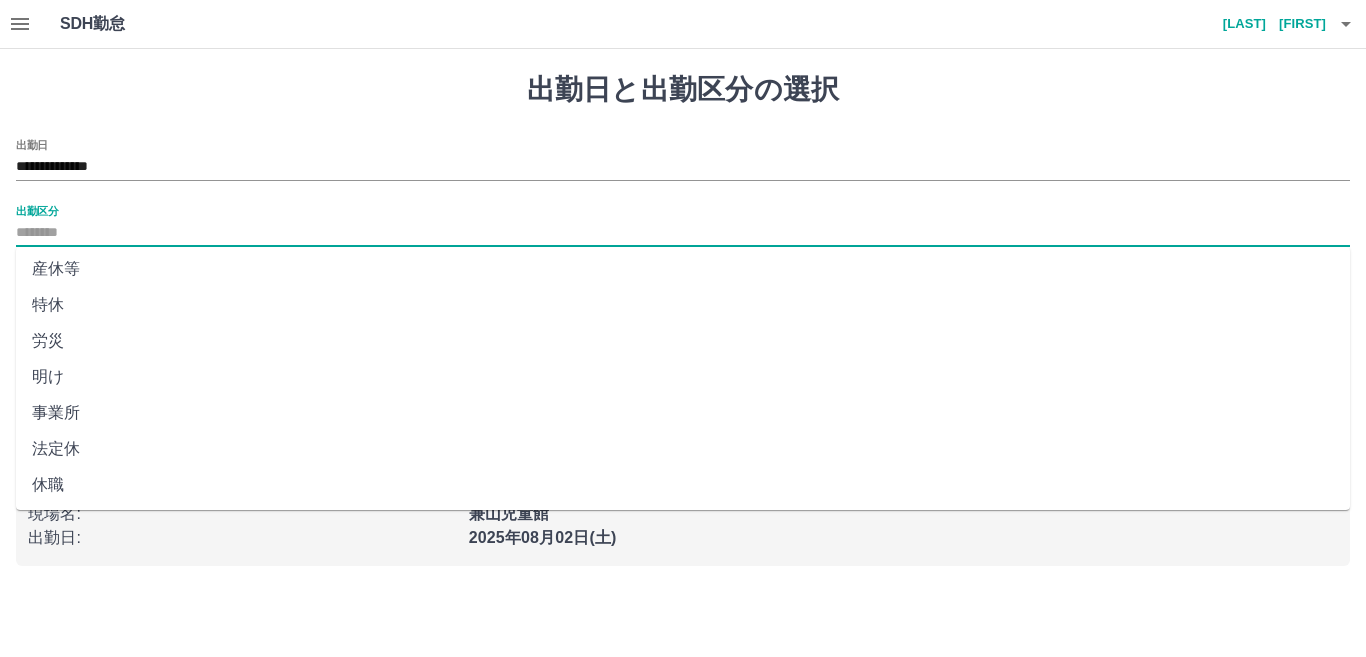 click on "法定休" at bounding box center (683, 449) 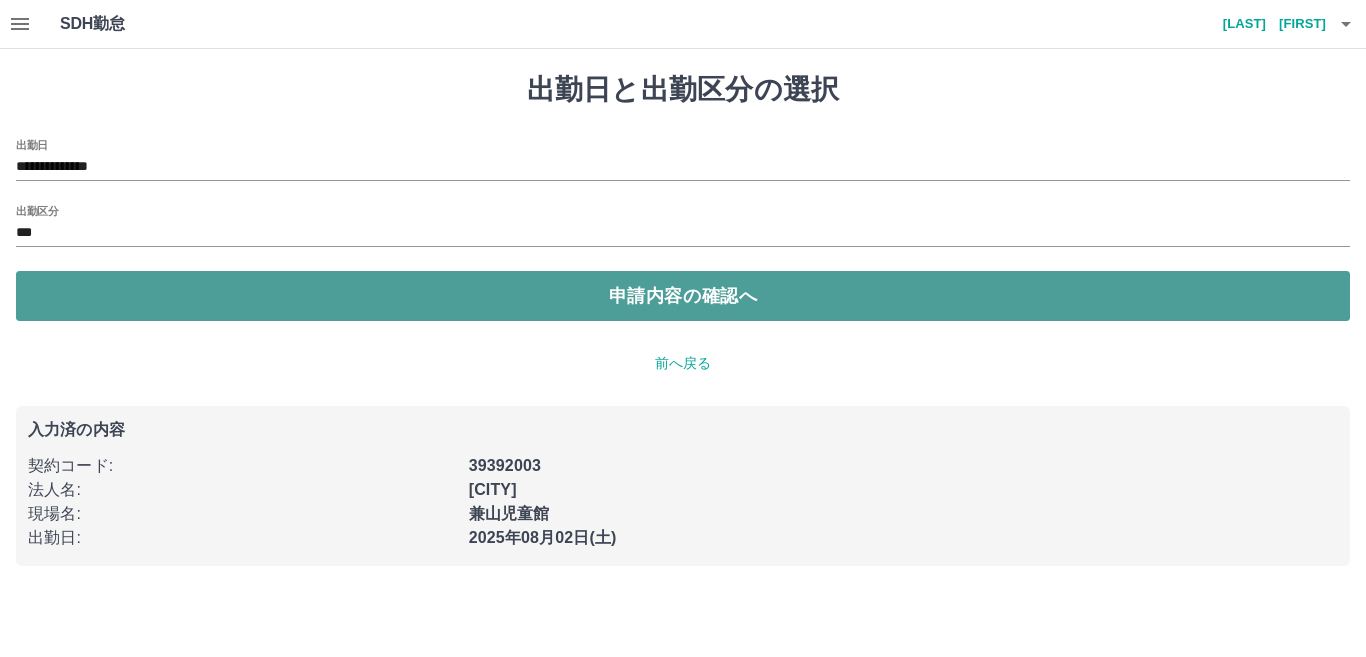 click on "申請内容の確認へ" at bounding box center (683, 296) 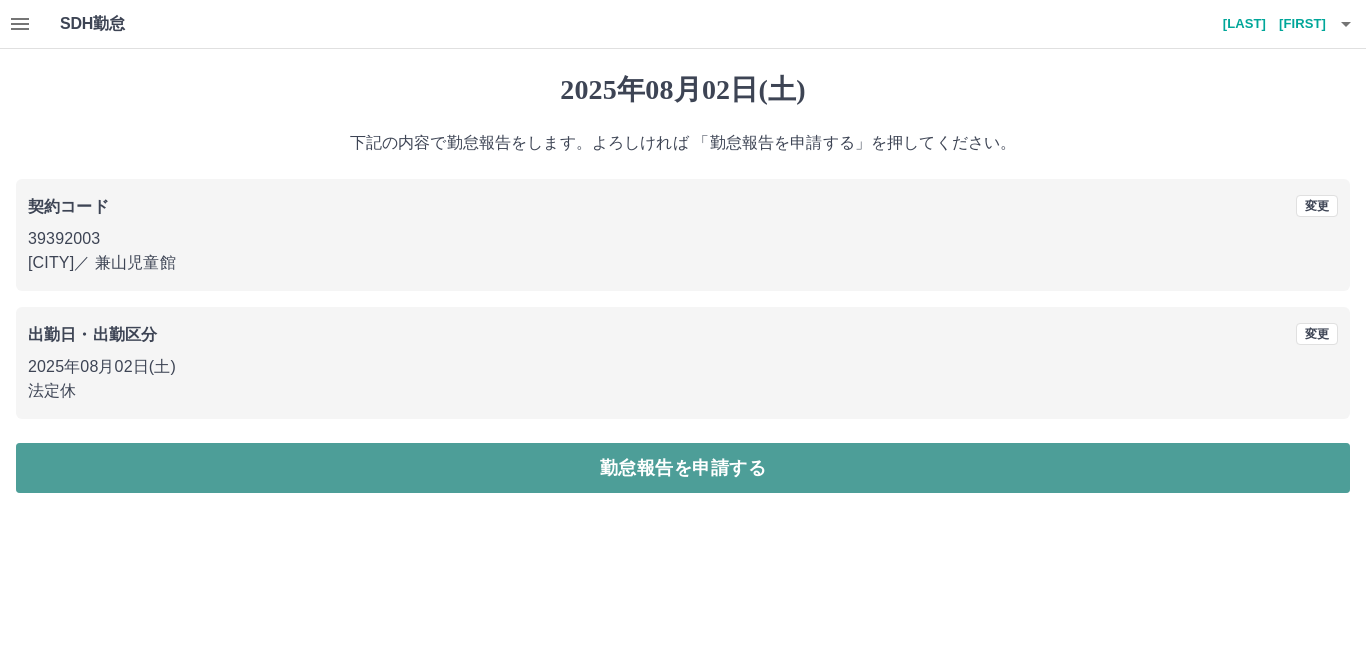 click on "勤怠報告を申請する" at bounding box center (683, 468) 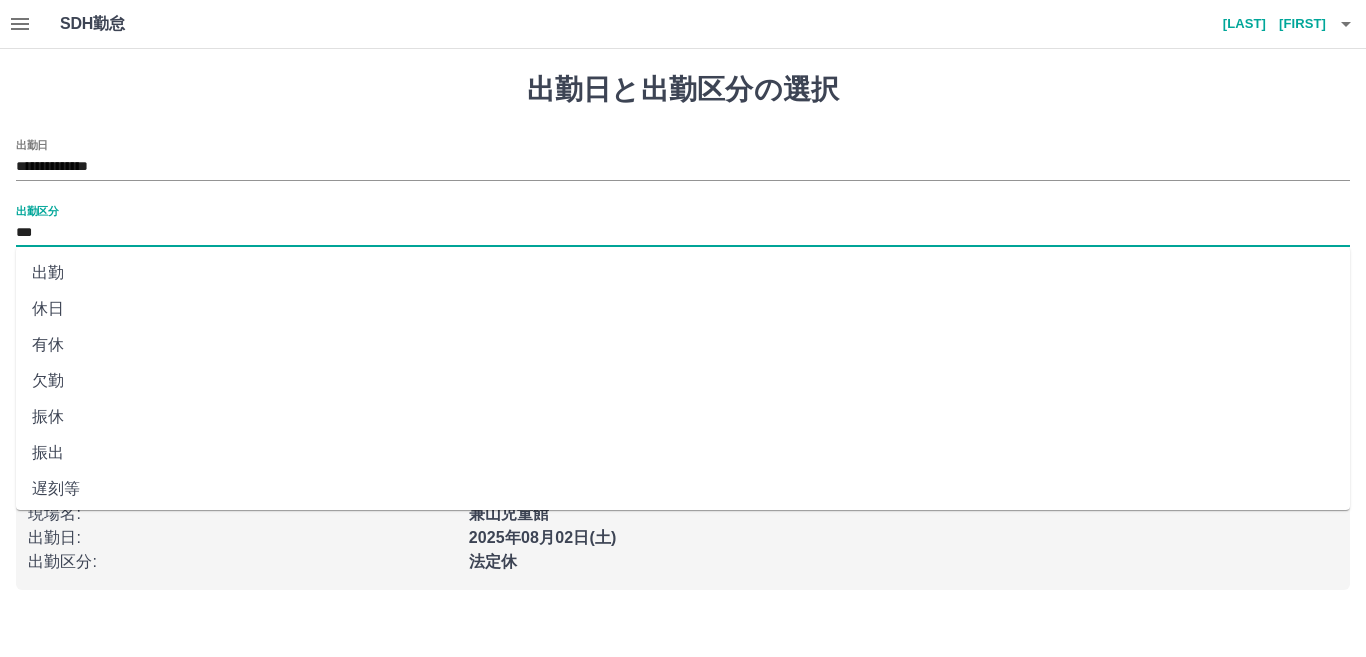 click on "***" at bounding box center (683, 233) 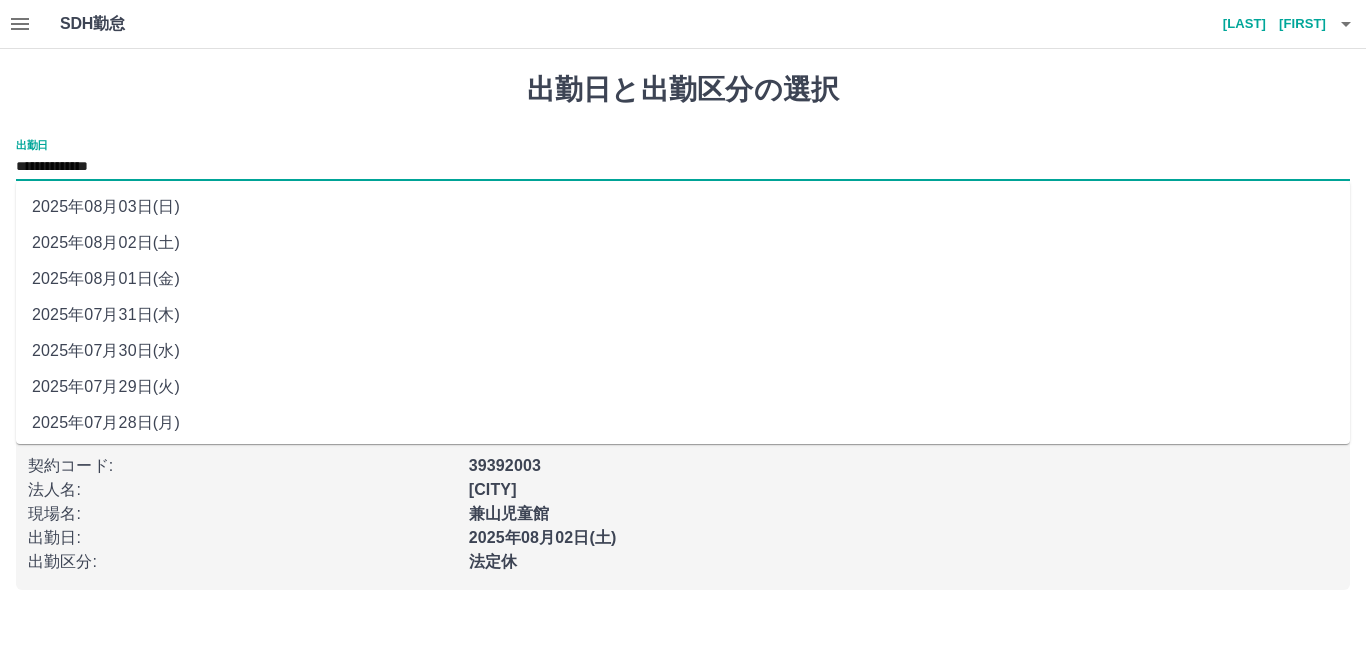 click on "**********" at bounding box center (683, 167) 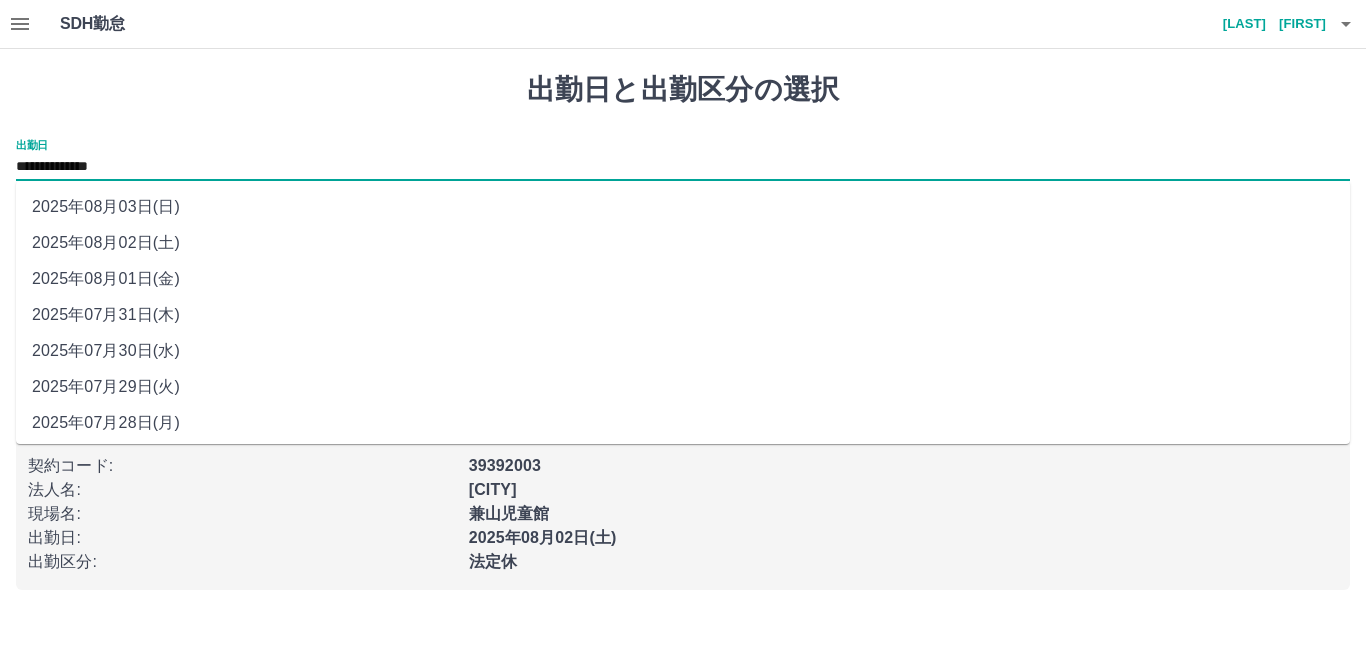 click on "2025年08月03日(日)" at bounding box center [683, 207] 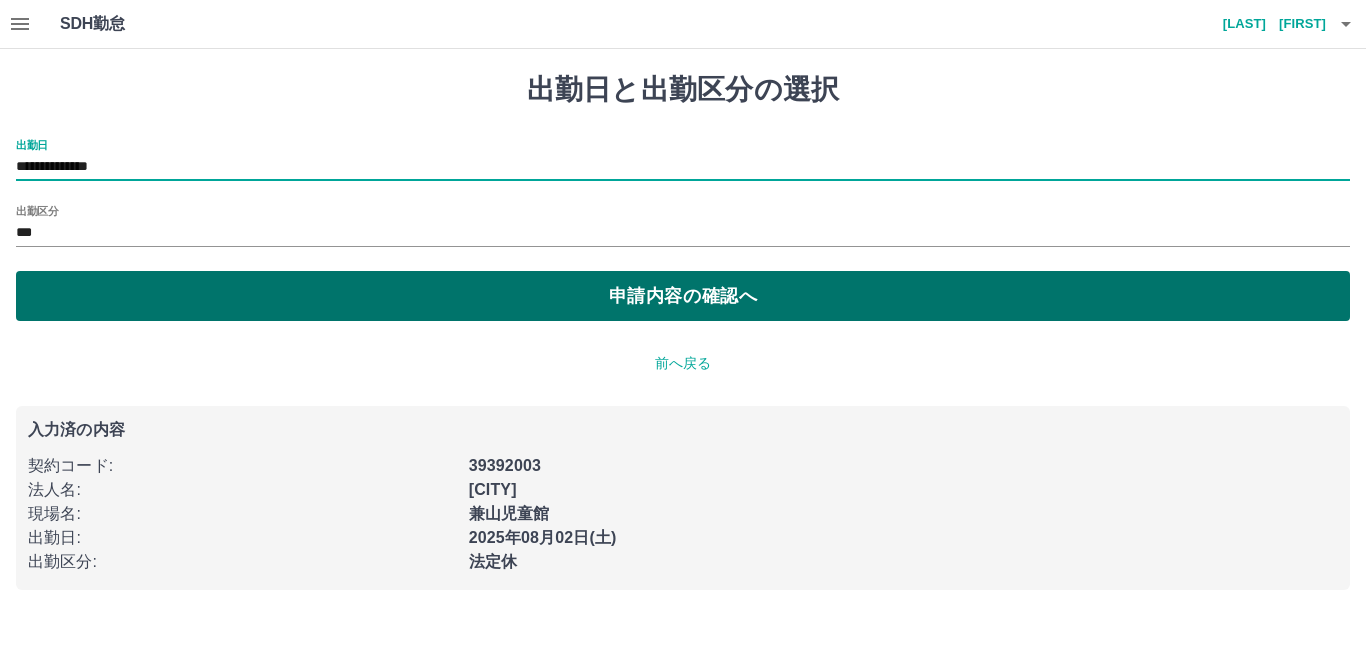 click on "申請内容の確認へ" at bounding box center (683, 296) 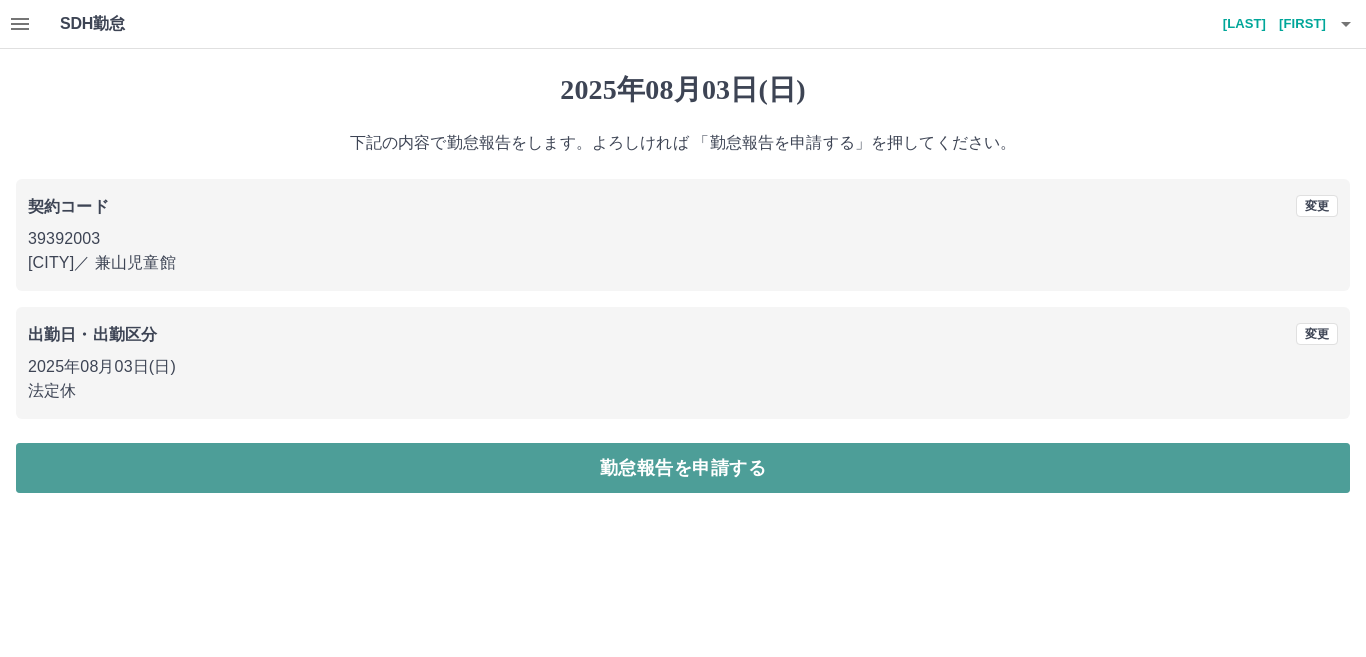 click on "勤怠報告を申請する" at bounding box center [683, 468] 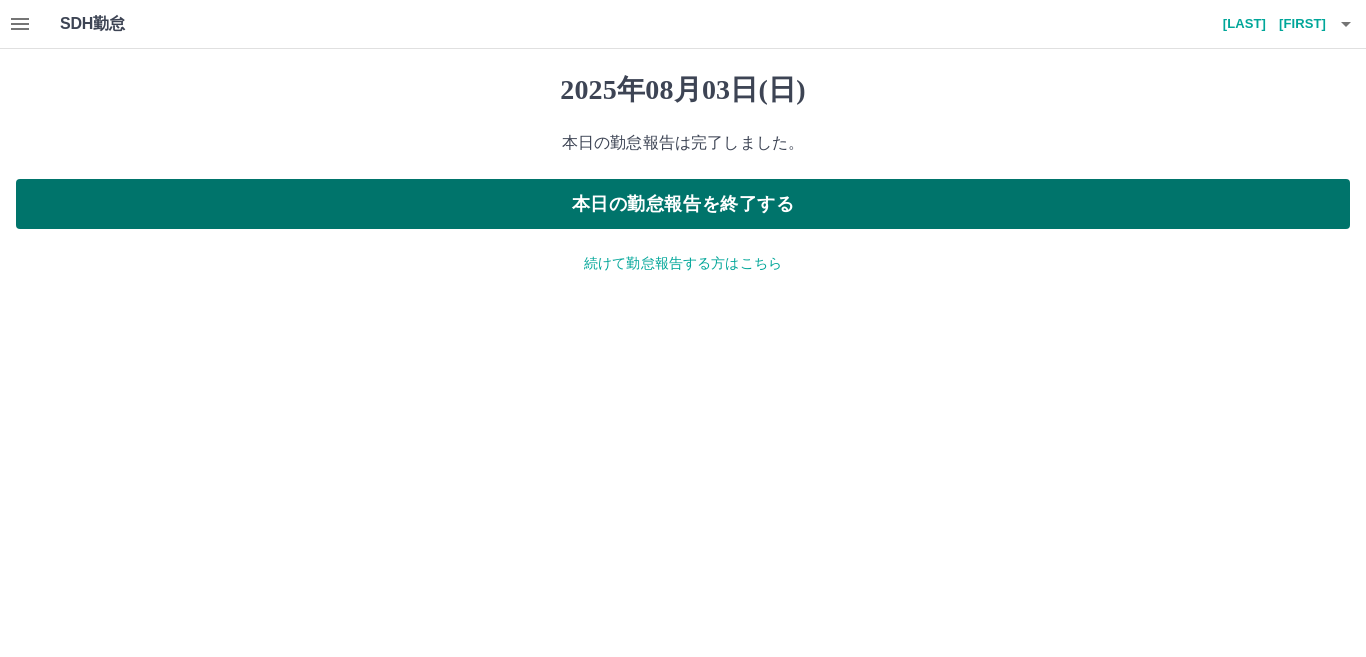 click on "本日の勤怠報告を終了する" at bounding box center (683, 204) 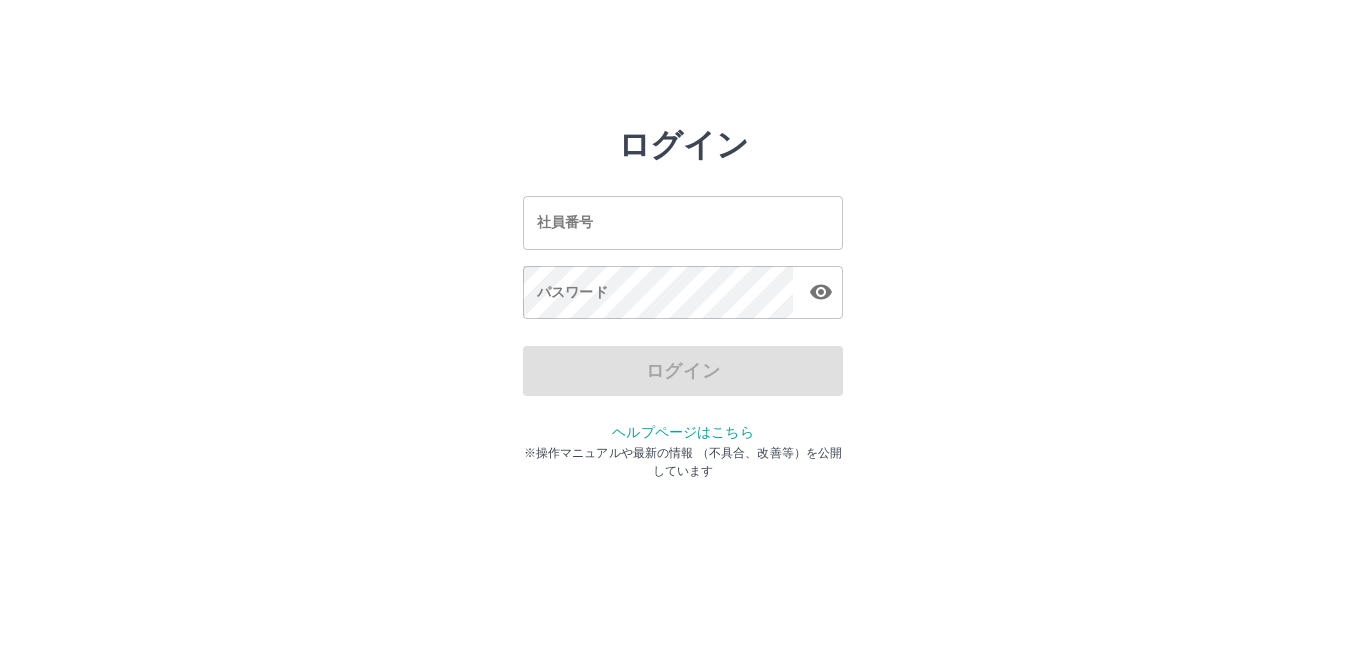 scroll, scrollTop: 0, scrollLeft: 0, axis: both 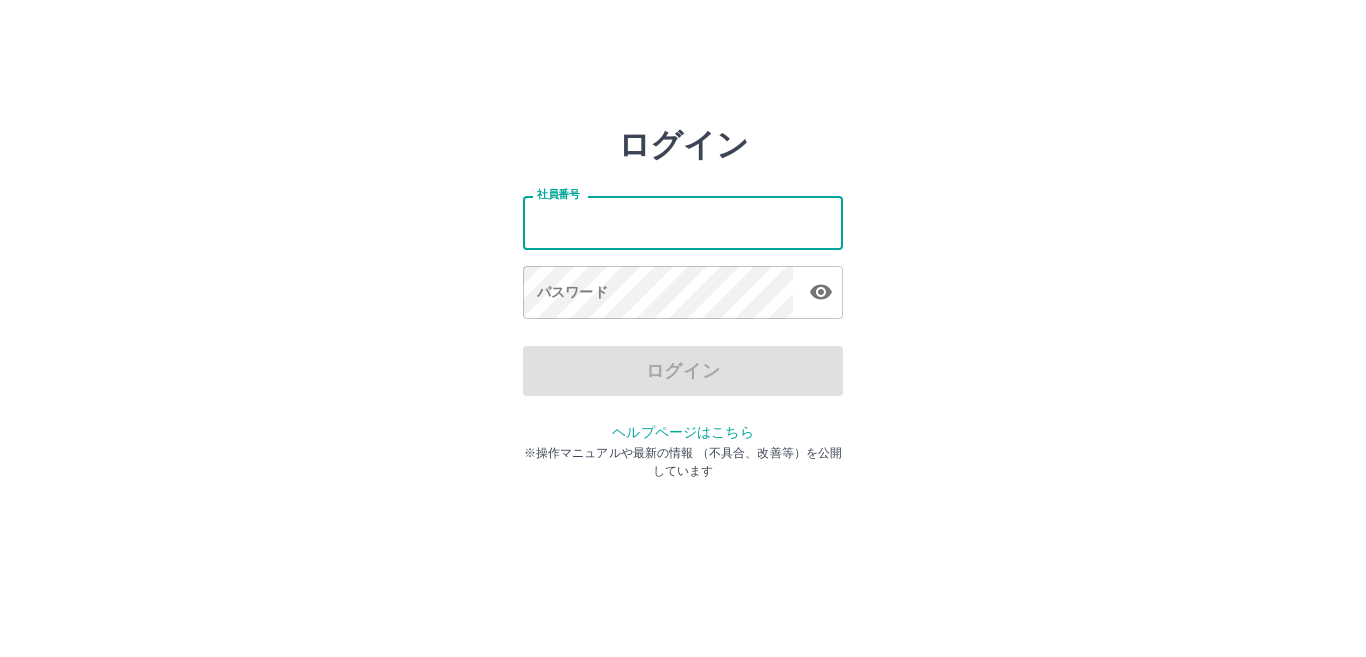 type on "*******" 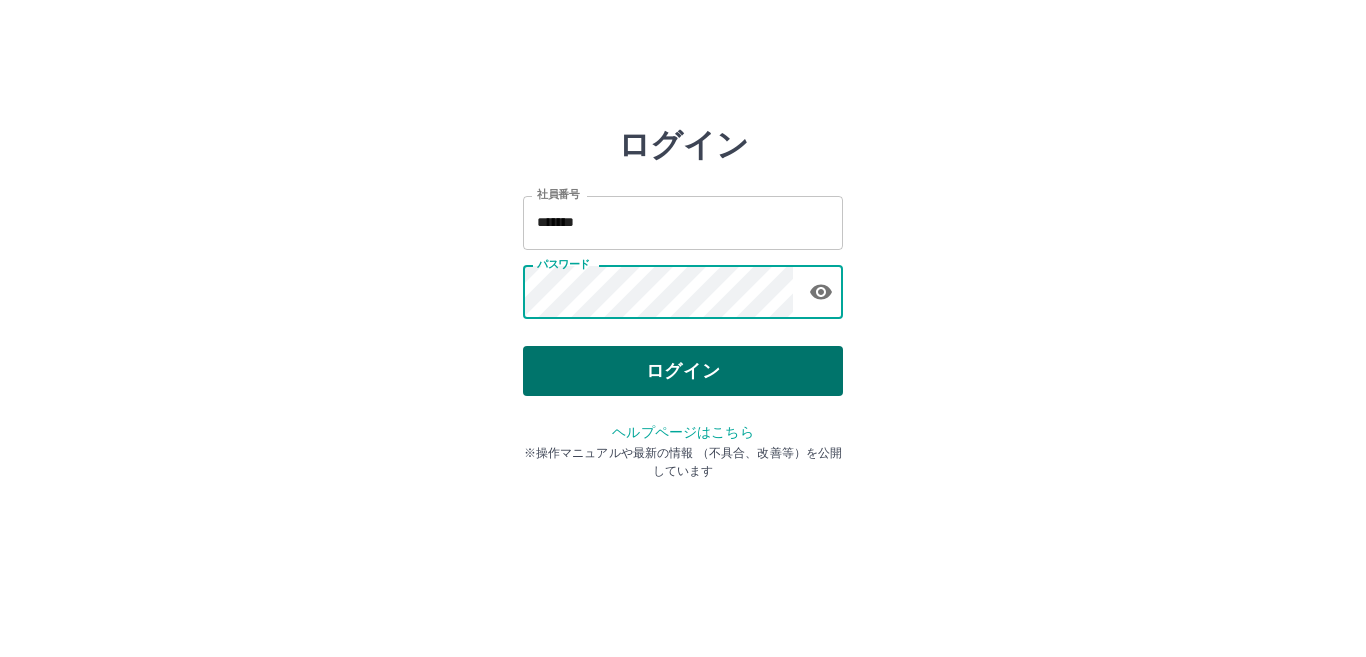 click on "ログイン" at bounding box center (683, 371) 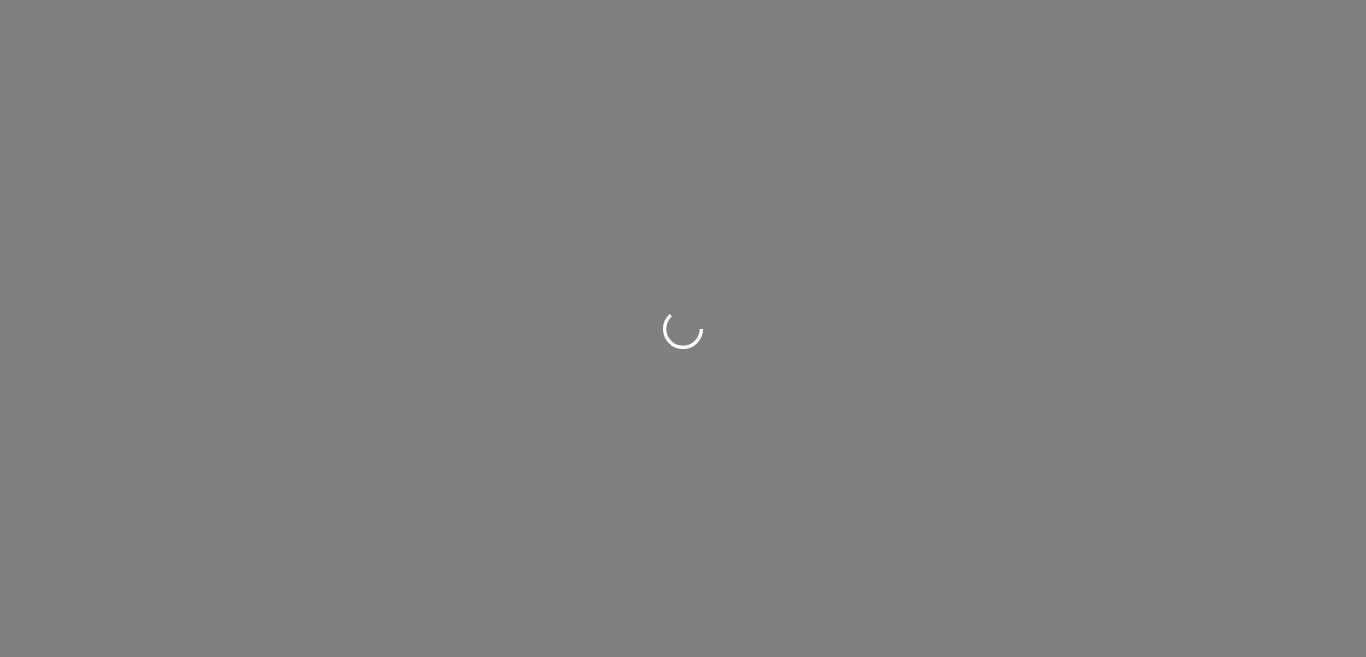 scroll, scrollTop: 0, scrollLeft: 0, axis: both 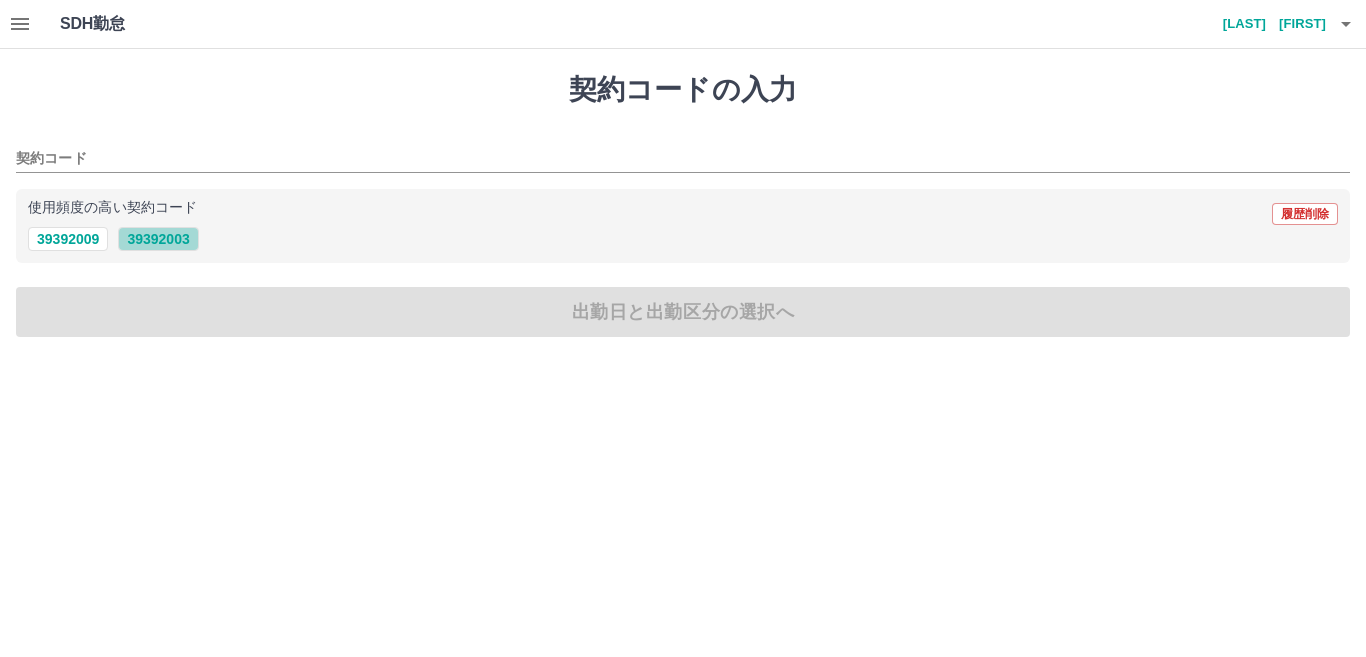 click on "39392003" at bounding box center [158, 239] 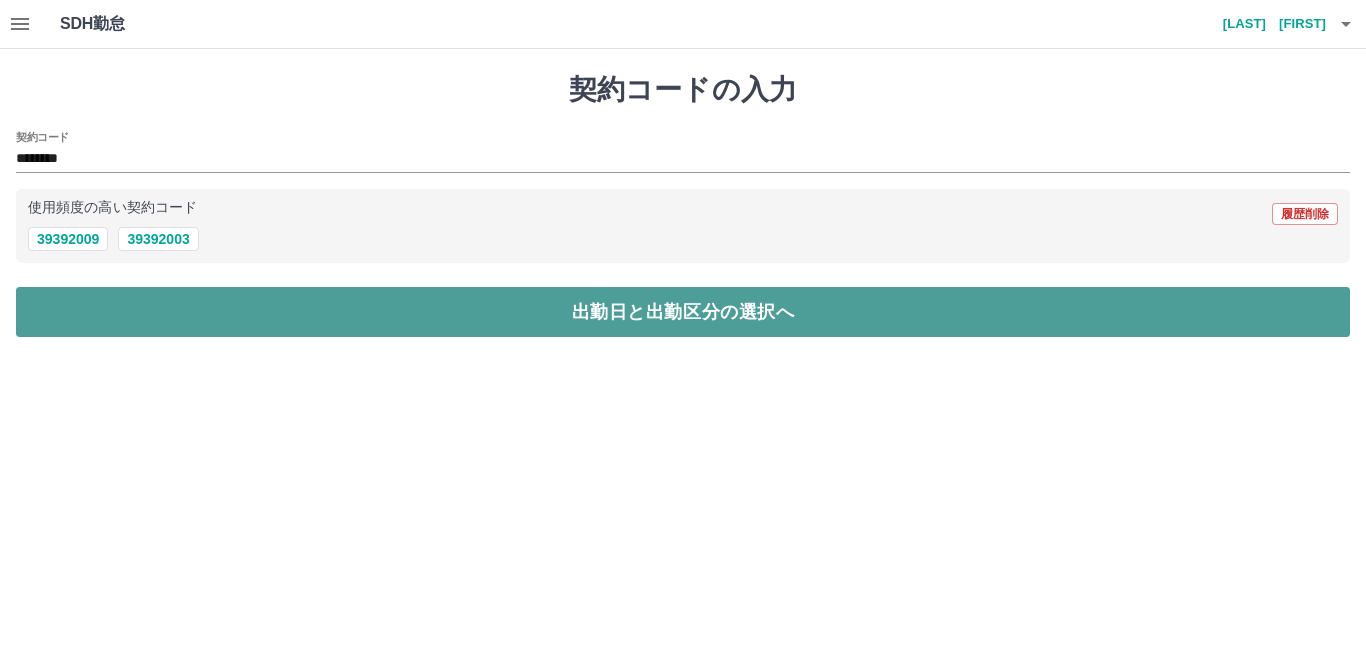 click on "出勤日と出勤区分の選択へ" at bounding box center (683, 312) 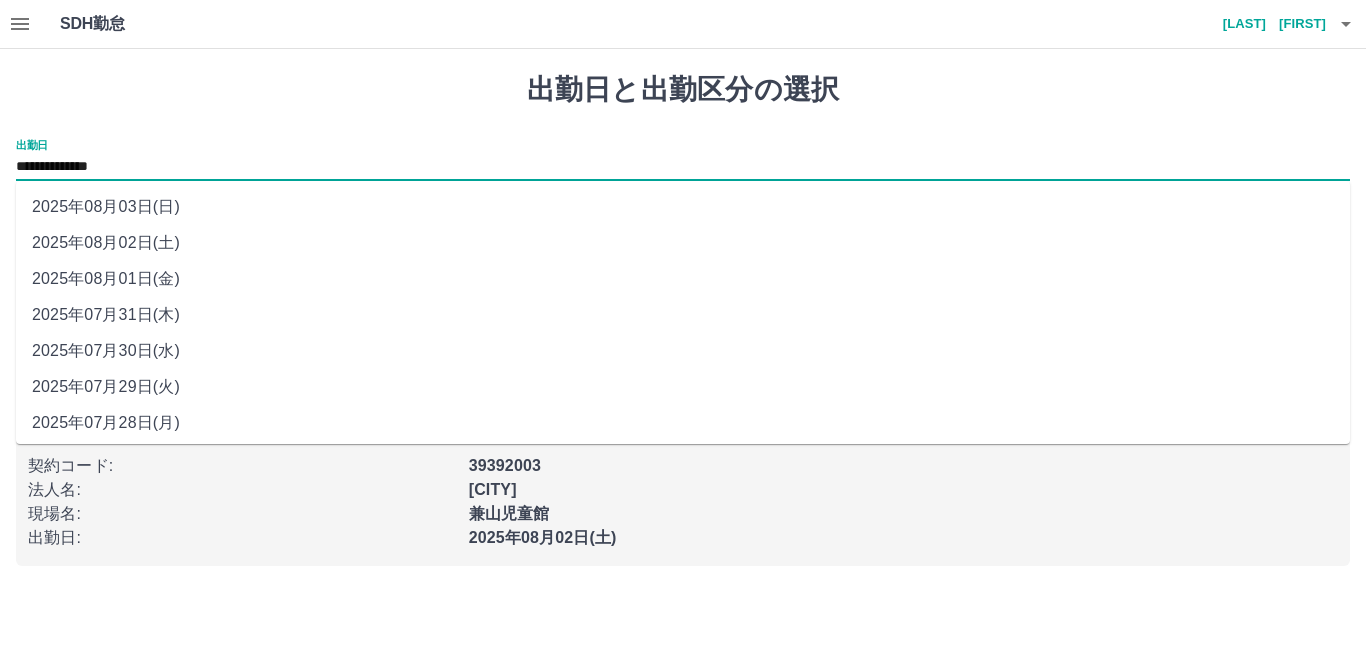 click on "**********" at bounding box center (683, 167) 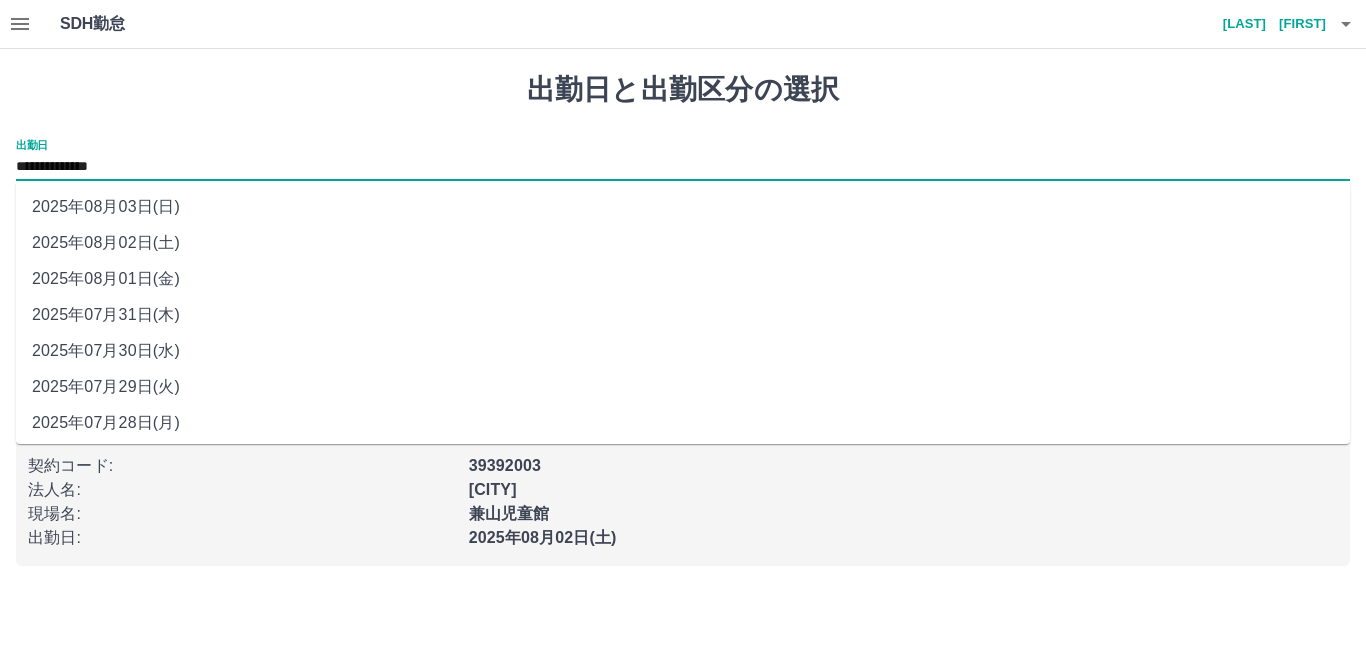 click on "2025年08月03日(日)" at bounding box center (683, 207) 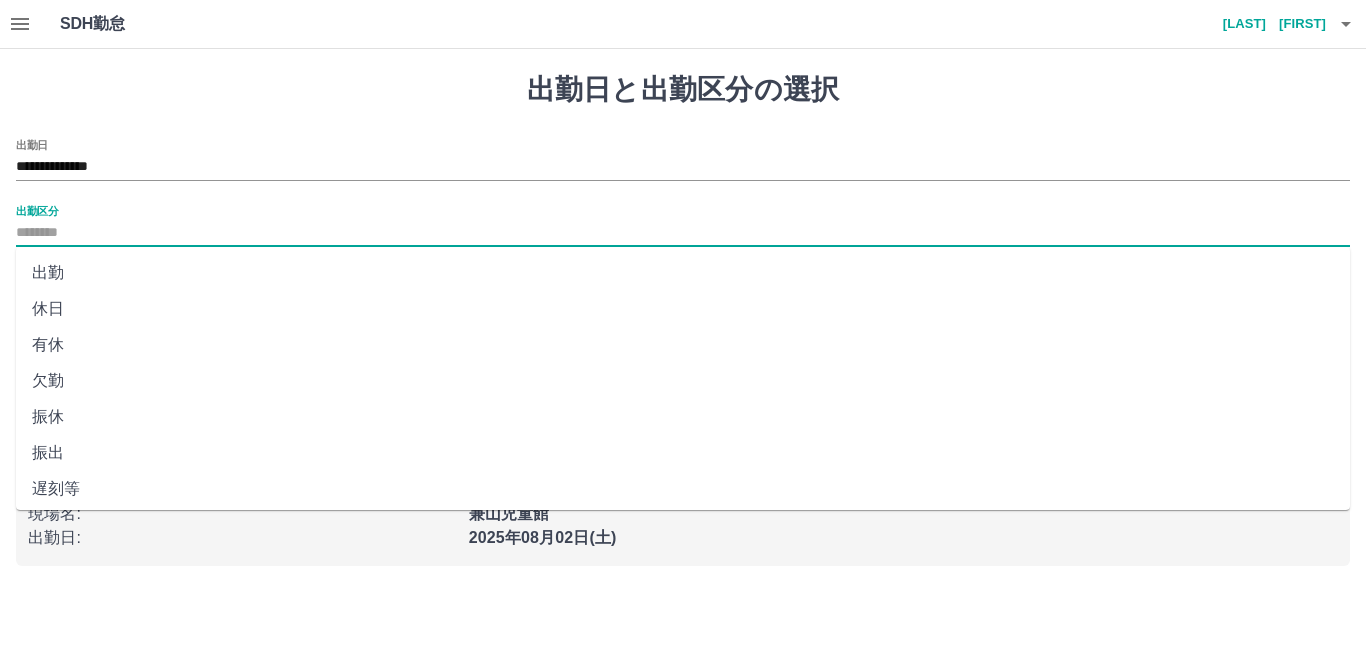click on "出勤区分" at bounding box center [683, 233] 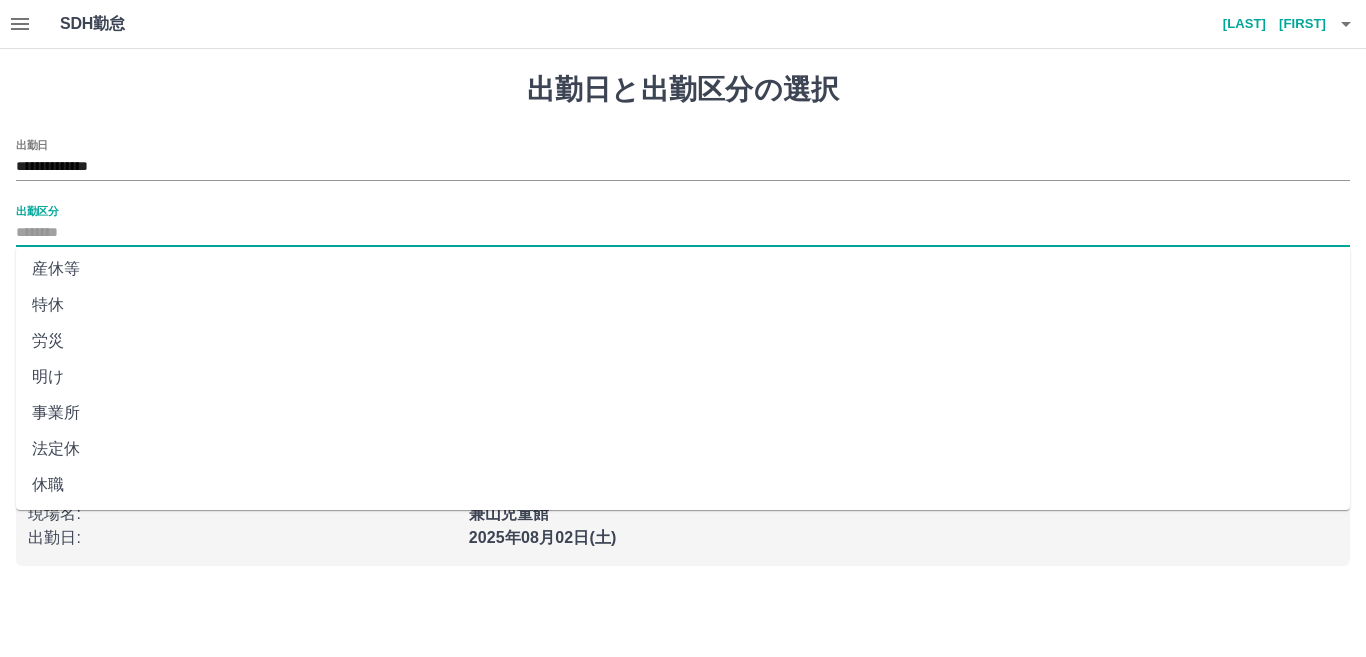 scroll, scrollTop: 401, scrollLeft: 0, axis: vertical 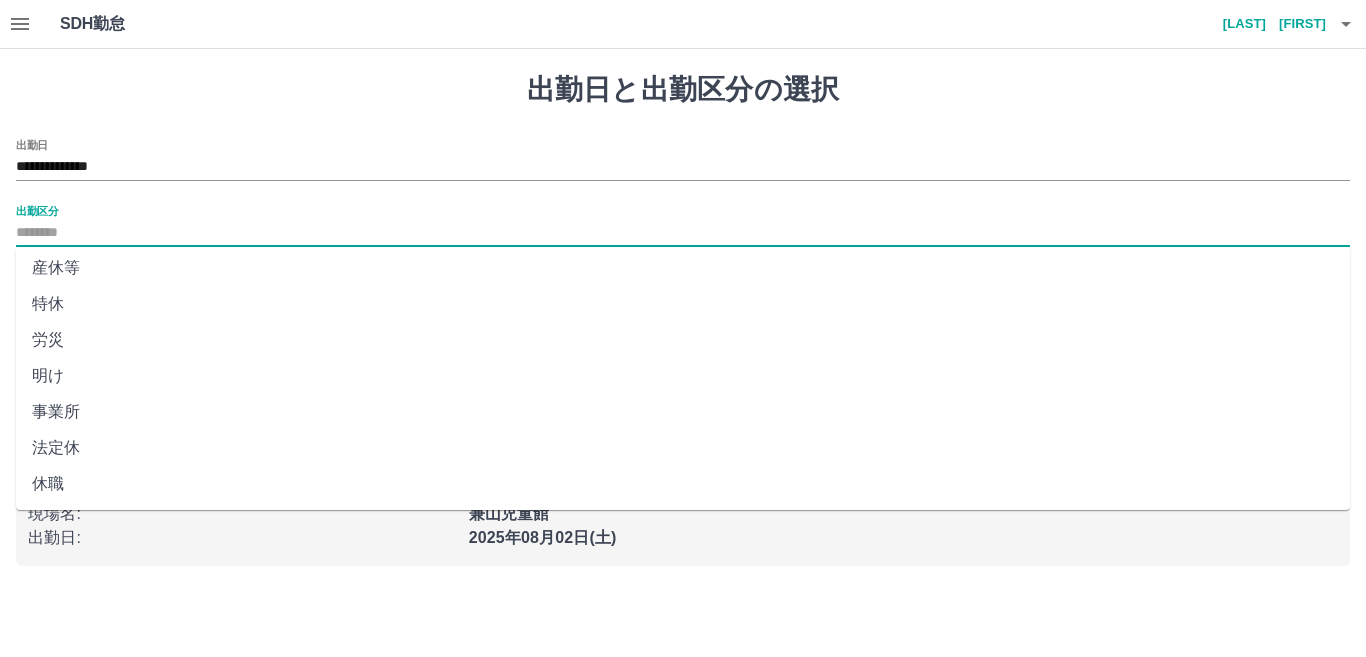 click on "法定休" at bounding box center [683, 448] 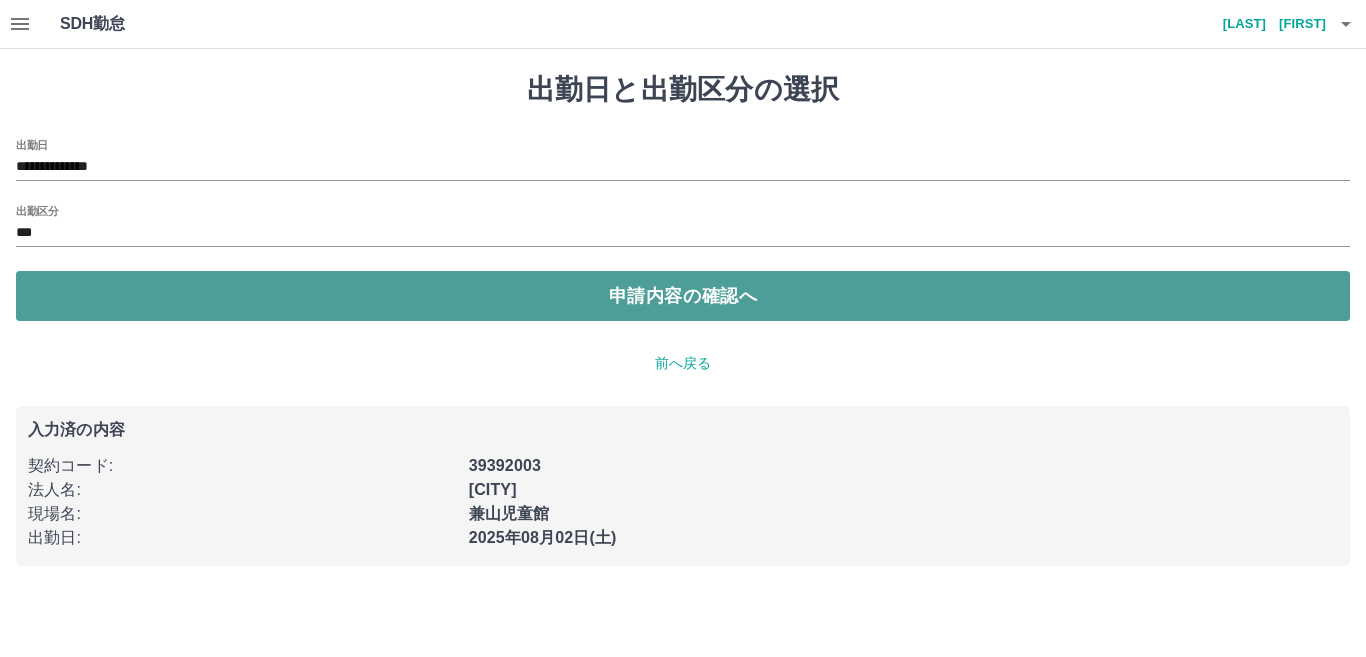 click on "申請内容の確認へ" at bounding box center [683, 296] 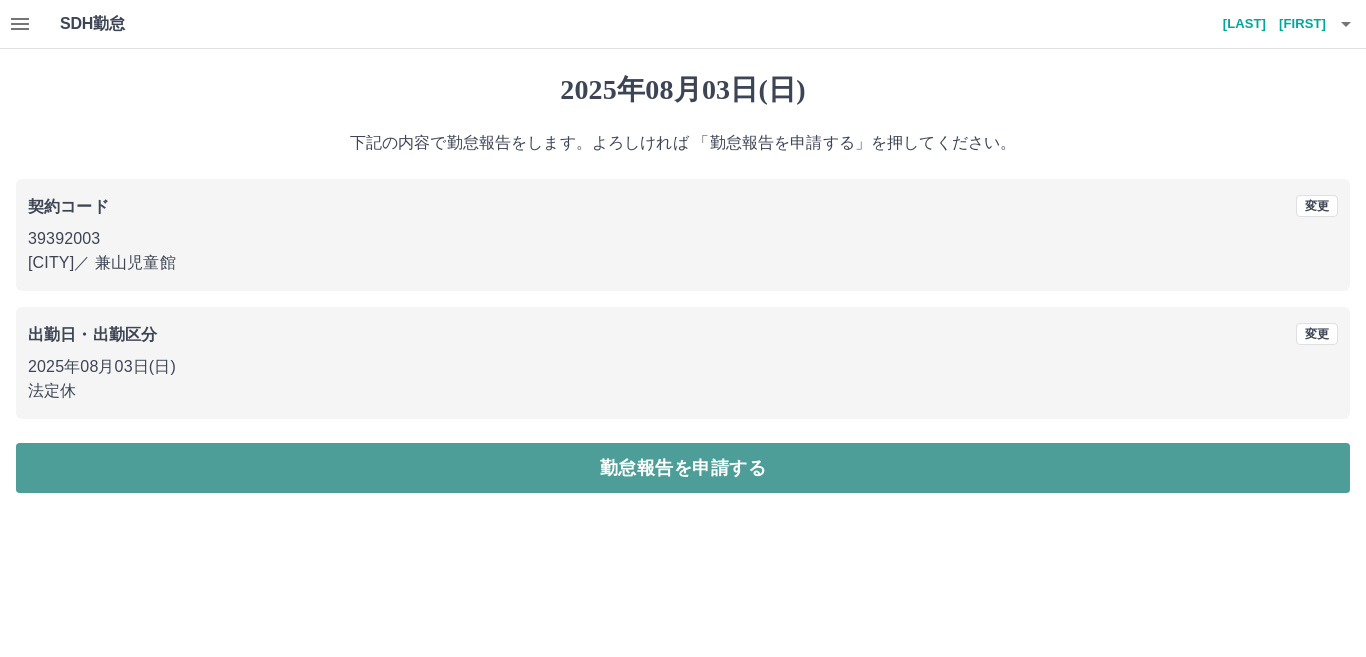 click on "勤怠報告を申請する" at bounding box center [683, 468] 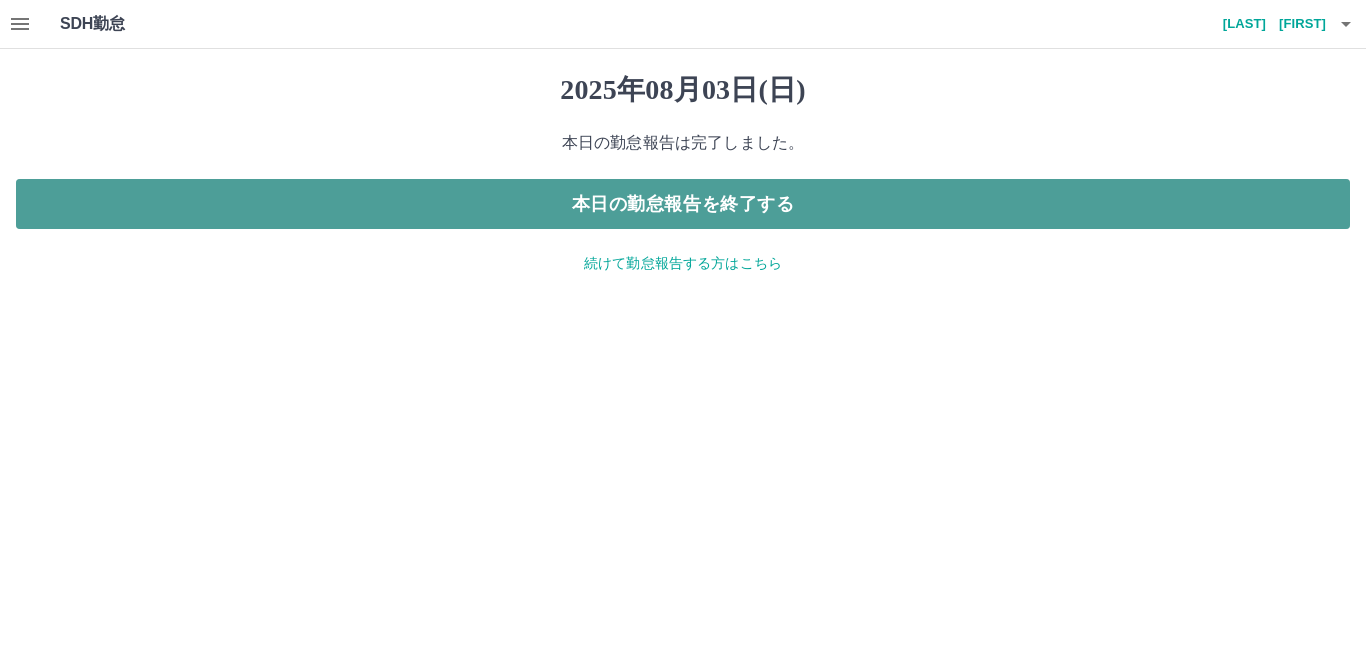 click on "本日の勤怠報告を終了する" at bounding box center [683, 204] 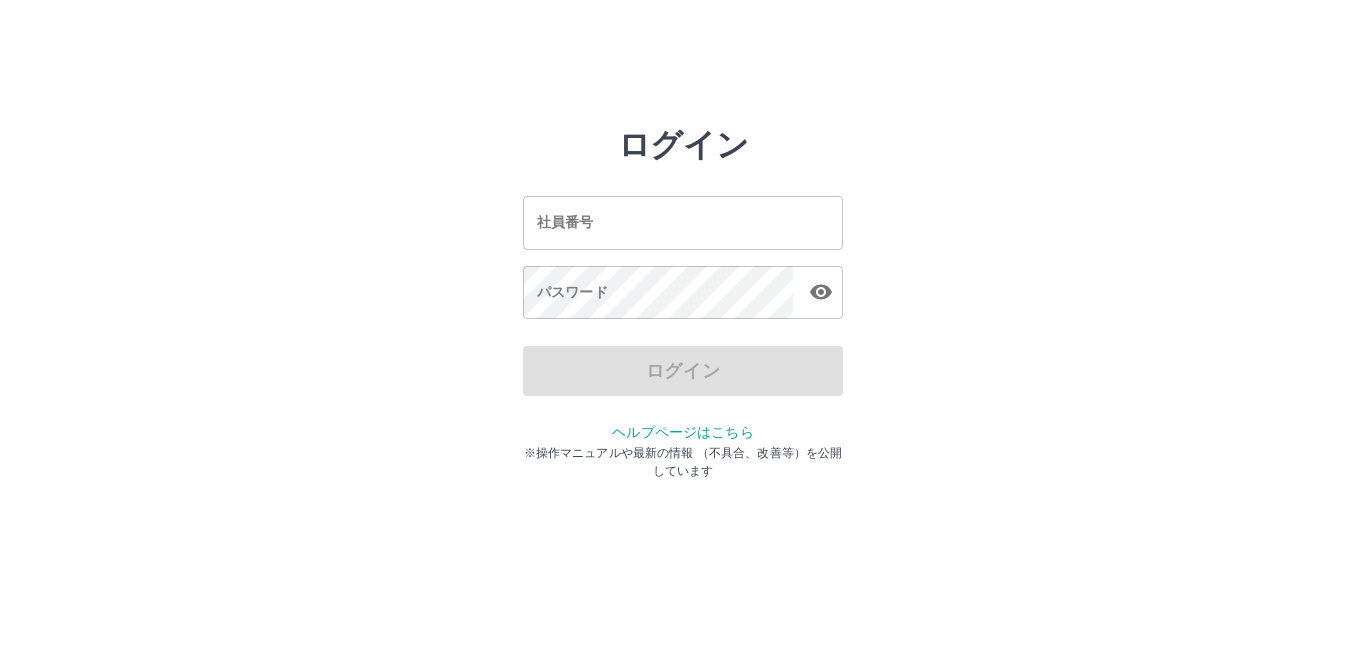 scroll, scrollTop: 0, scrollLeft: 0, axis: both 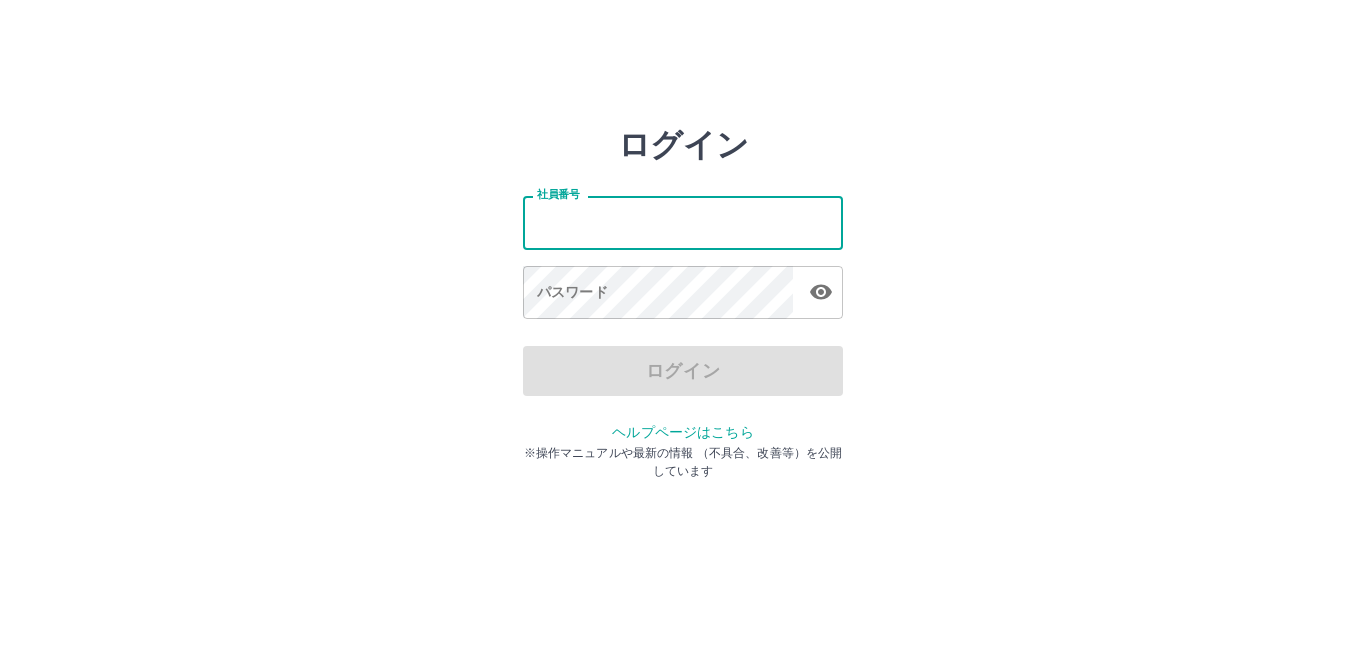 click on "社員番号" at bounding box center [683, 222] 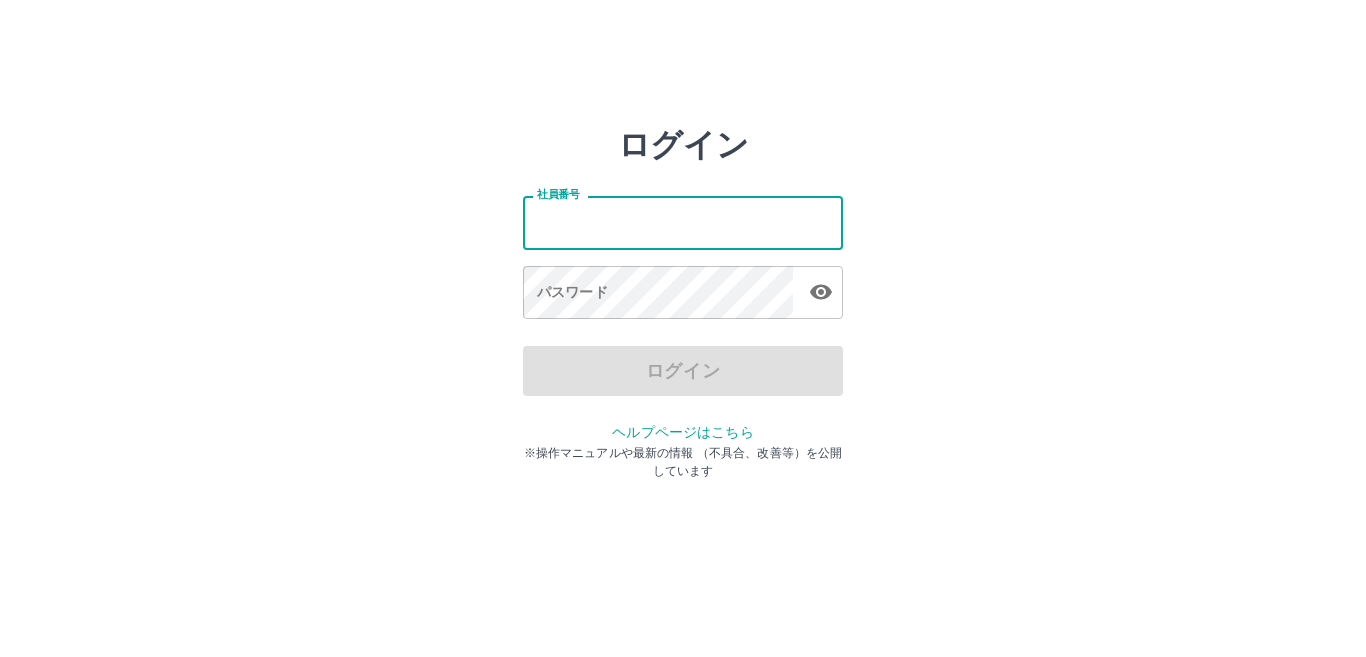 type on "*******" 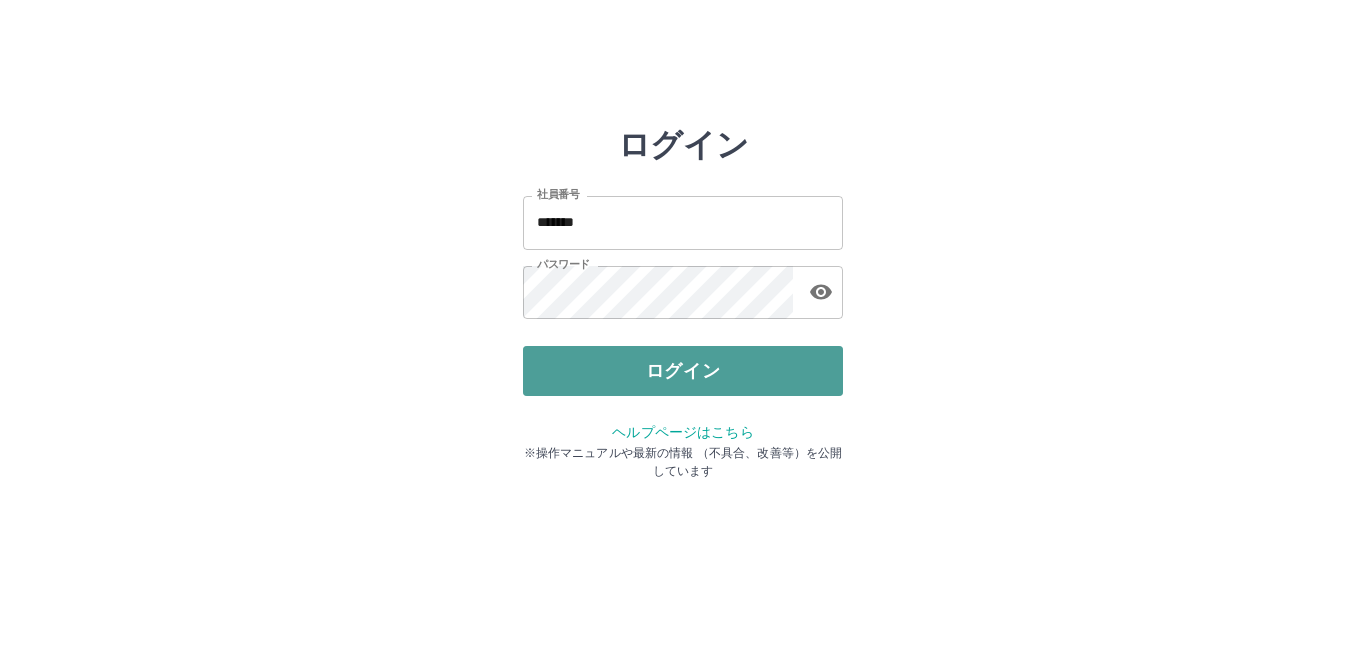click on "ログイン" at bounding box center [683, 371] 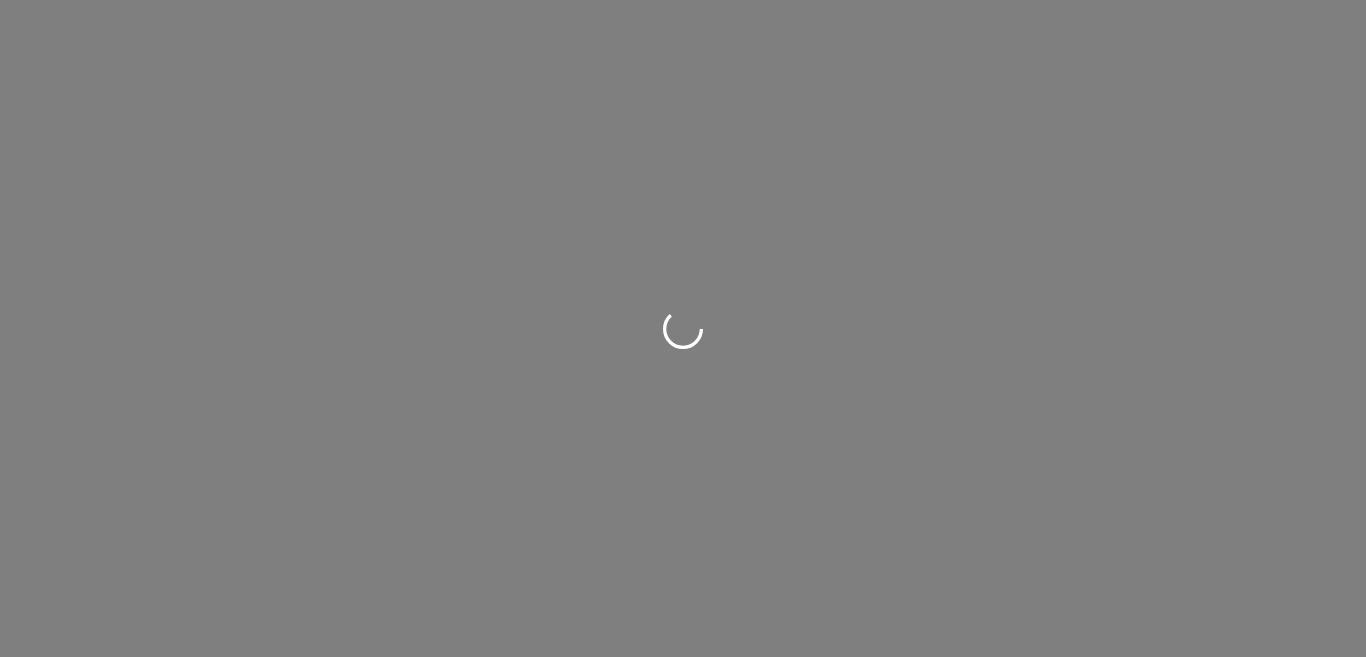 scroll, scrollTop: 0, scrollLeft: 0, axis: both 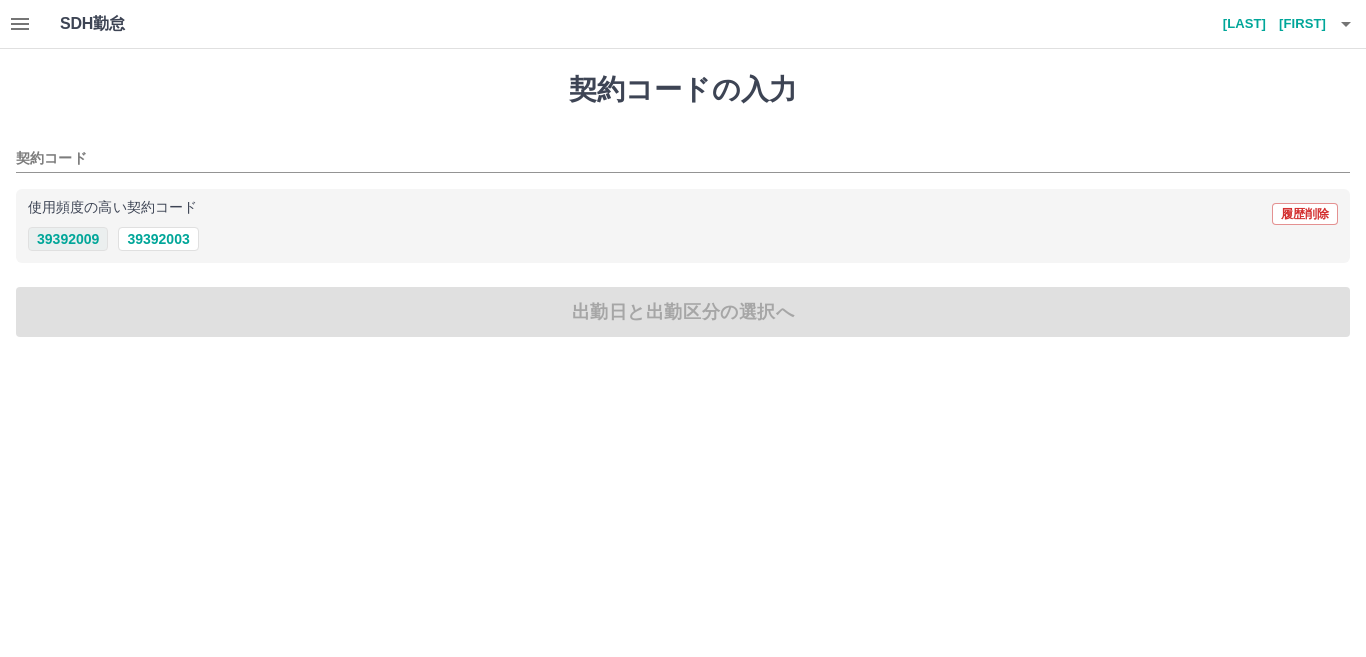 click on "39392009" at bounding box center [68, 239] 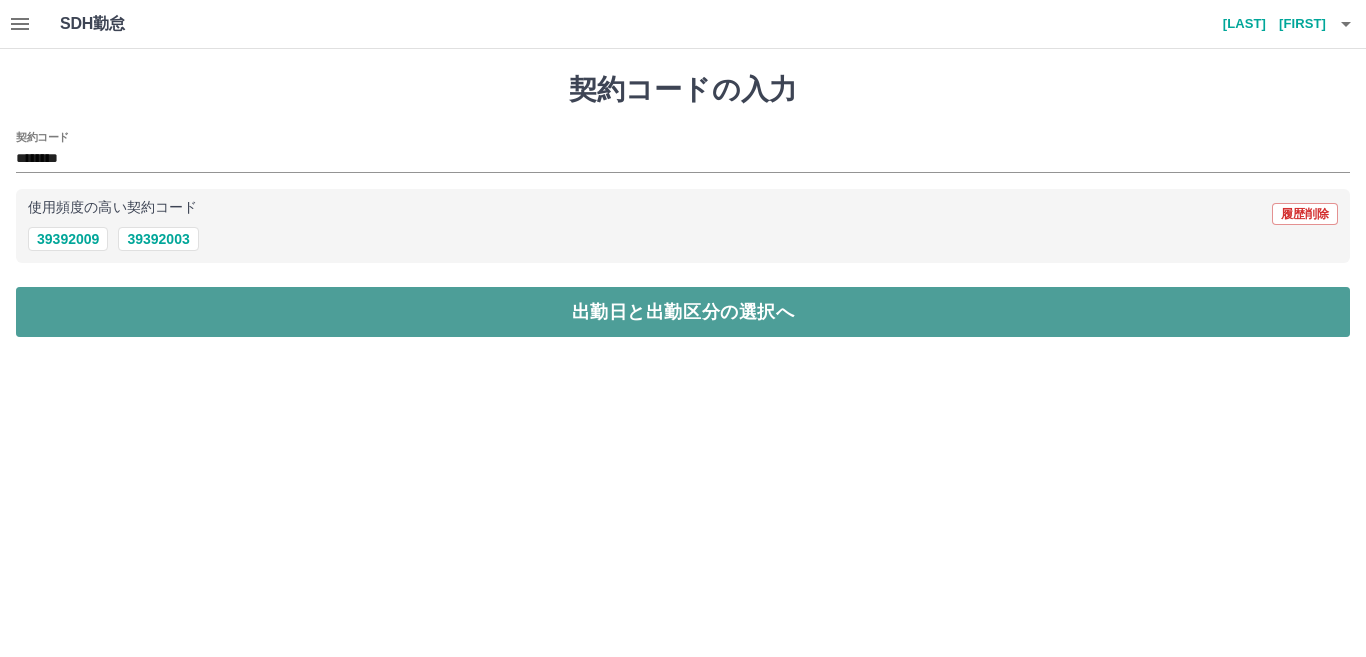 click on "出勤日と出勤区分の選択へ" at bounding box center (683, 312) 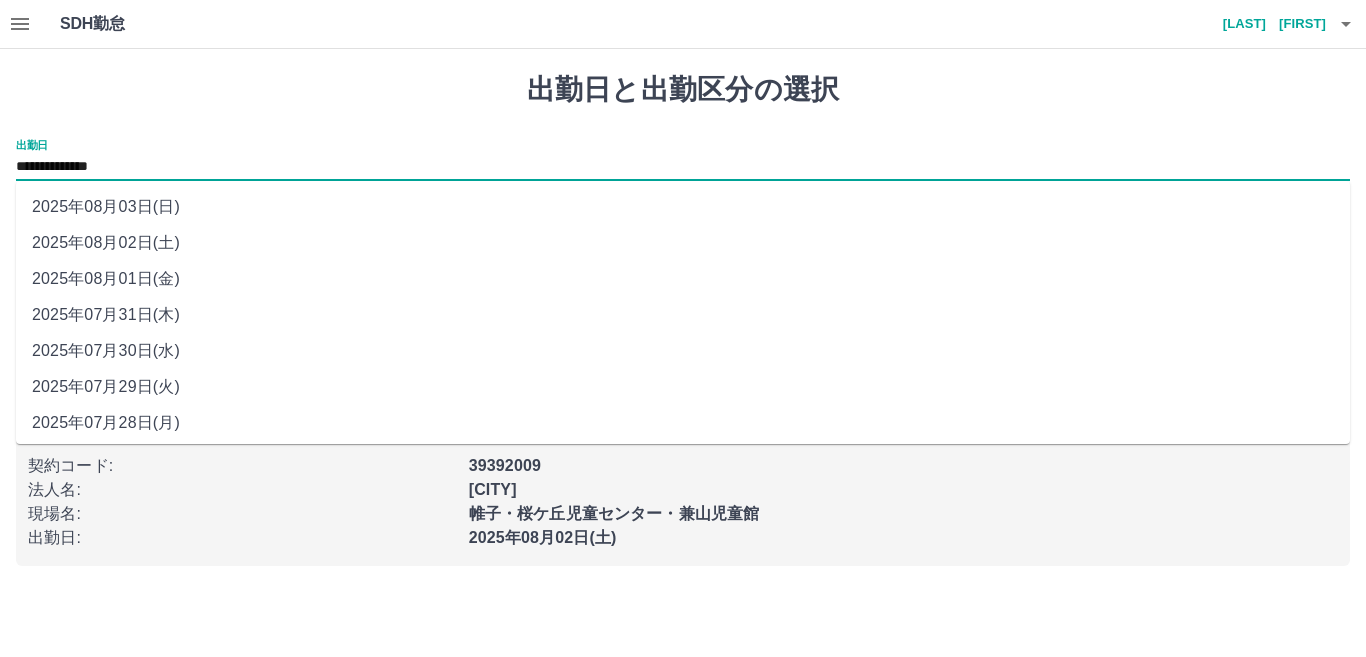 click on "**********" at bounding box center [683, 167] 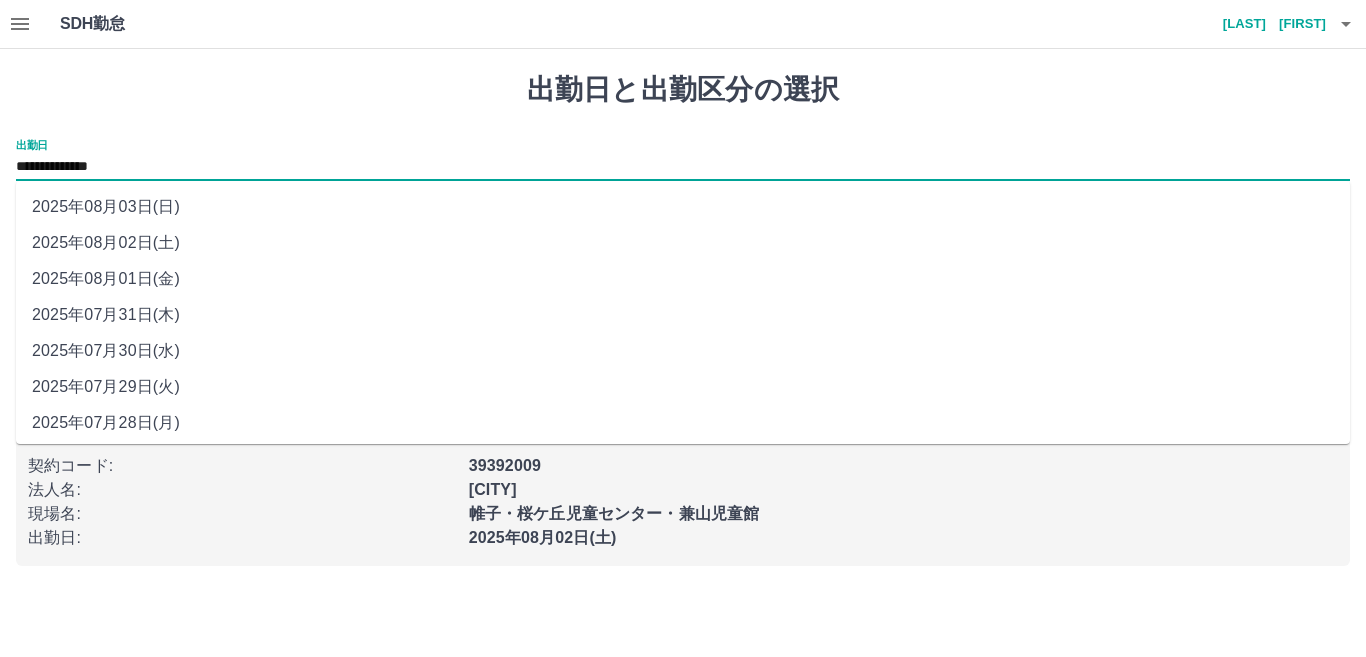click on "2025年08月03日(日)" at bounding box center (683, 207) 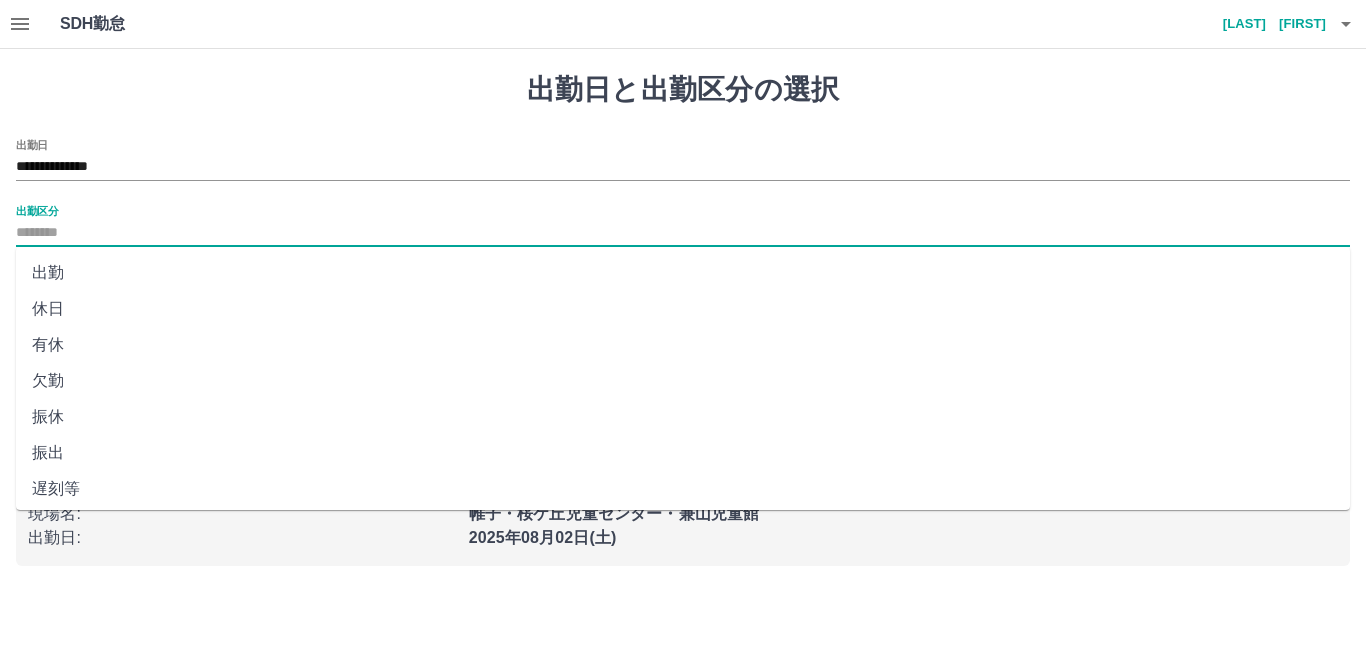 click on "出勤区分" at bounding box center [683, 233] 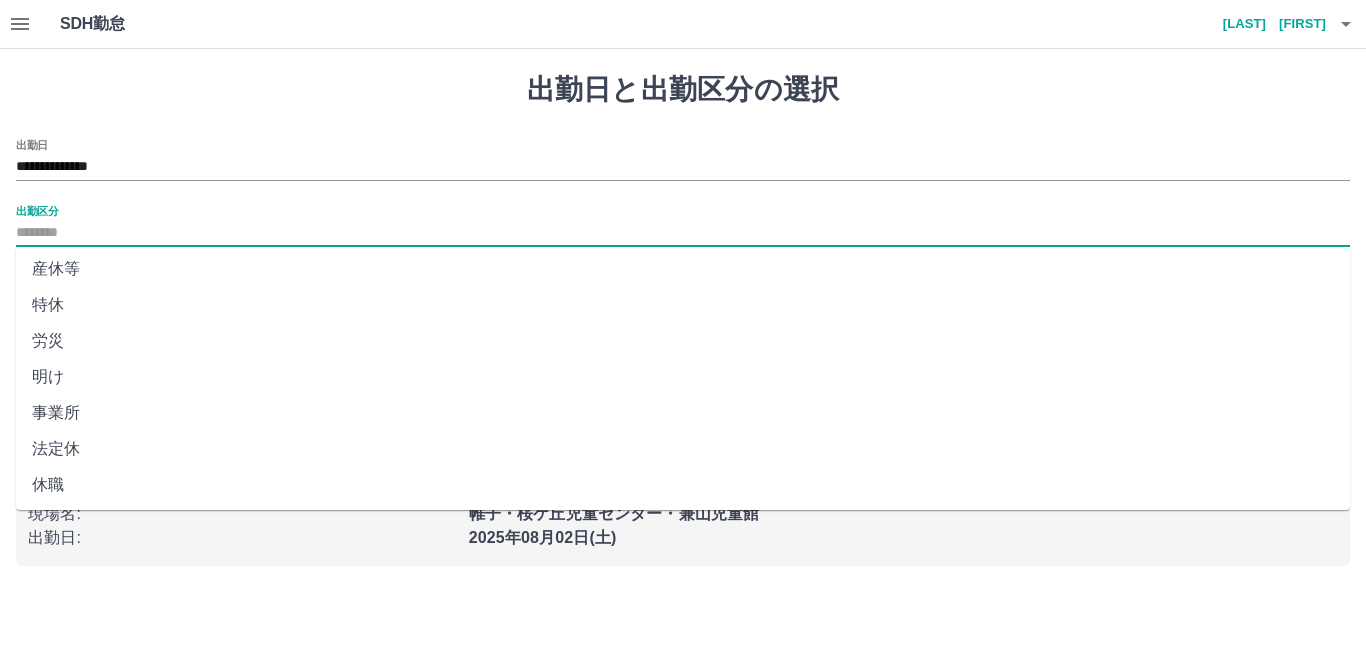 scroll, scrollTop: 401, scrollLeft: 0, axis: vertical 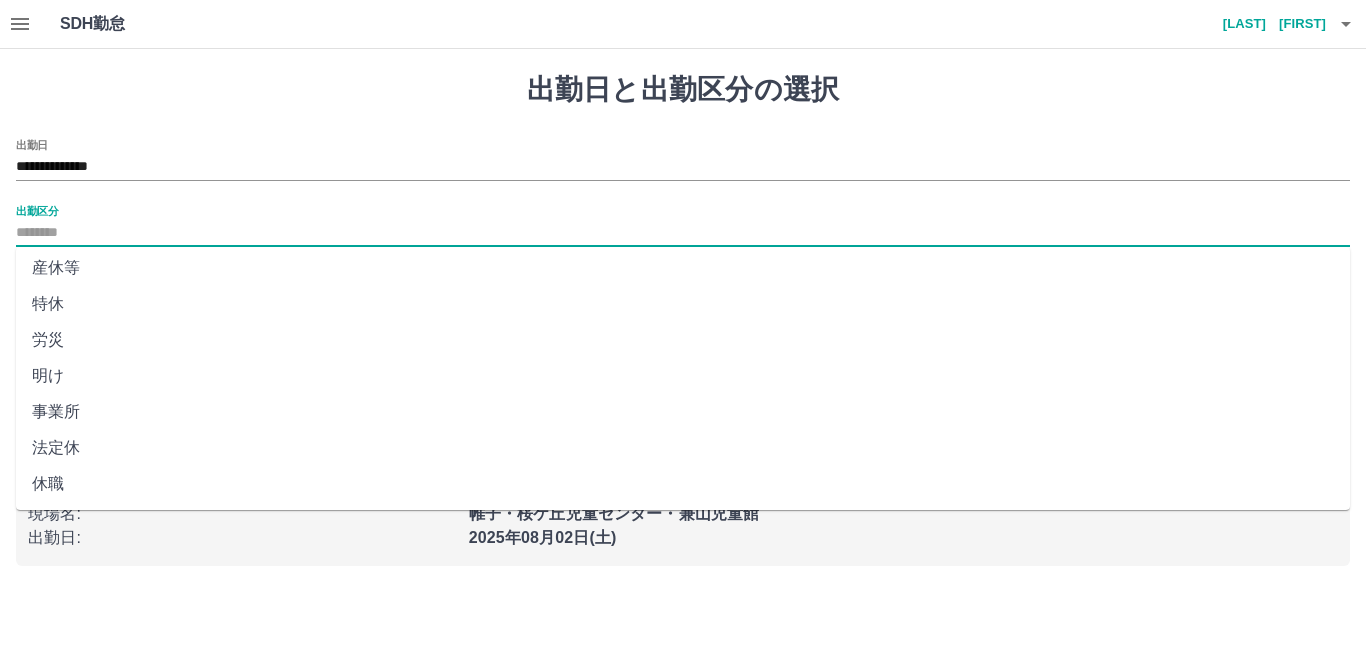 click on "法定休" at bounding box center [683, 448] 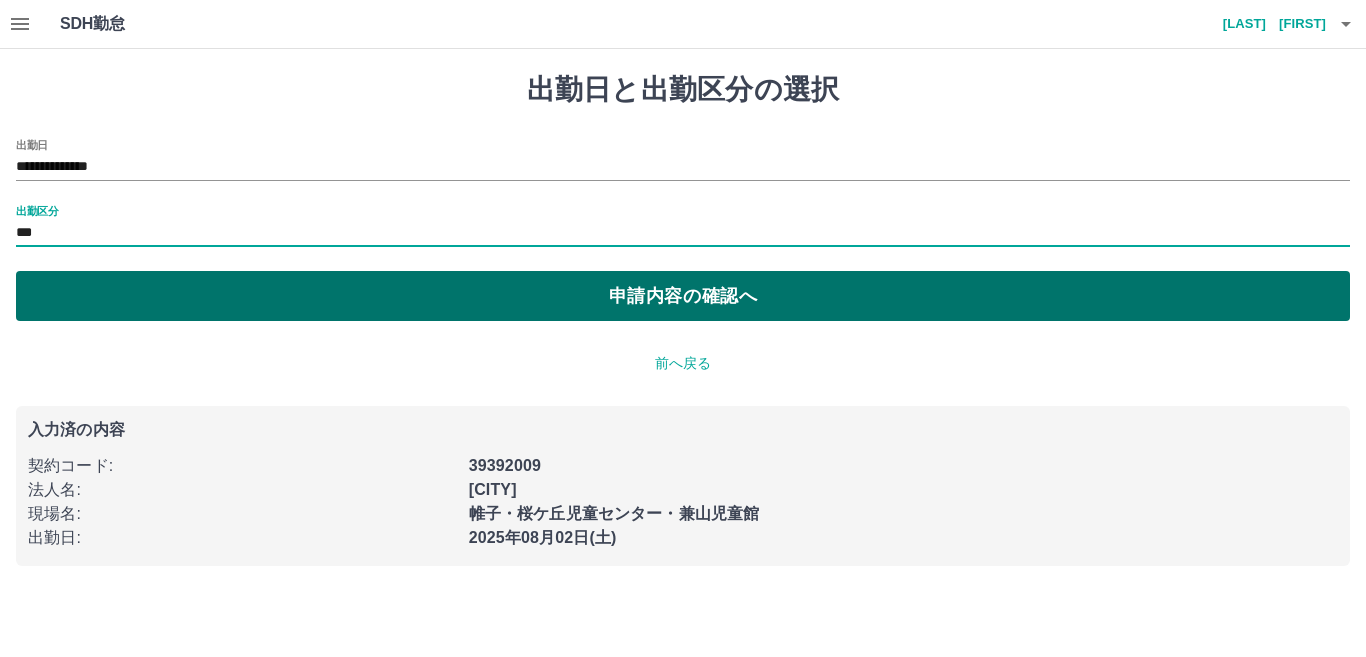 click on "申請内容の確認へ" at bounding box center (683, 296) 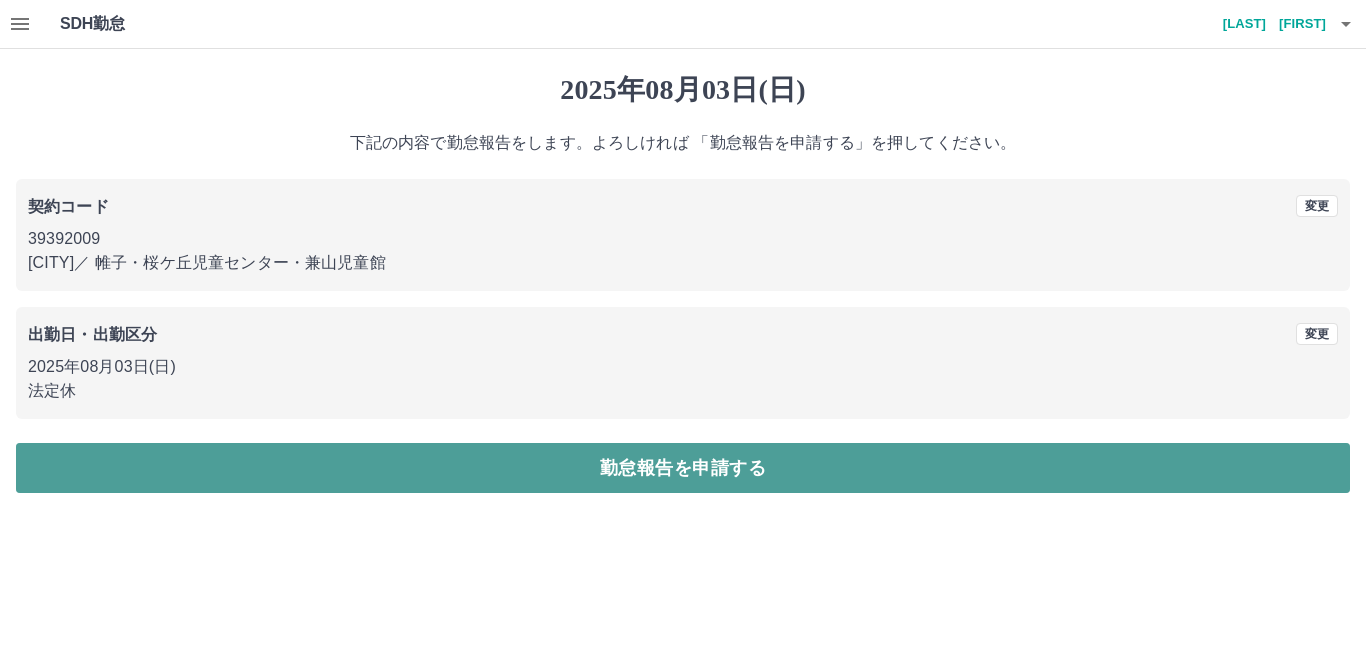 click on "勤怠報告を申請する" at bounding box center [683, 468] 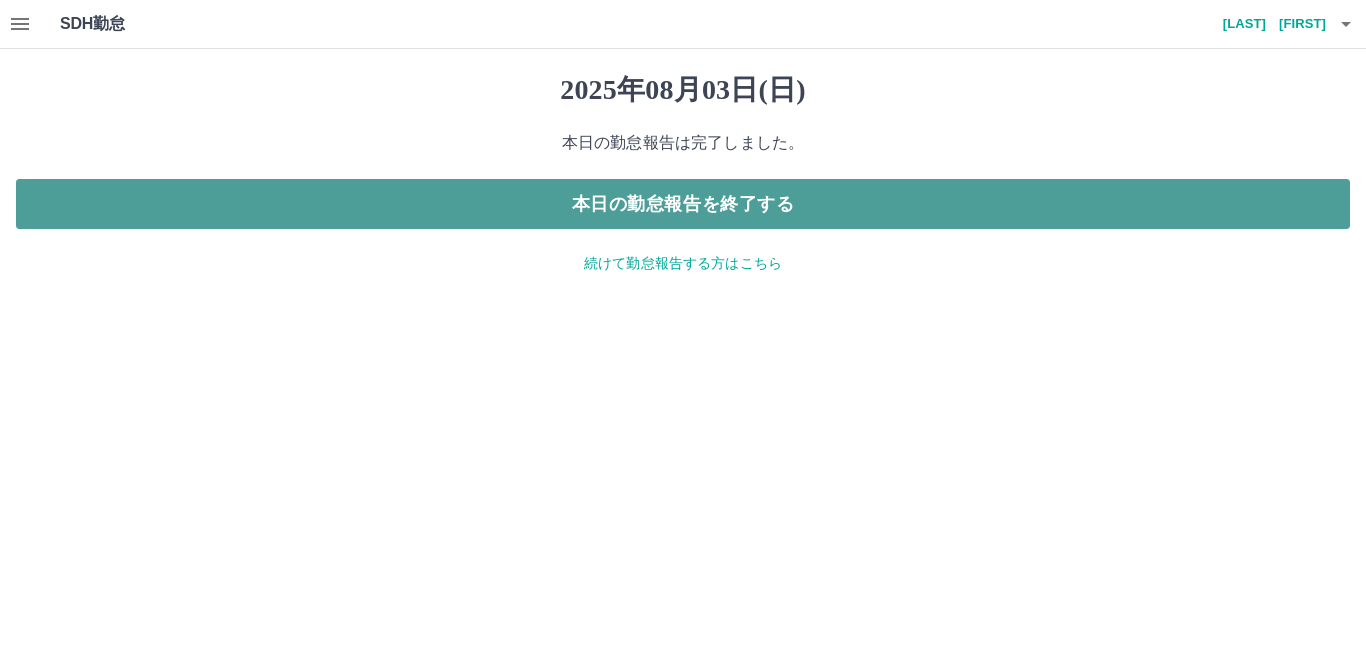click on "本日の勤怠報告を終了する" at bounding box center (683, 204) 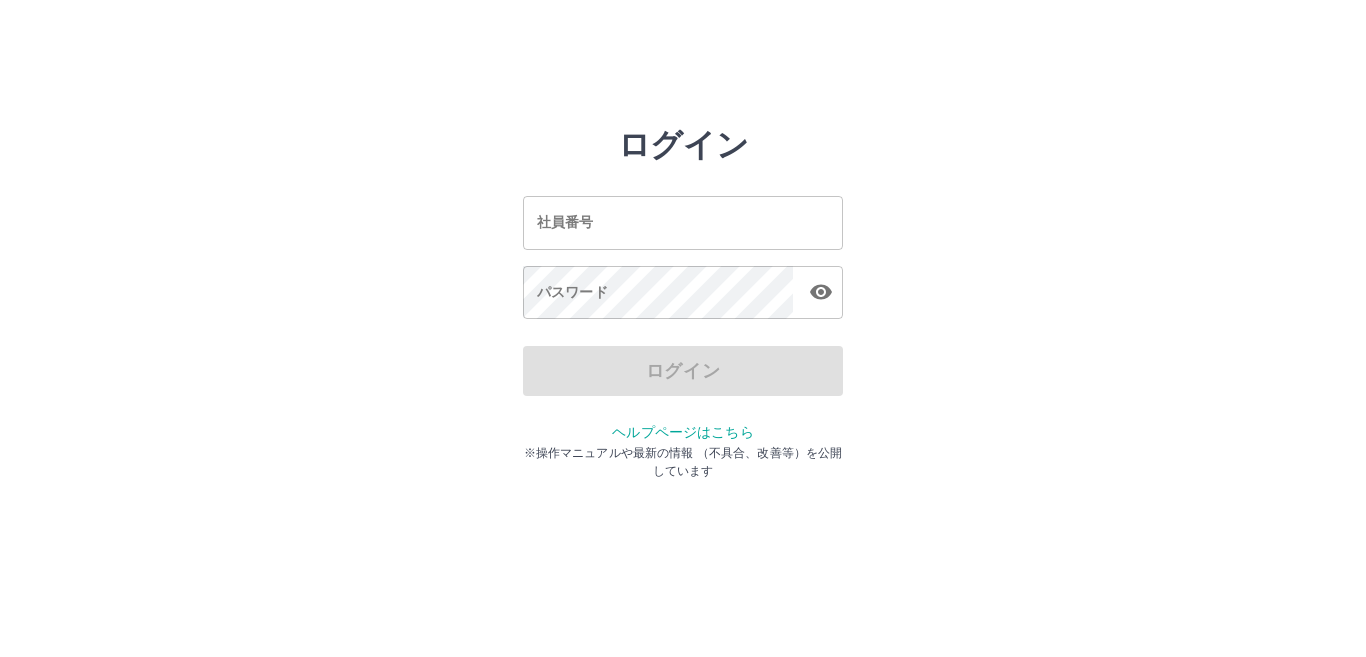 scroll, scrollTop: 0, scrollLeft: 0, axis: both 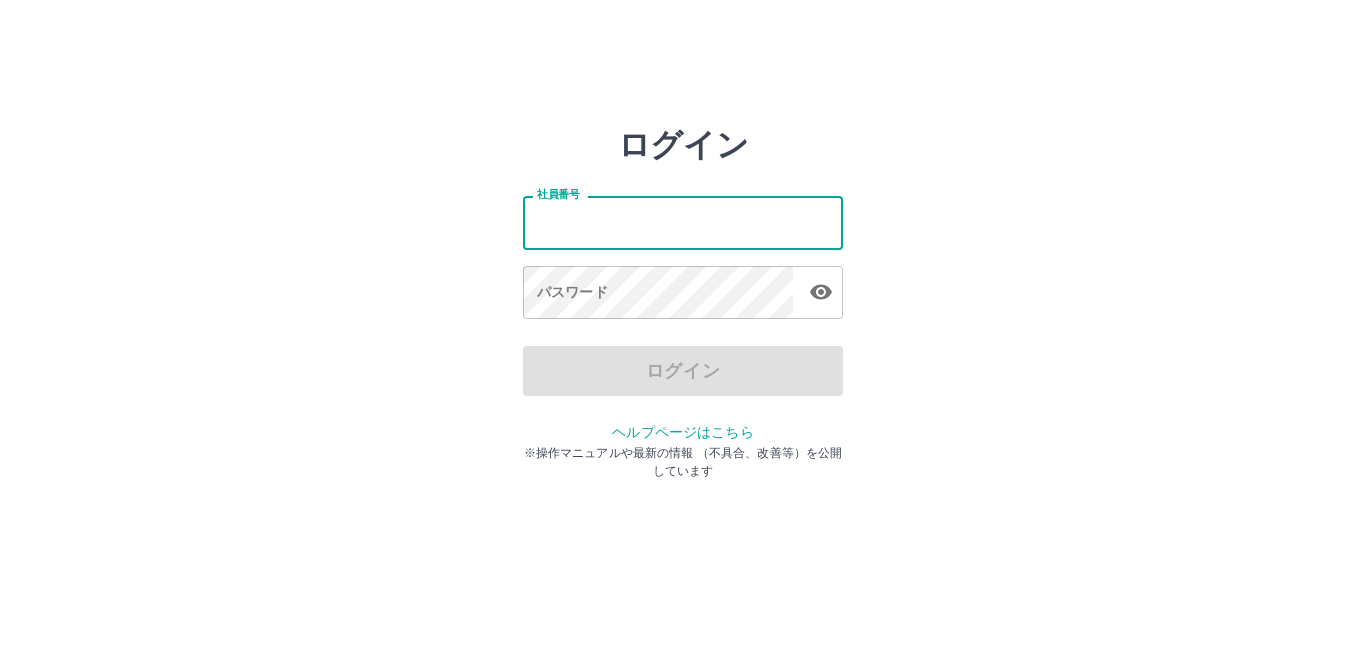 click on "社員番号" at bounding box center (683, 222) 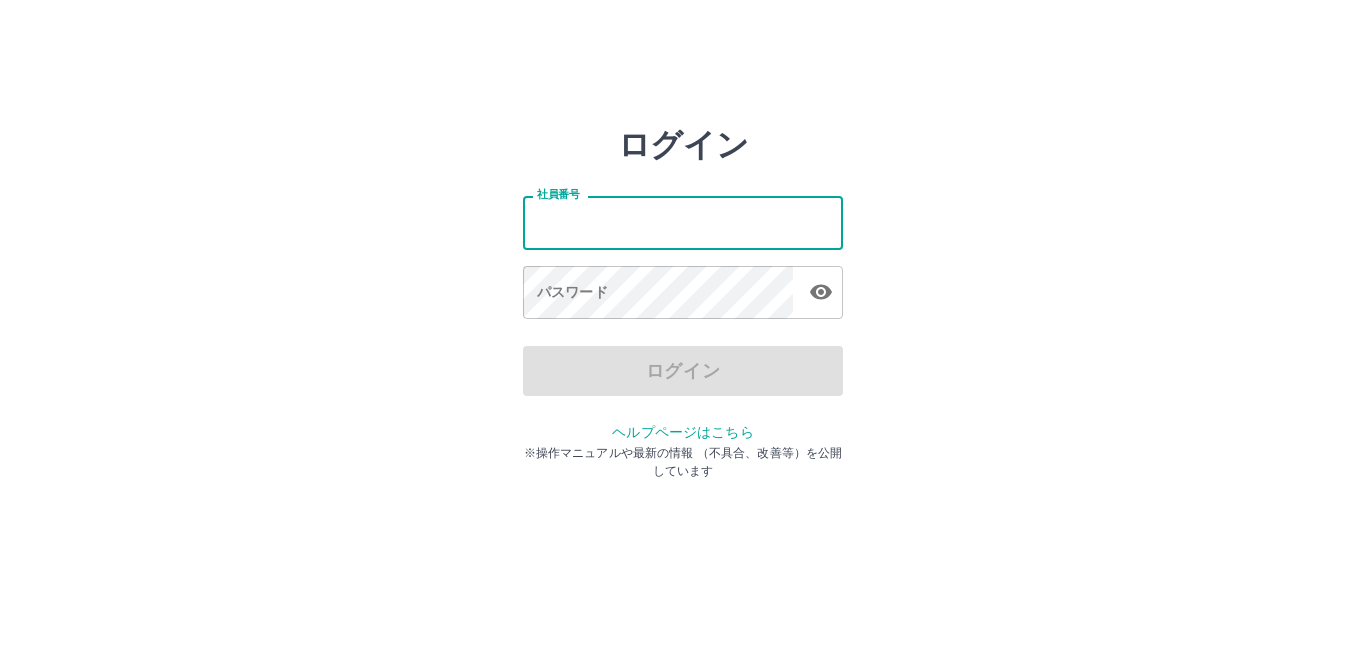 type on "*******" 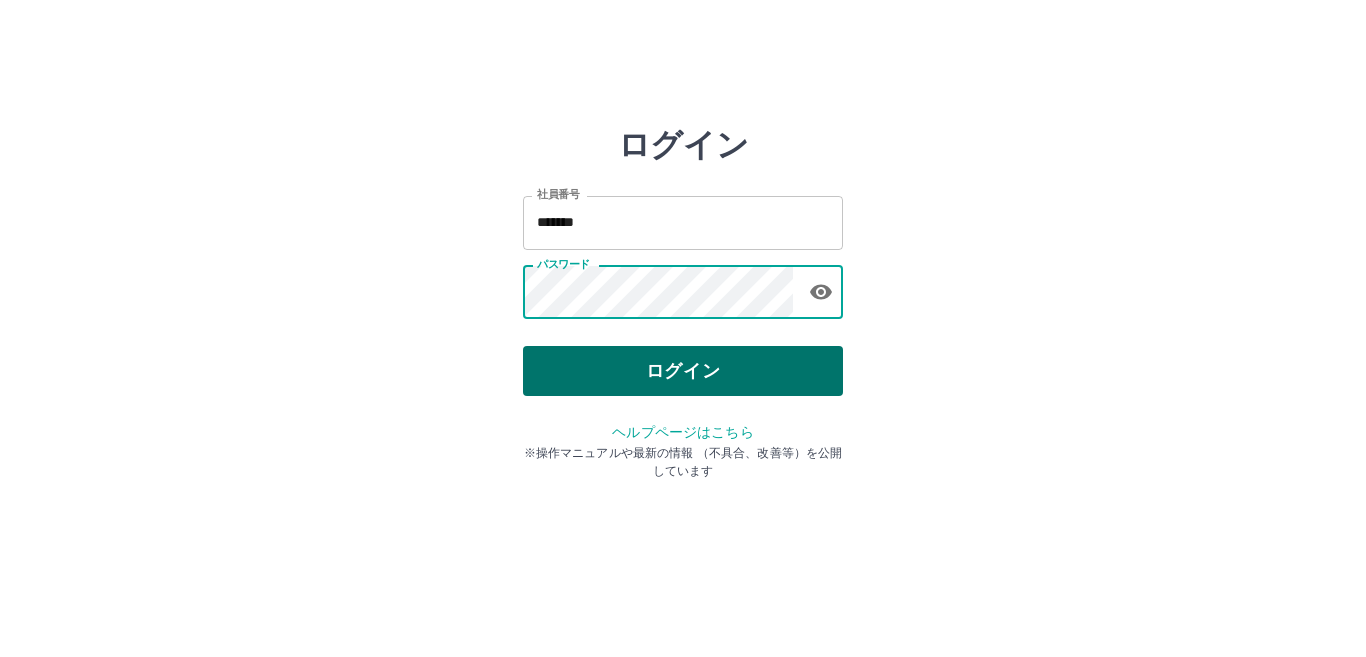 click on "ログイン" at bounding box center (683, 371) 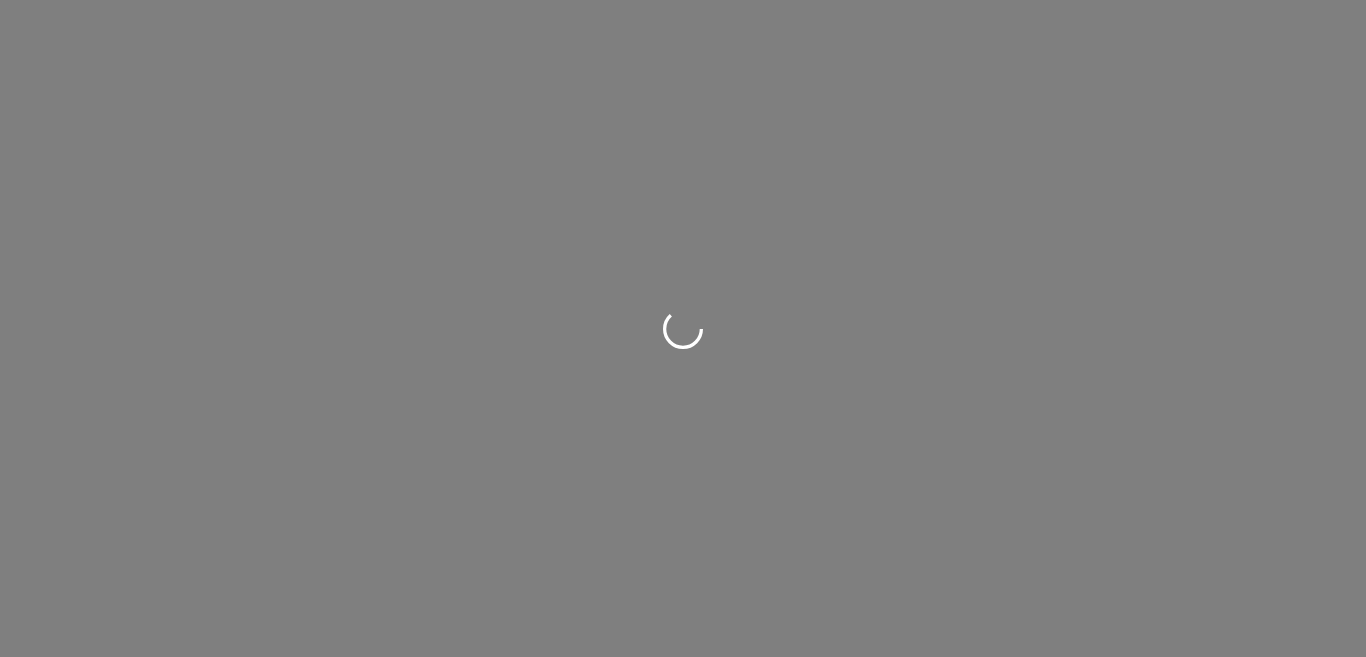 scroll, scrollTop: 0, scrollLeft: 0, axis: both 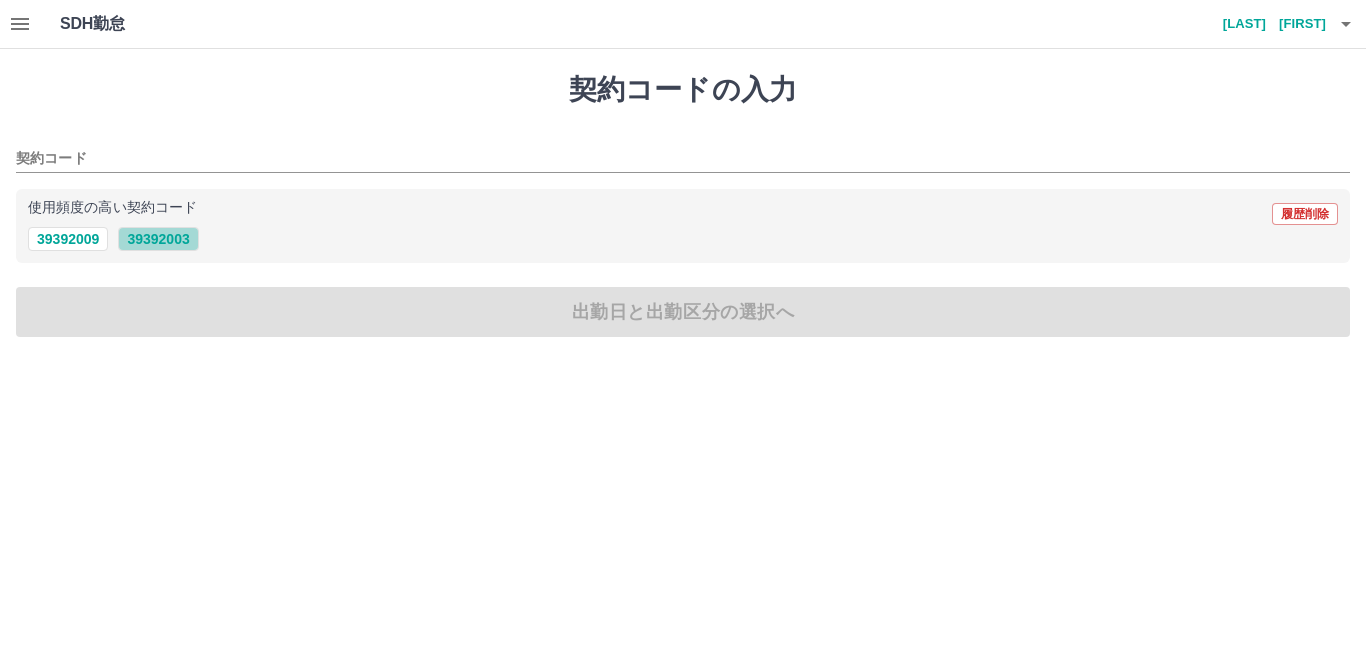 click on "39392003" at bounding box center [158, 239] 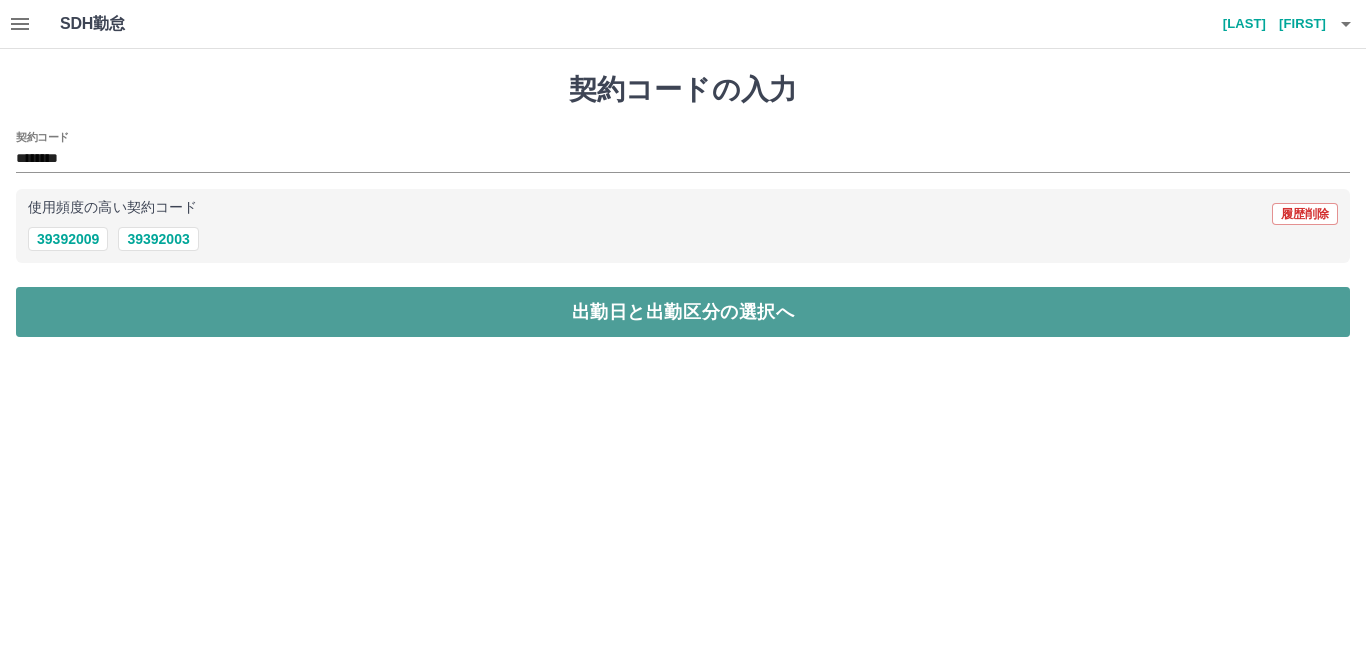 click on "出勤日と出勤区分の選択へ" at bounding box center (683, 312) 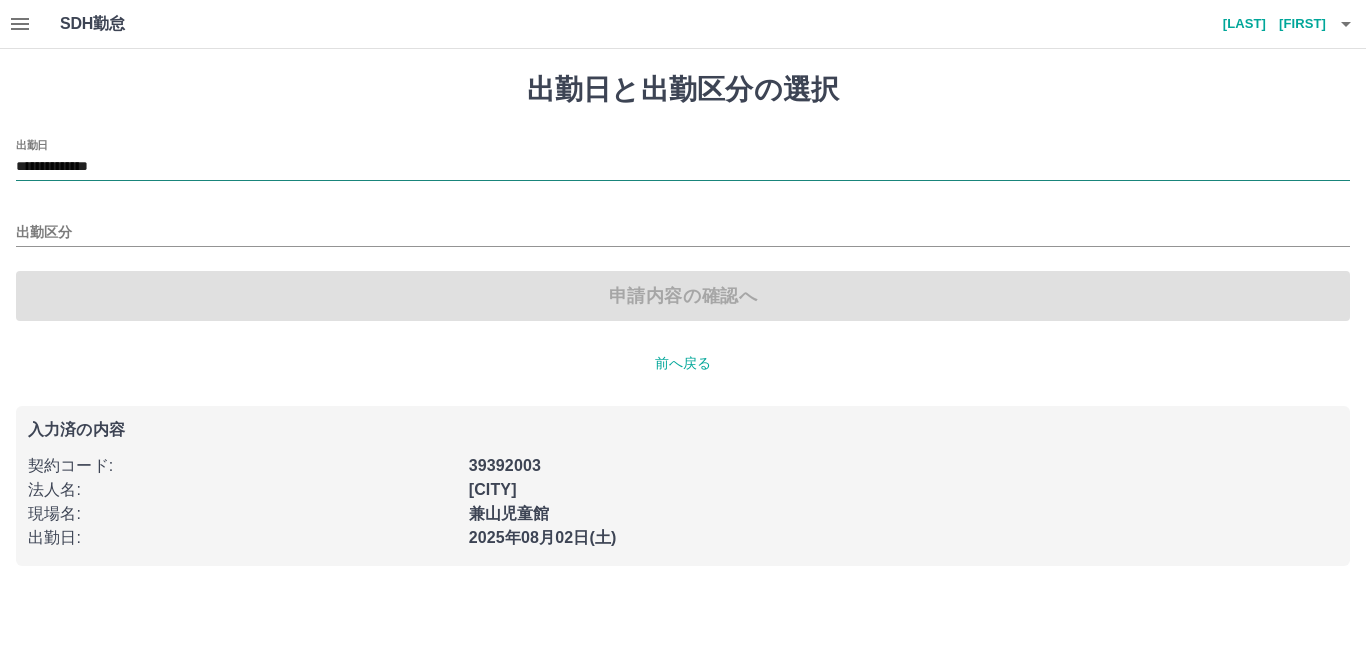 click on "**********" at bounding box center (683, 167) 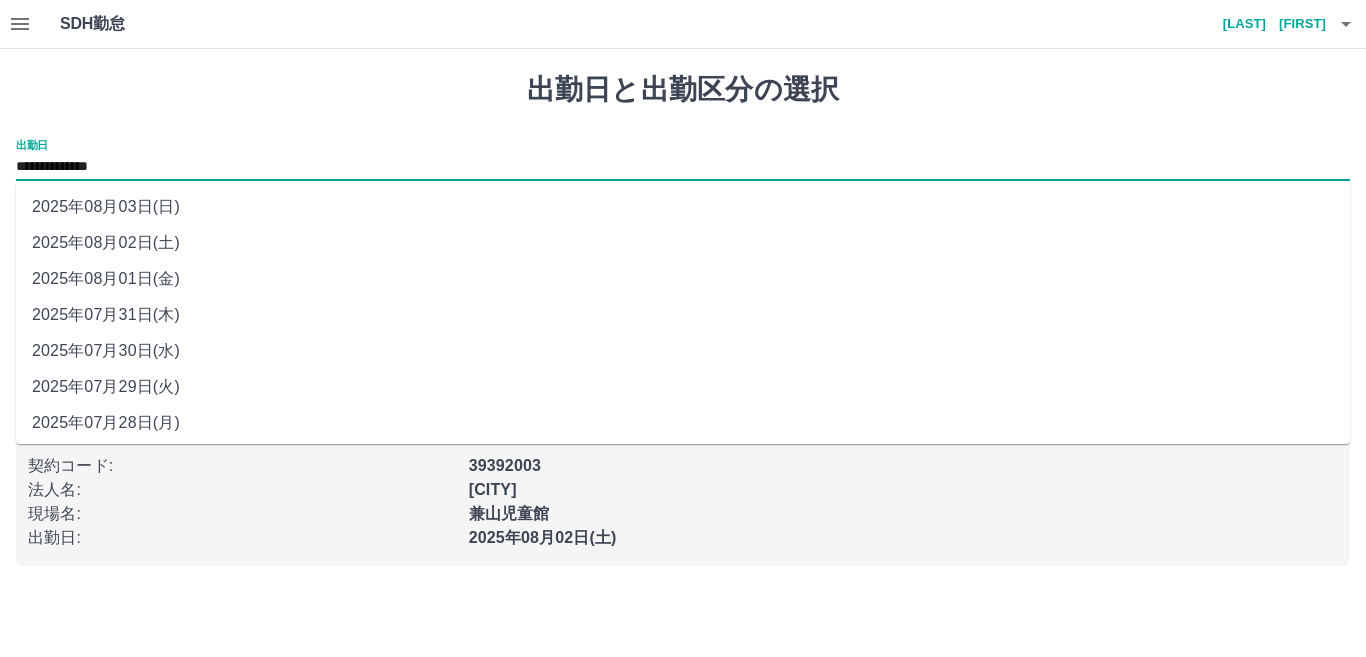 click on "2025年08月03日(日)" at bounding box center (683, 207) 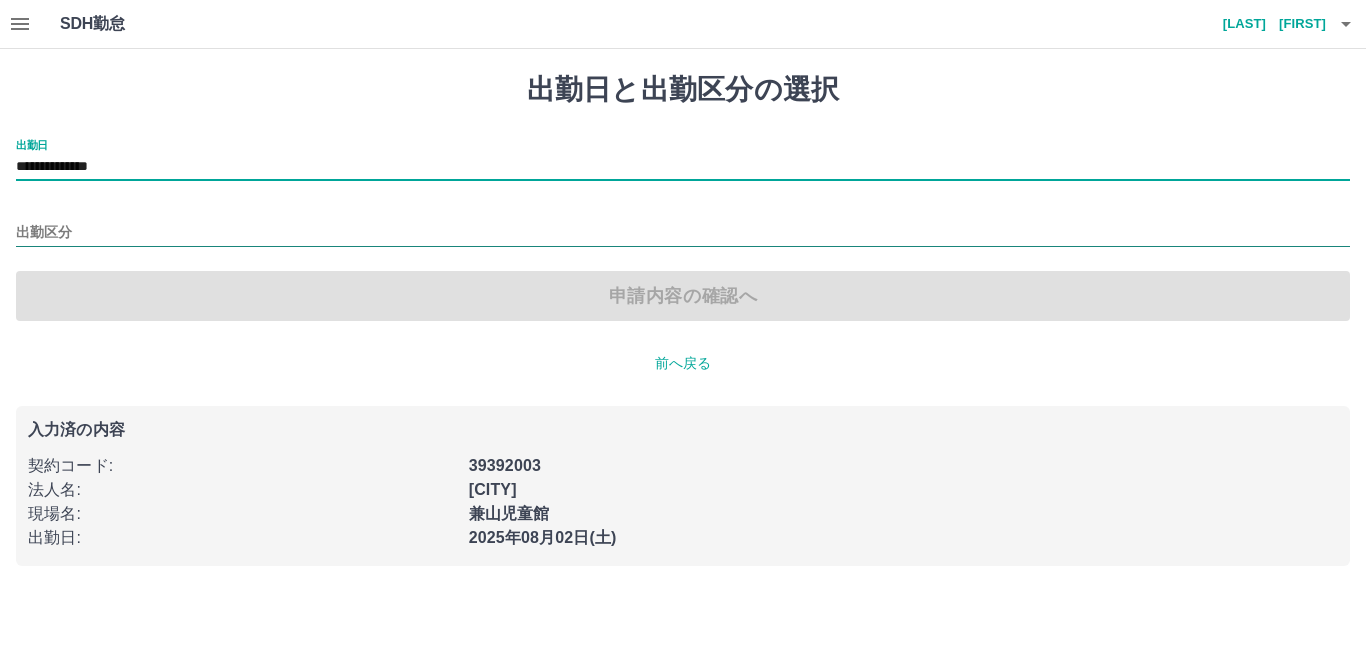 click on "出勤区分" at bounding box center [683, 233] 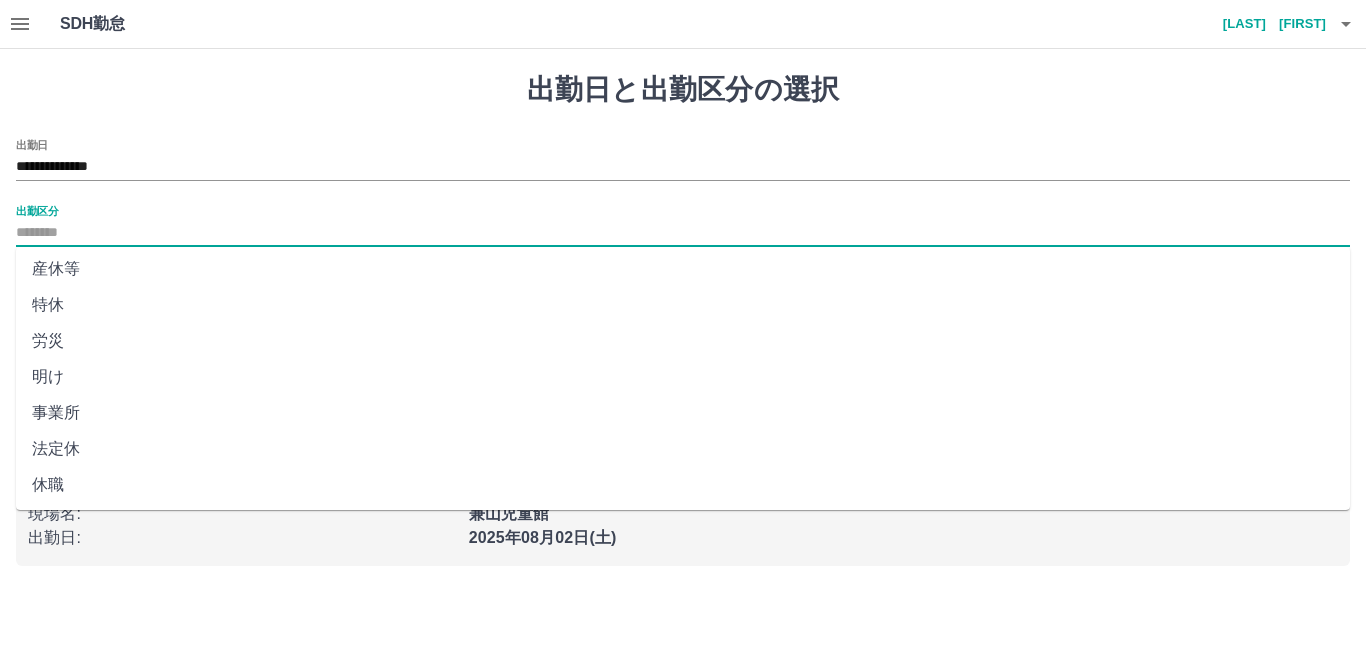 scroll, scrollTop: 401, scrollLeft: 0, axis: vertical 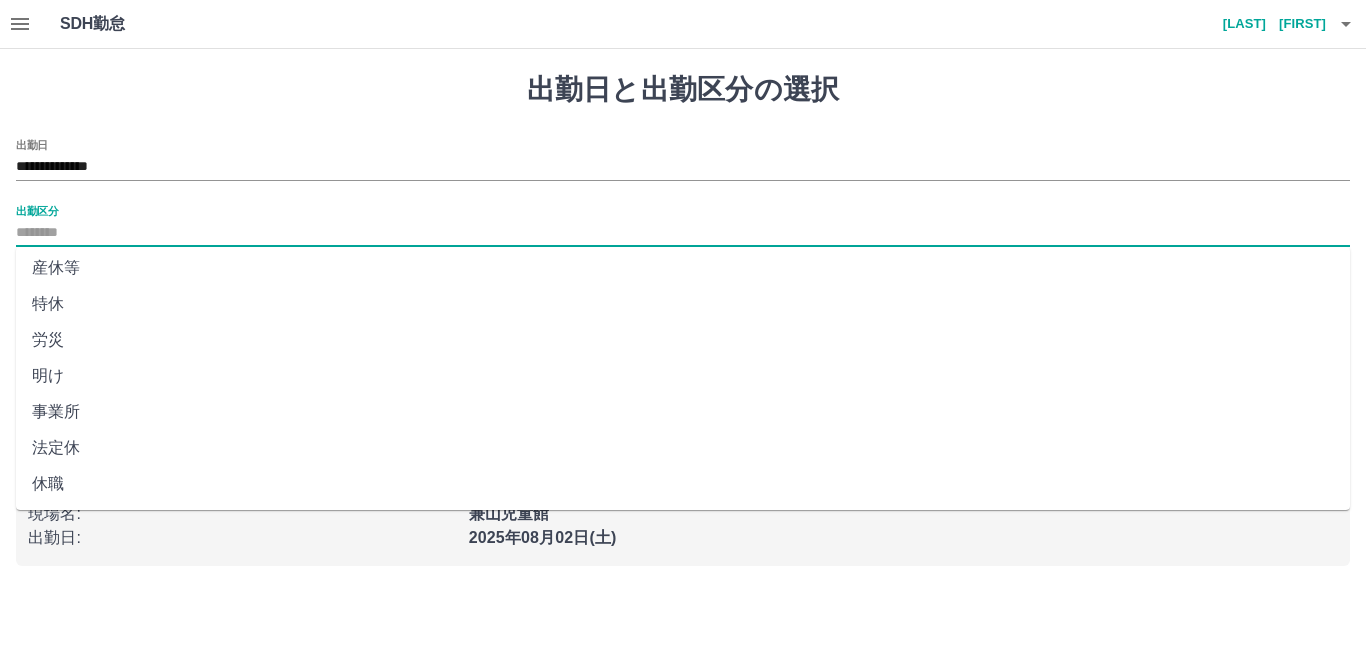 click on "法定休" at bounding box center (683, 448) 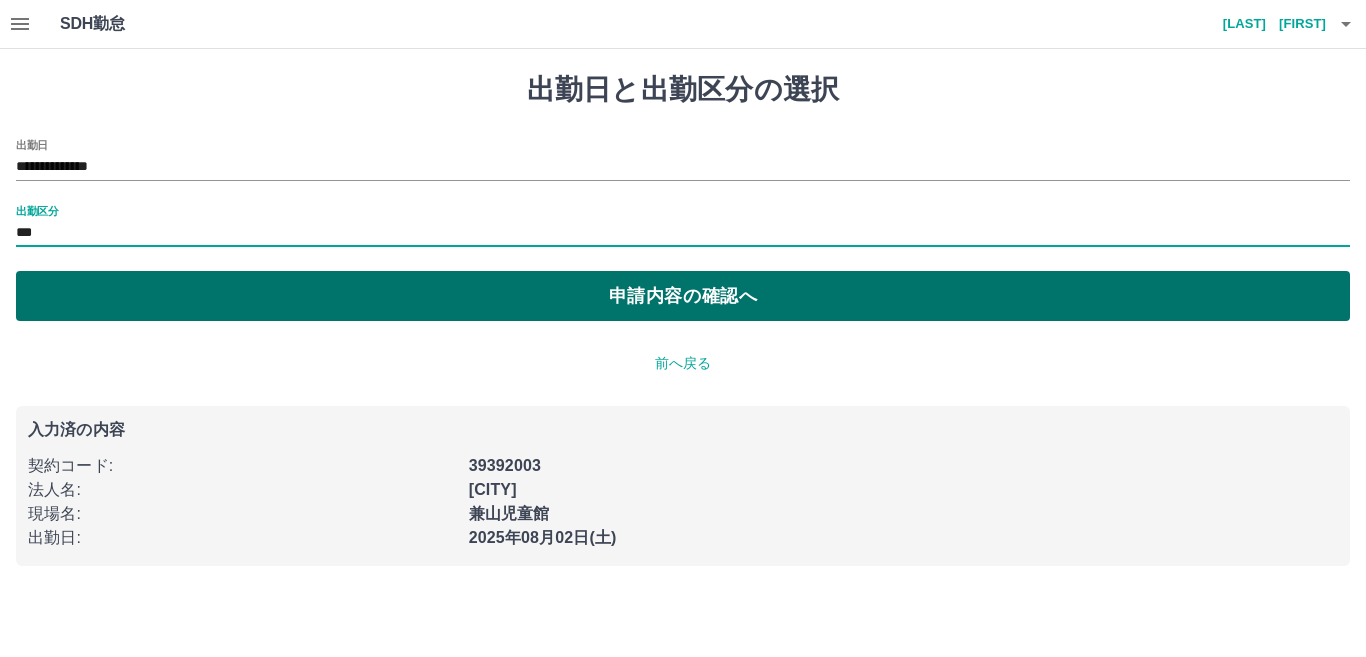 click on "申請内容の確認へ" at bounding box center [683, 296] 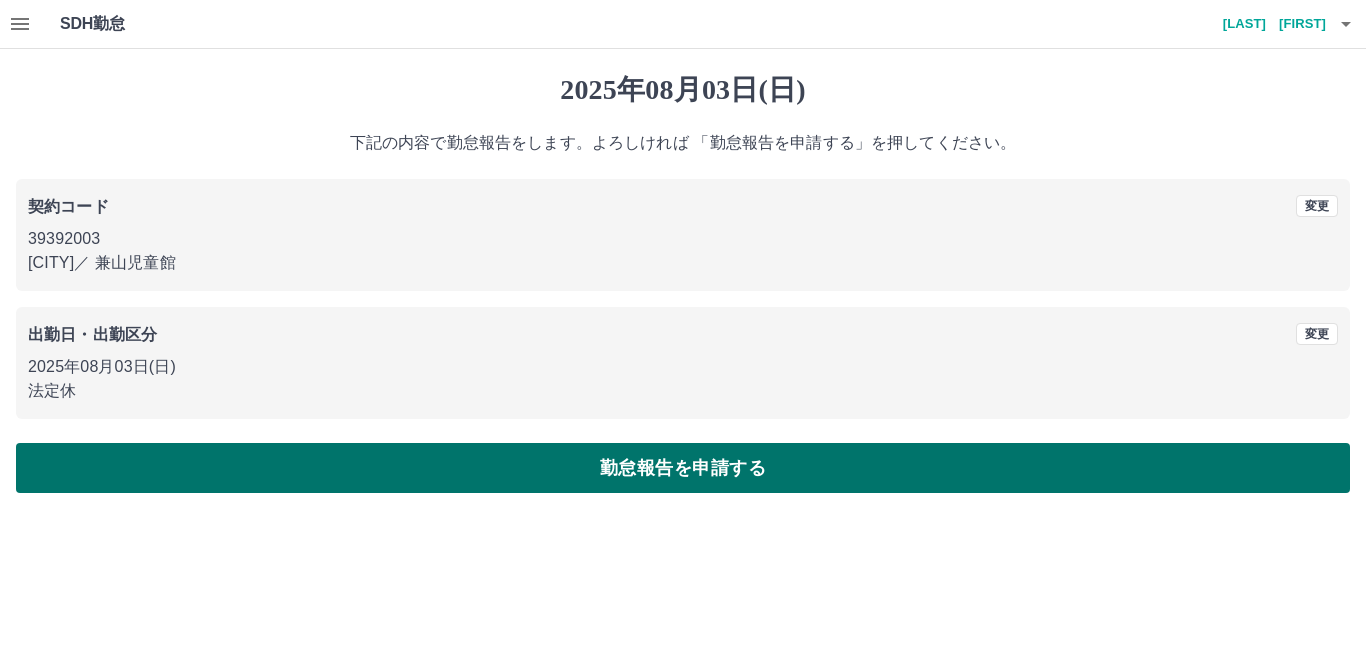 click on "勤怠報告を申請する" at bounding box center [683, 468] 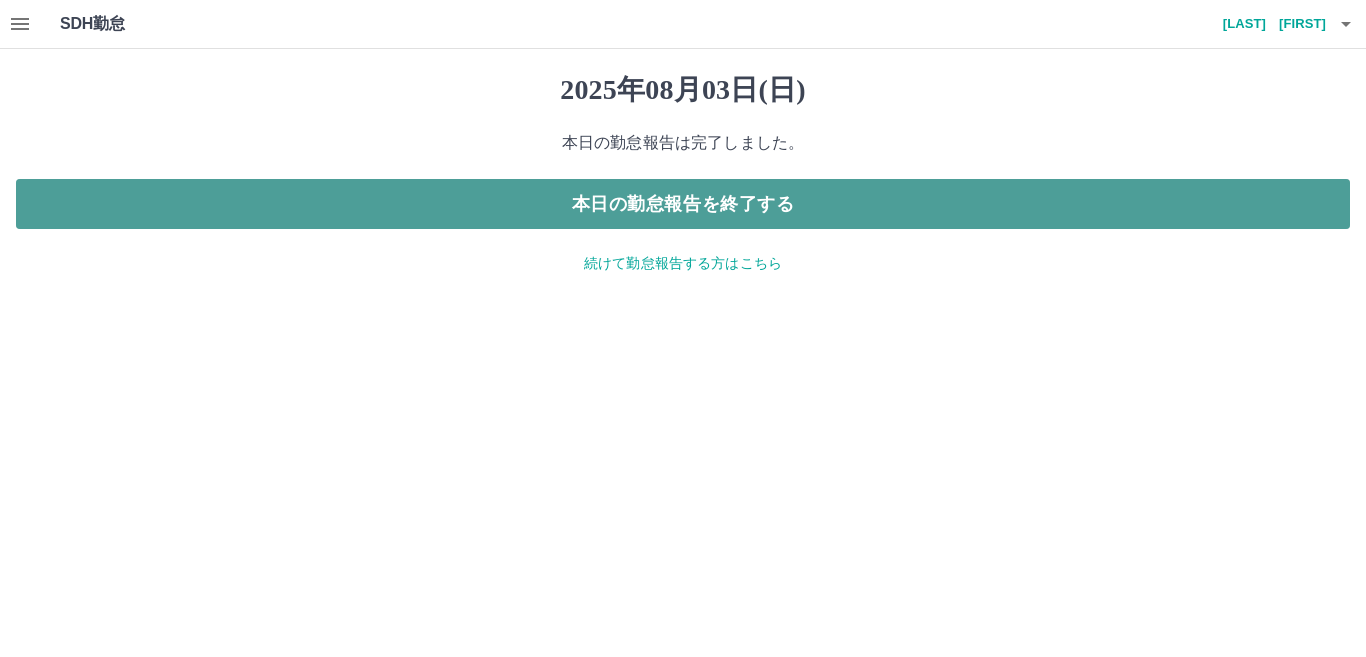 click on "本日の勤怠報告を終了する" at bounding box center (683, 204) 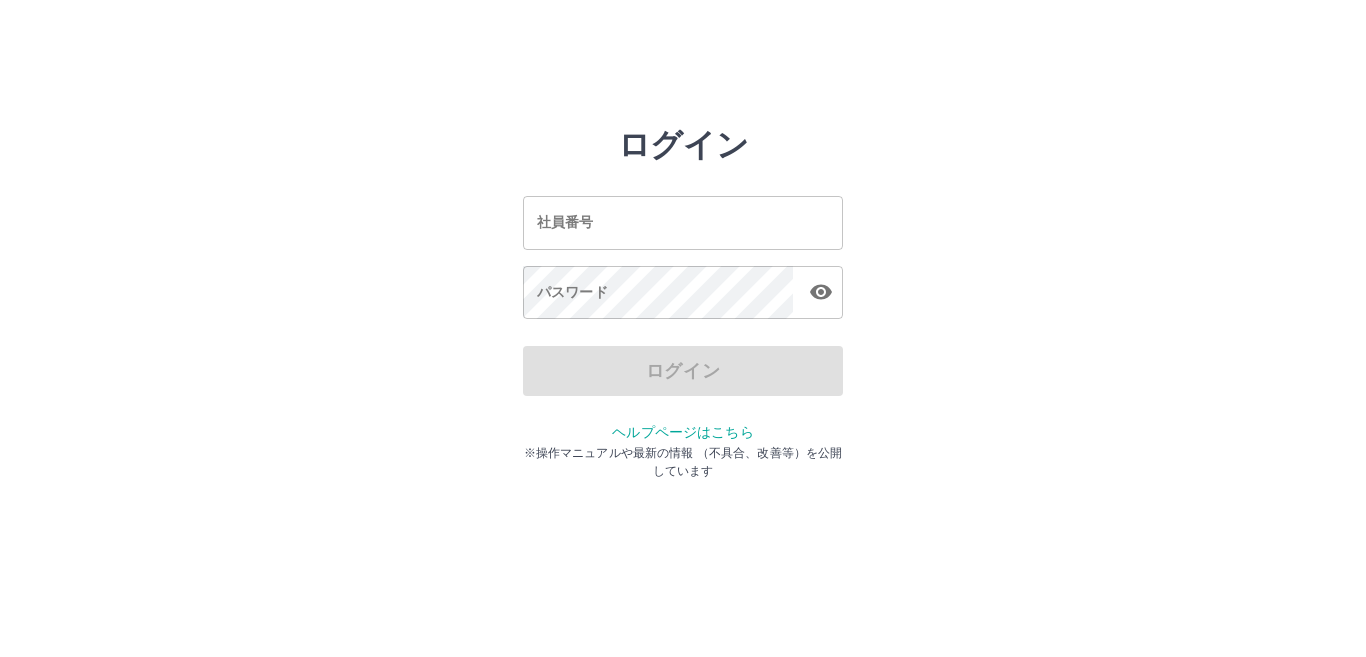 scroll, scrollTop: 0, scrollLeft: 0, axis: both 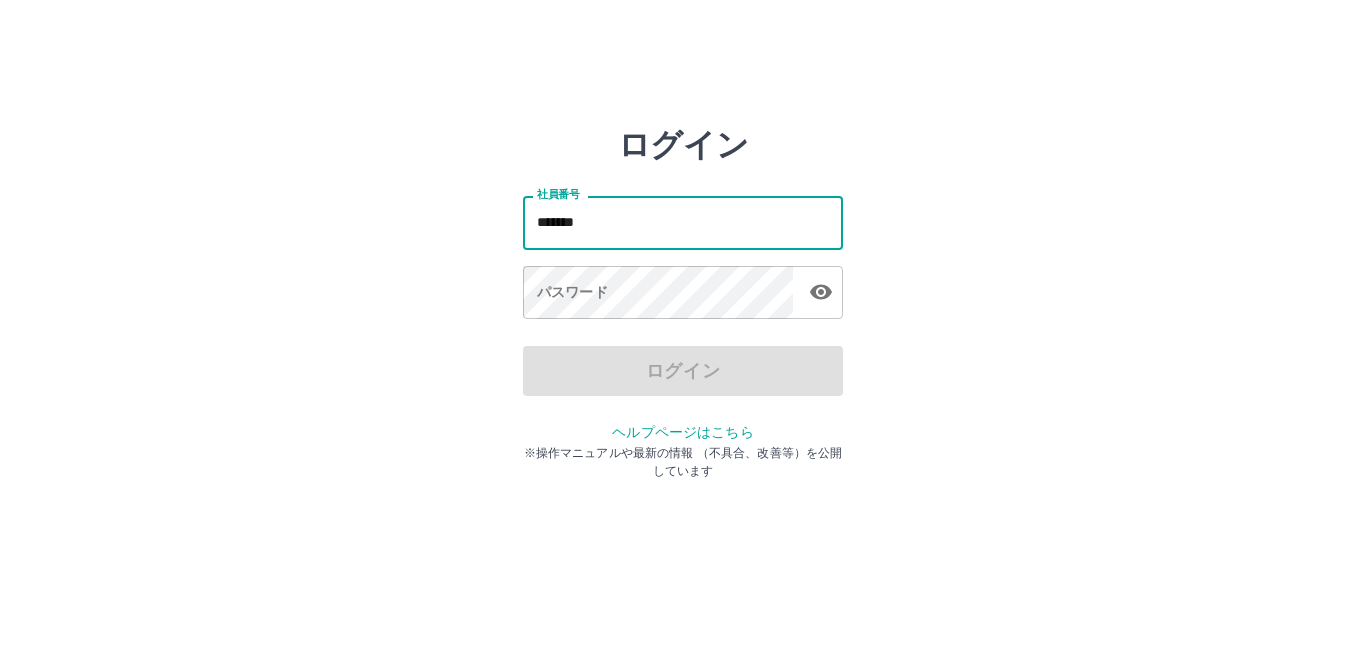 type on "*******" 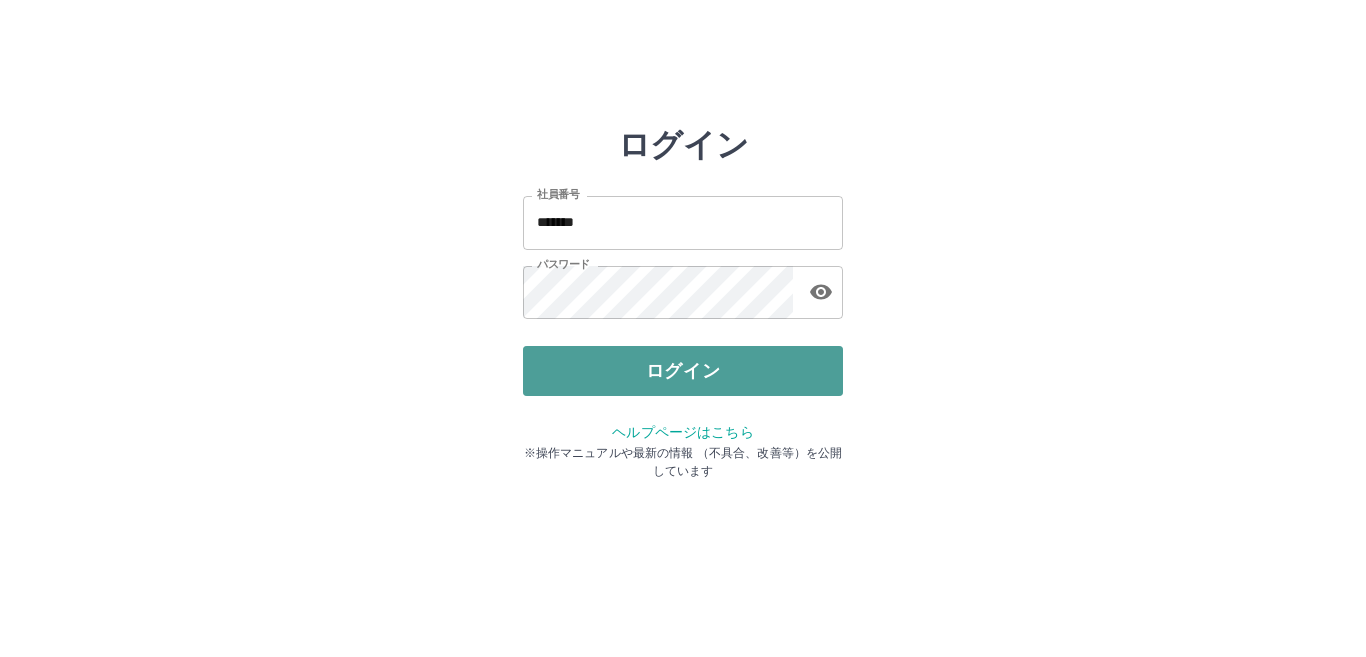 click on "ログイン" at bounding box center (683, 371) 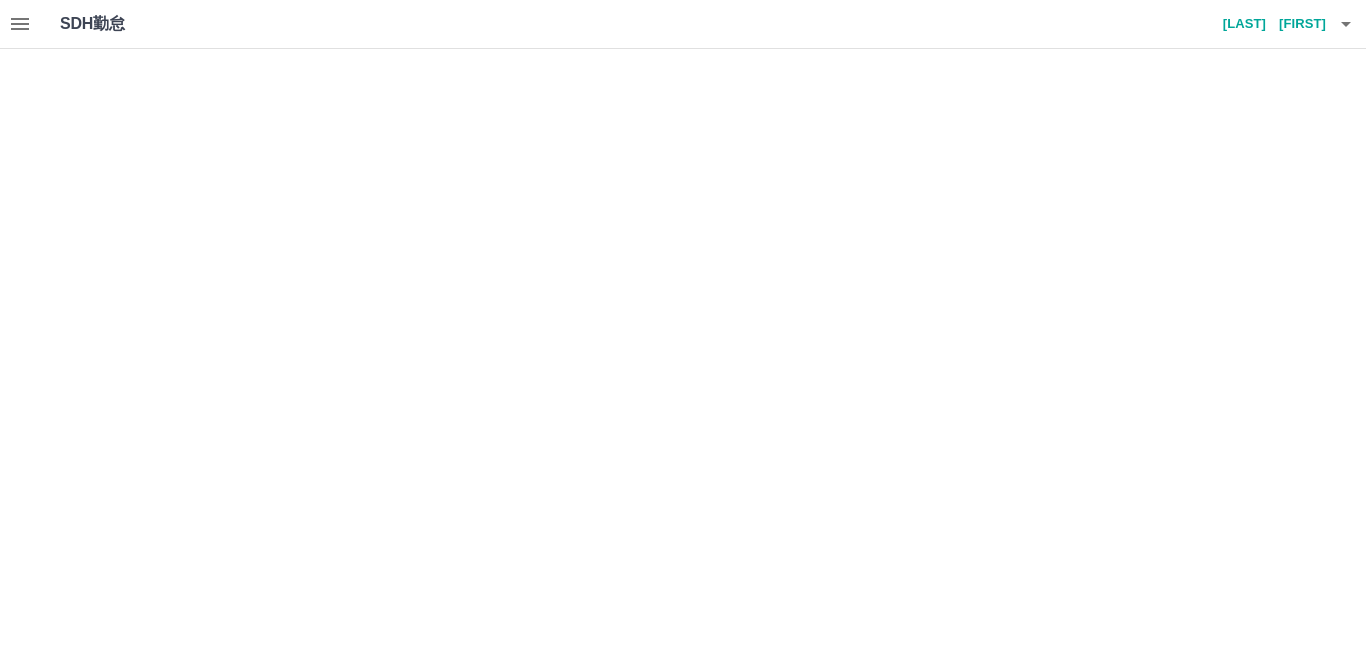 scroll, scrollTop: 0, scrollLeft: 0, axis: both 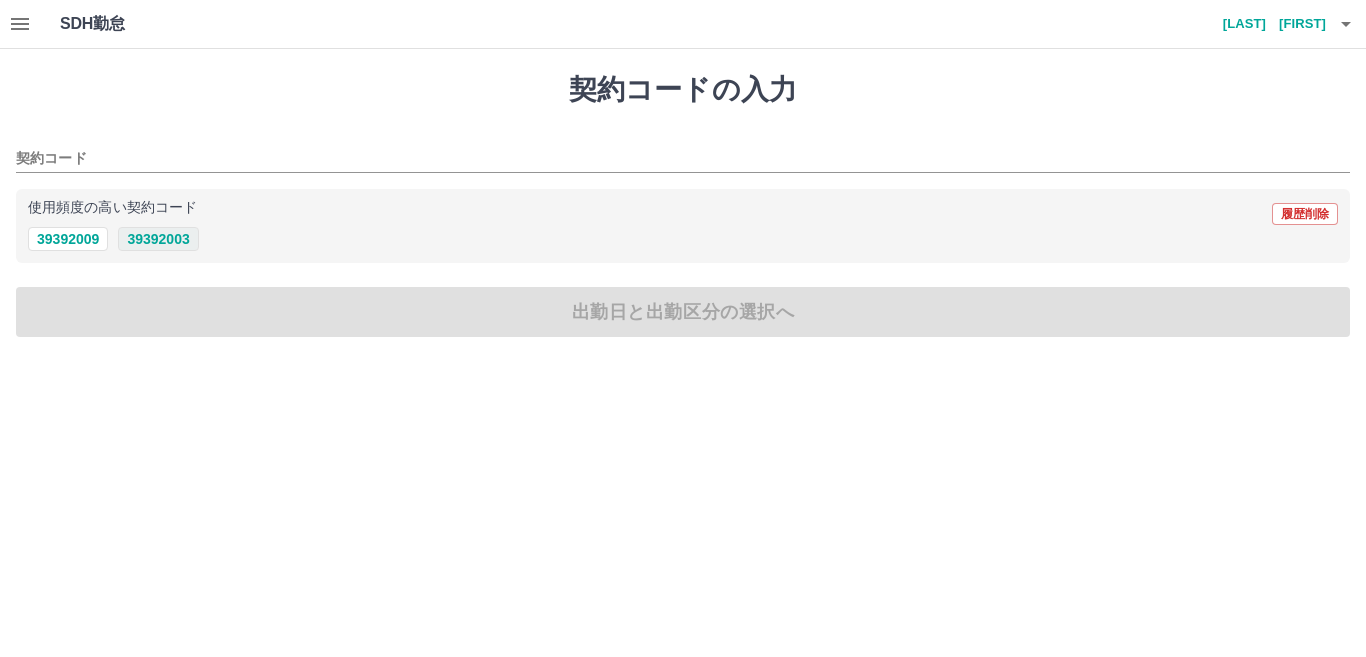 click on "39392003" at bounding box center [158, 239] 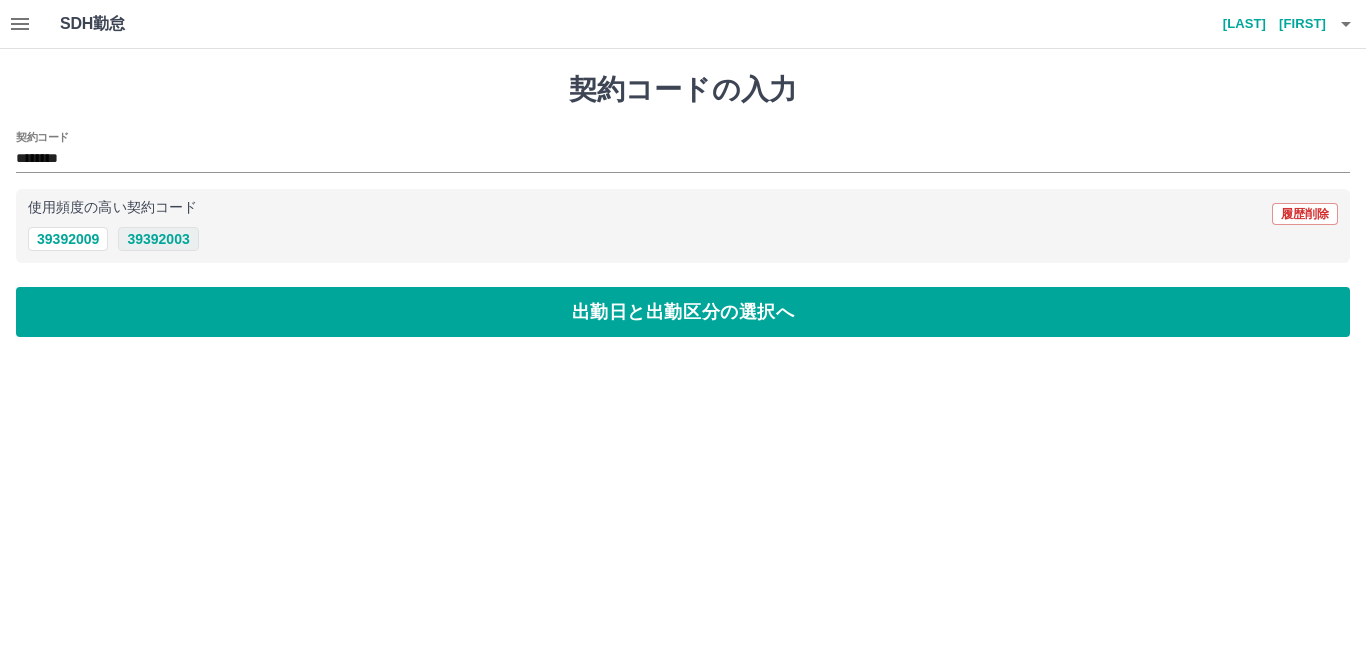 type on "********" 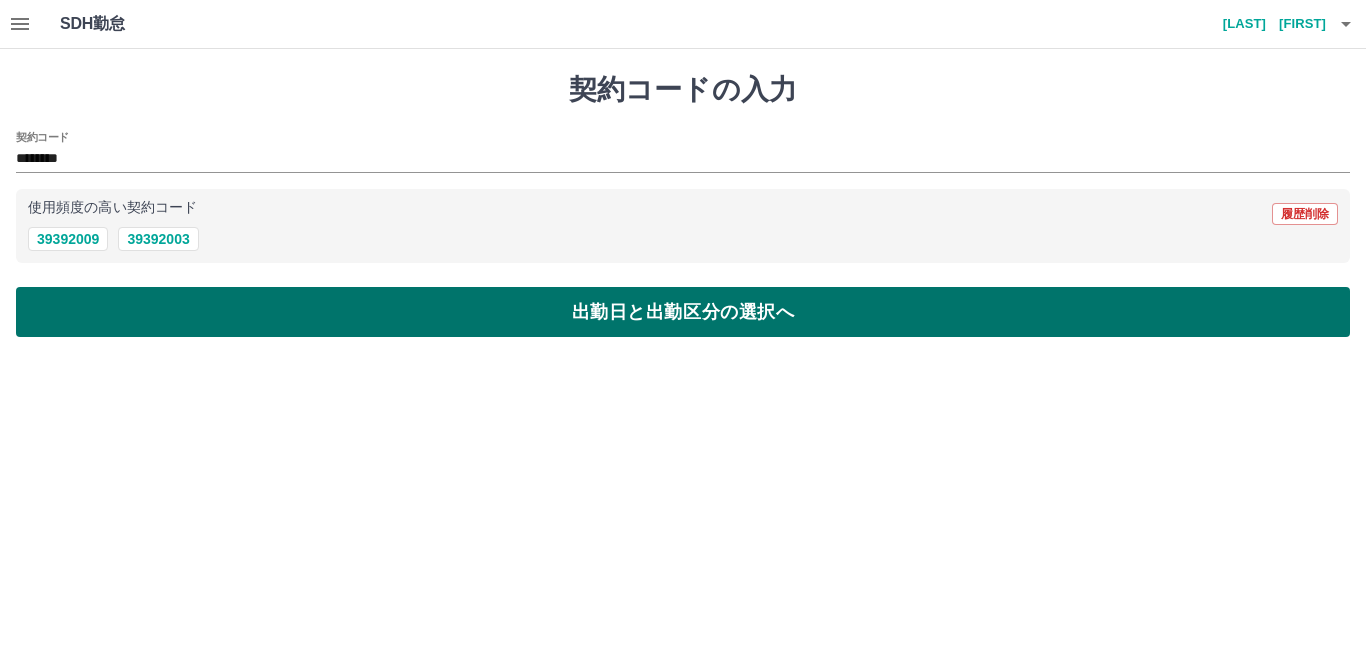 click on "出勤日と出勤区分の選択へ" at bounding box center [683, 312] 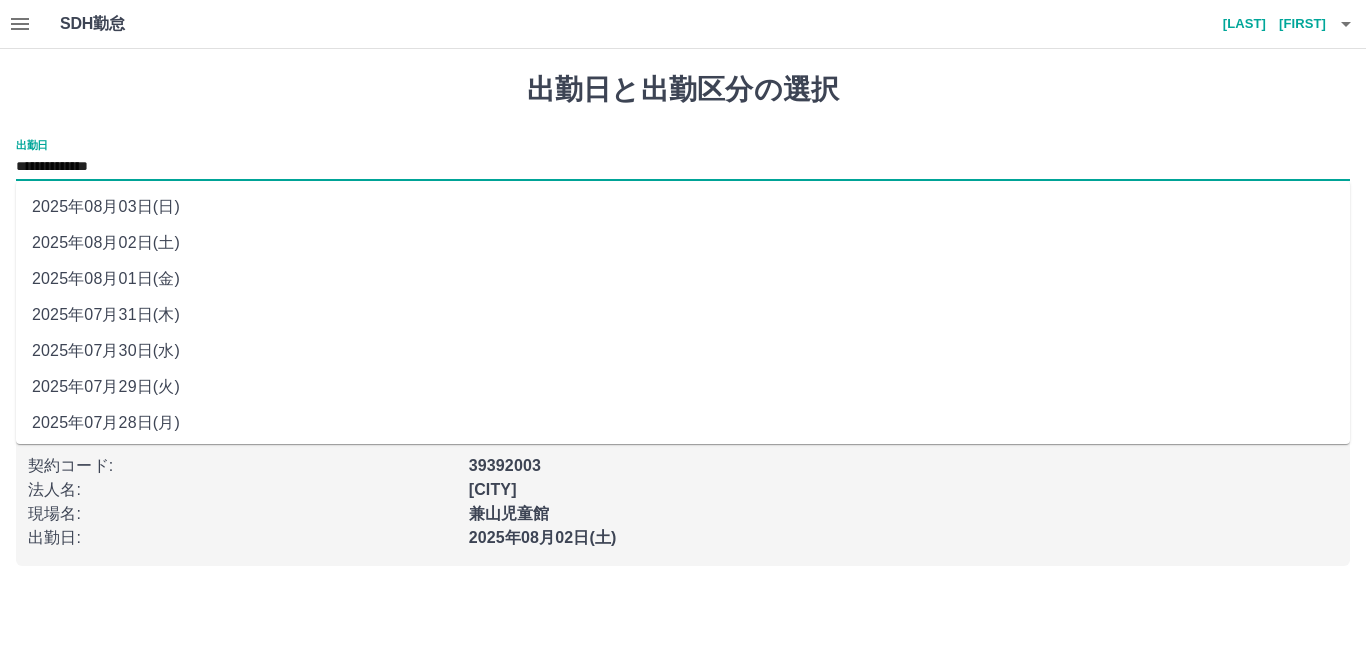 click on "**********" at bounding box center [683, 167] 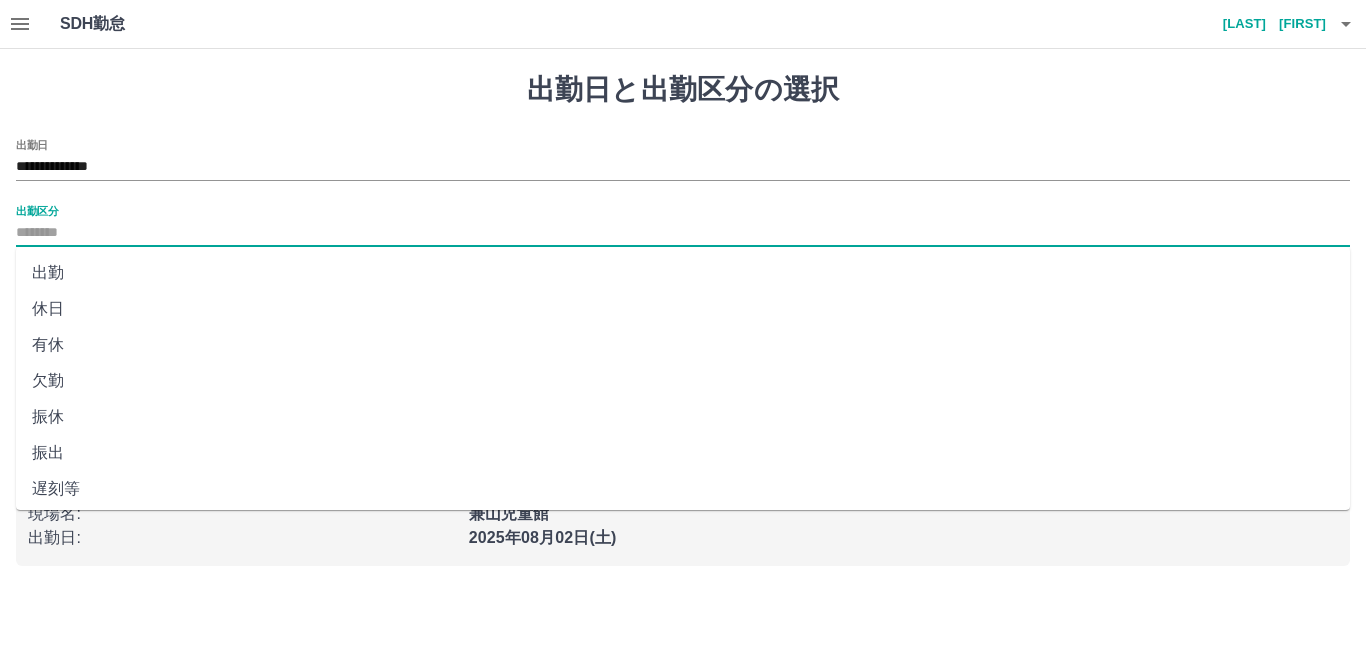click on "出勤区分" at bounding box center (683, 233) 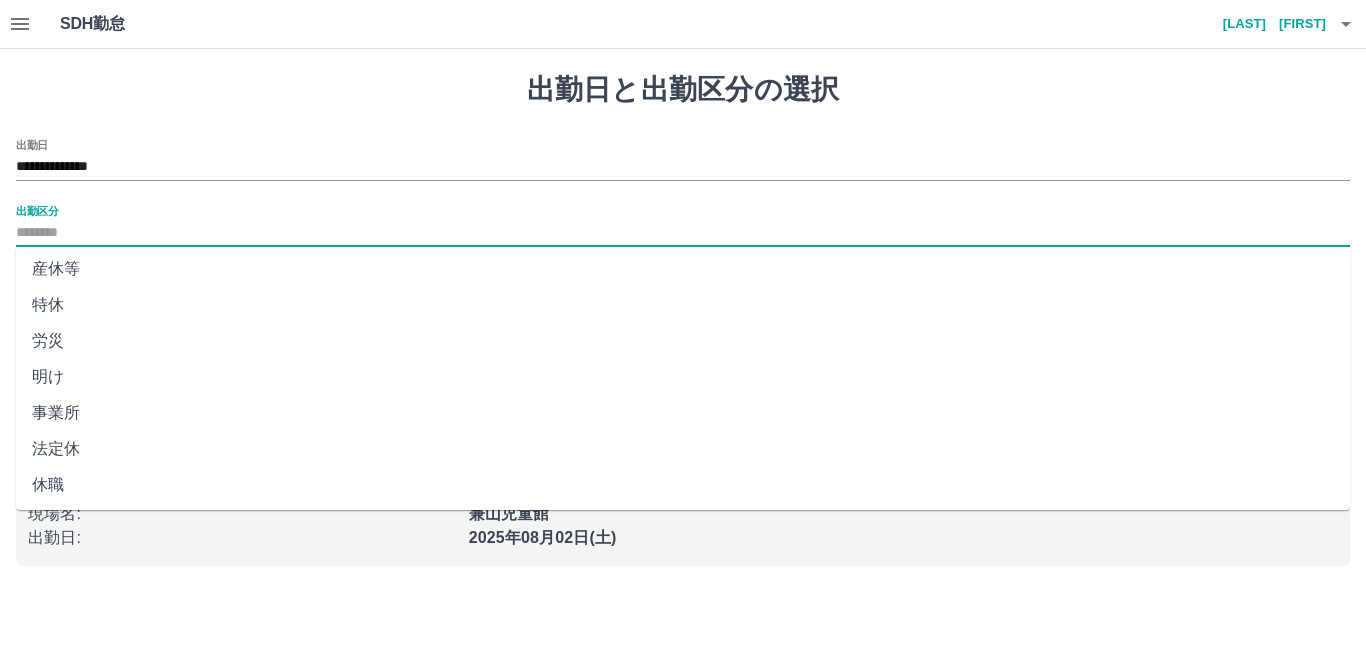 scroll, scrollTop: 401, scrollLeft: 0, axis: vertical 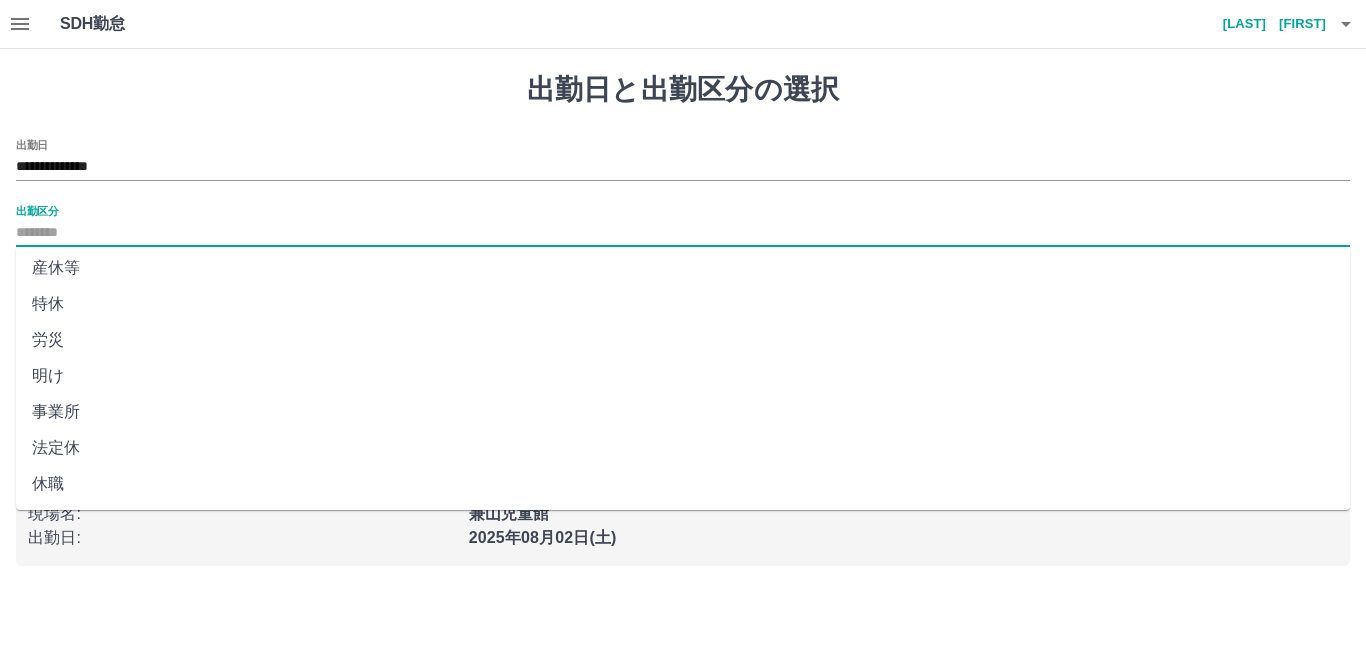 click on "法定休" at bounding box center (683, 448) 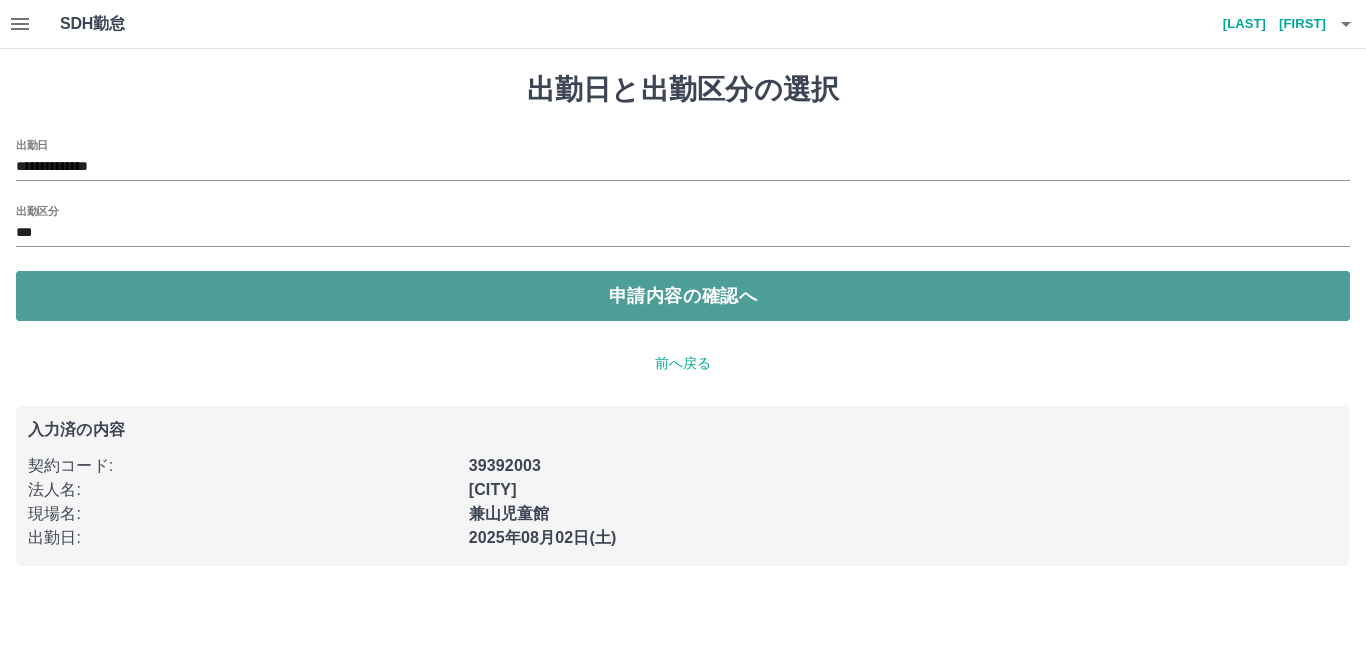 click on "申請内容の確認へ" at bounding box center [683, 296] 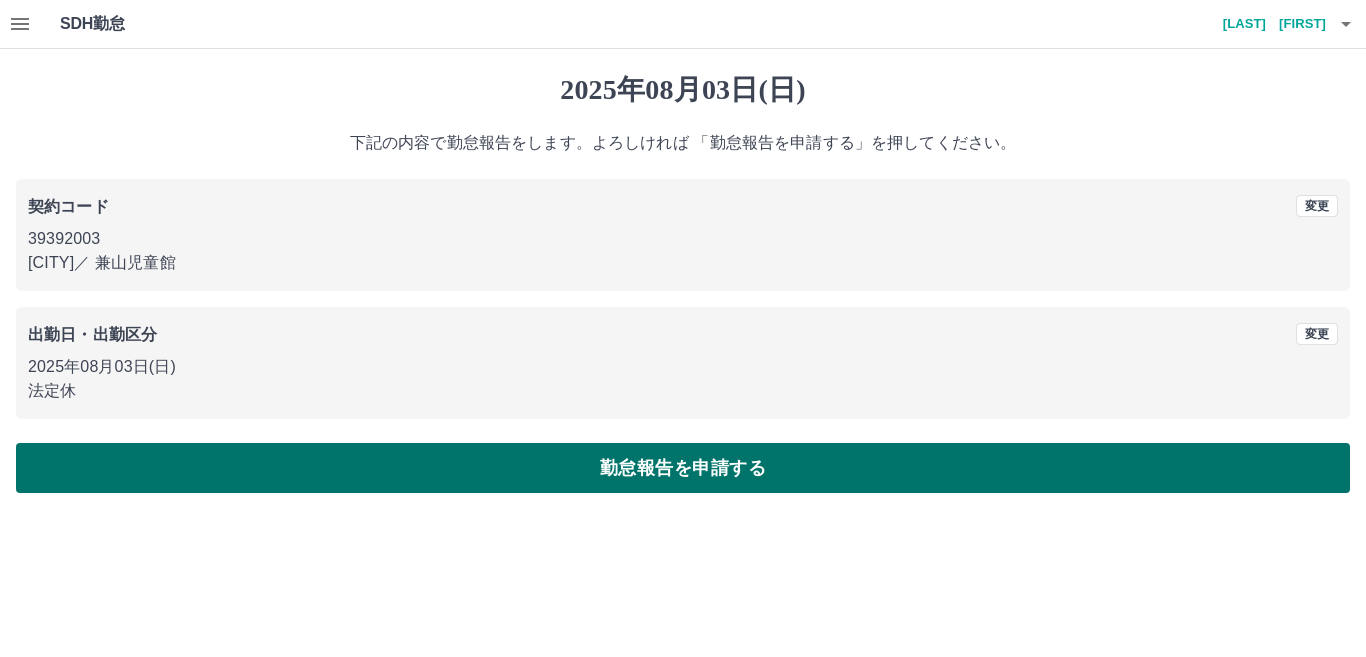 click on "勤怠報告を申請する" at bounding box center (683, 468) 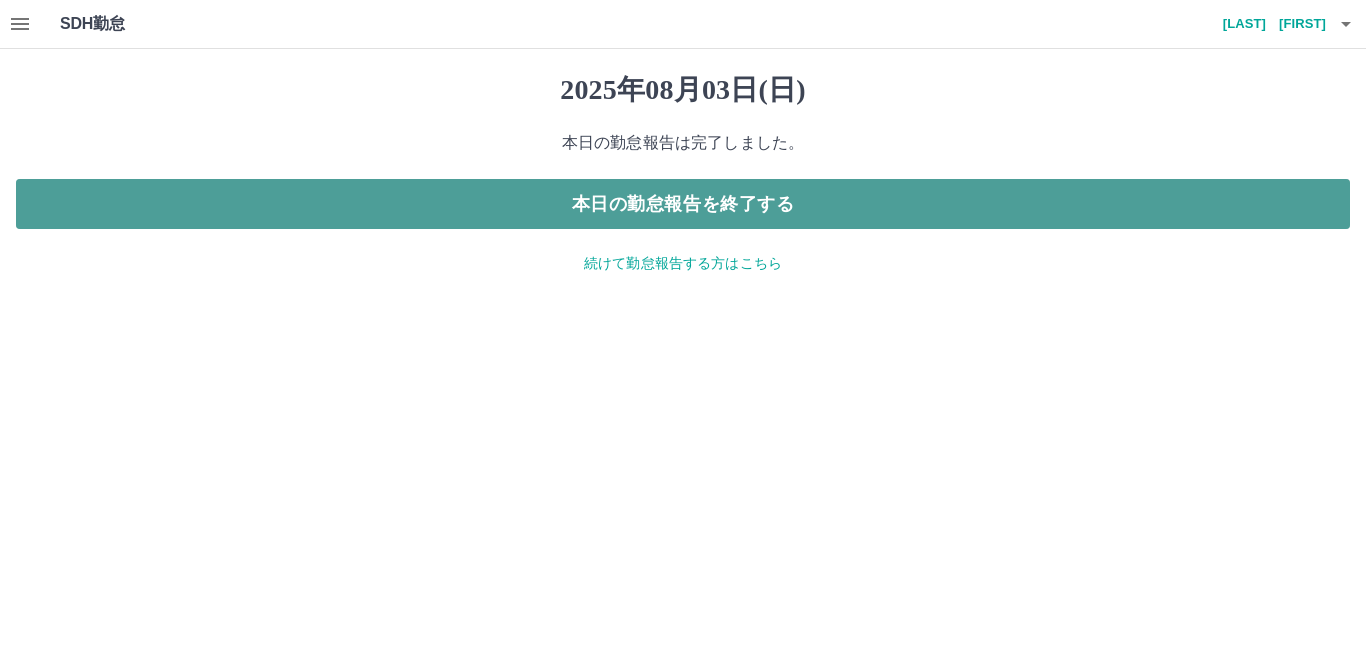 click on "本日の勤怠報告を終了する" at bounding box center [683, 204] 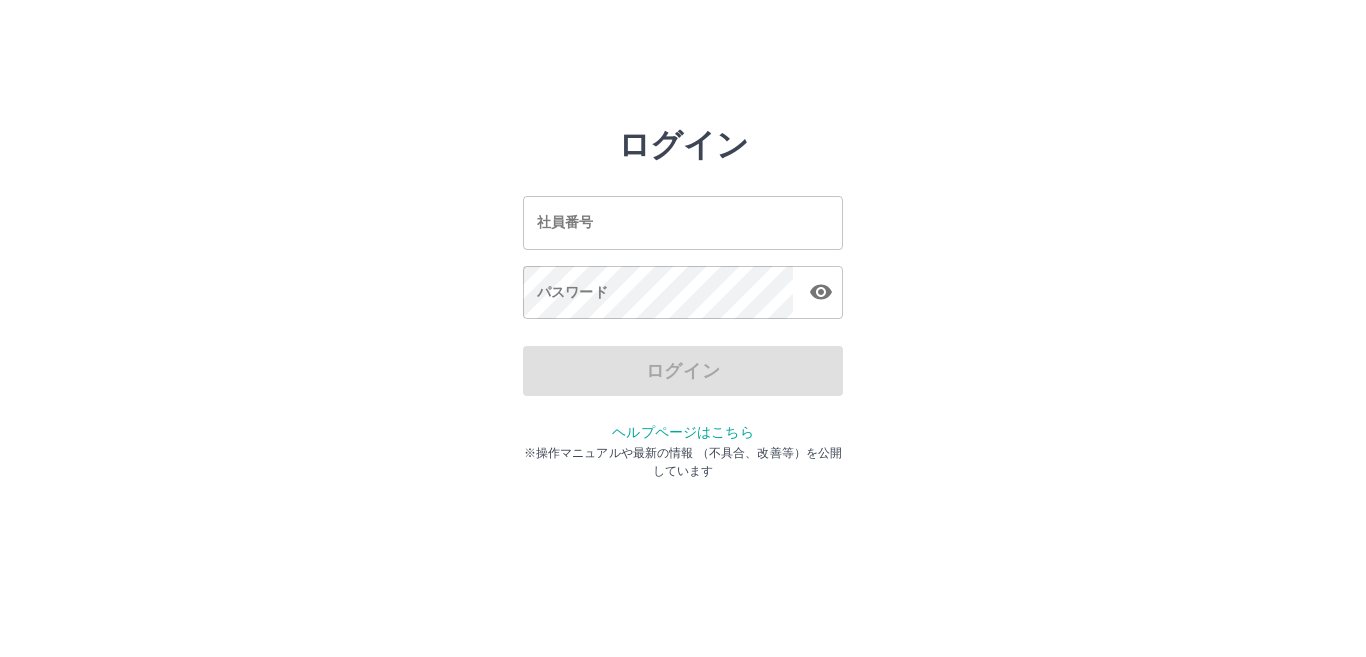 scroll, scrollTop: 0, scrollLeft: 0, axis: both 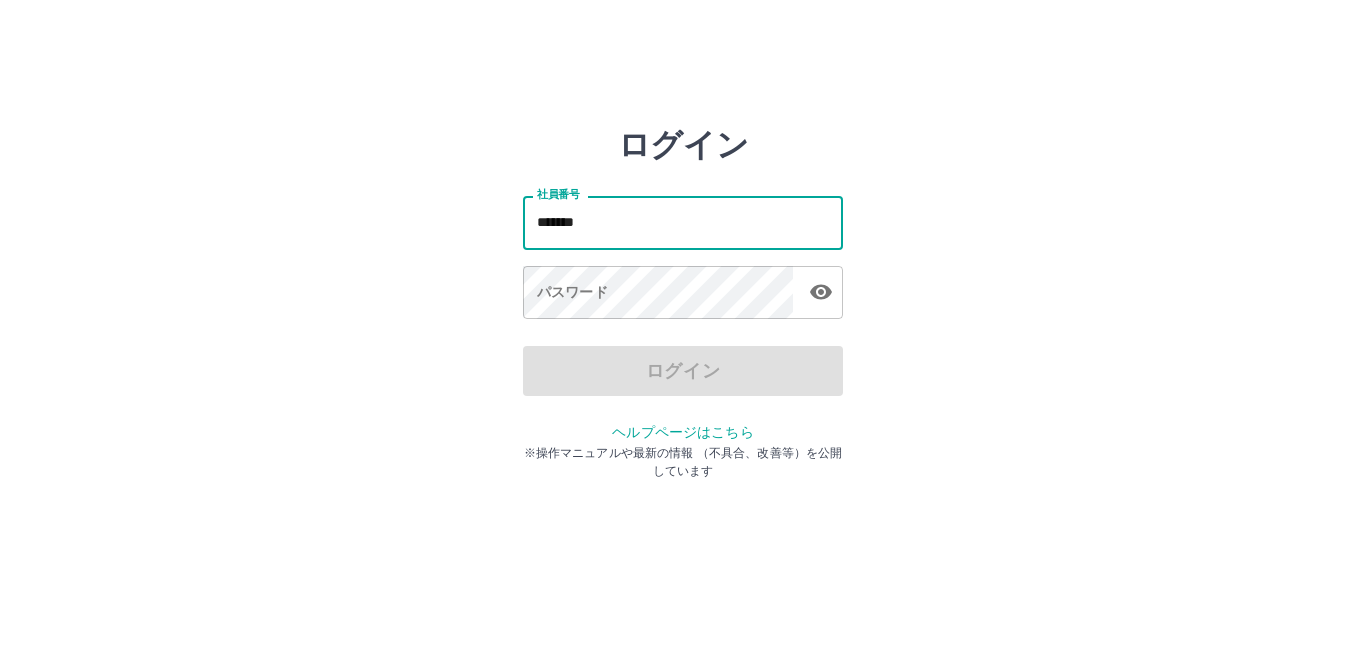type on "*******" 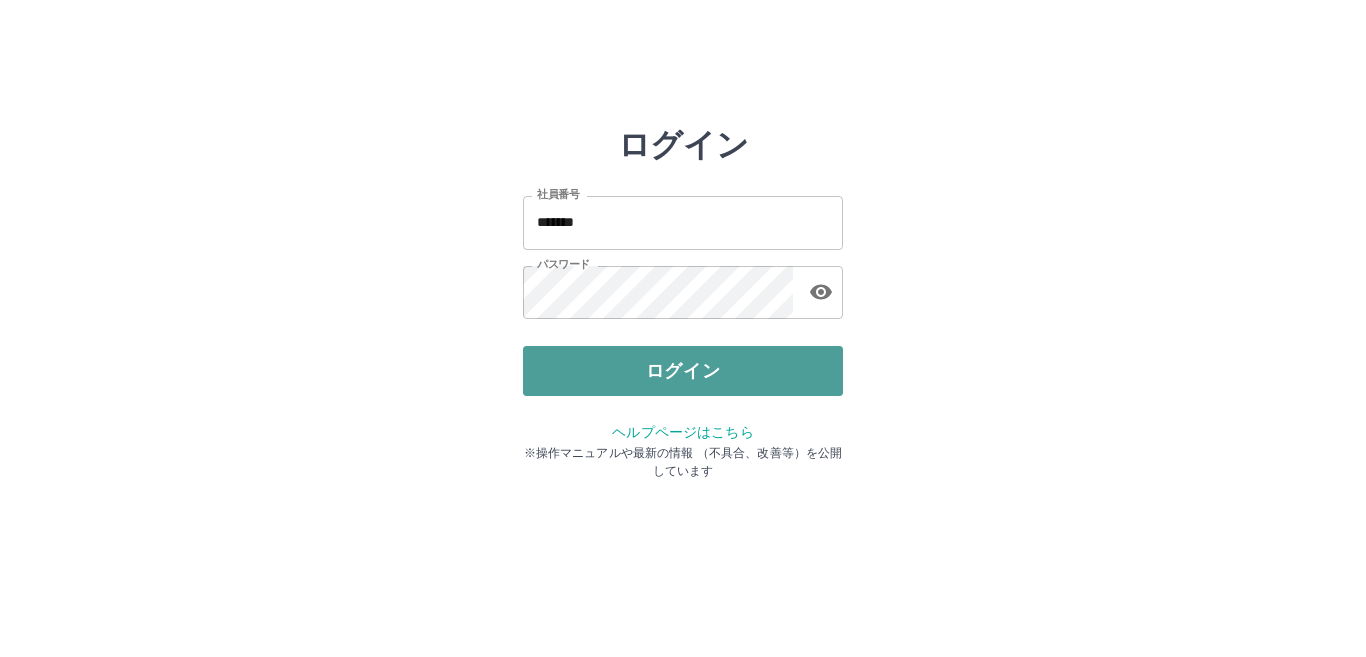 click on "ログイン" at bounding box center (683, 371) 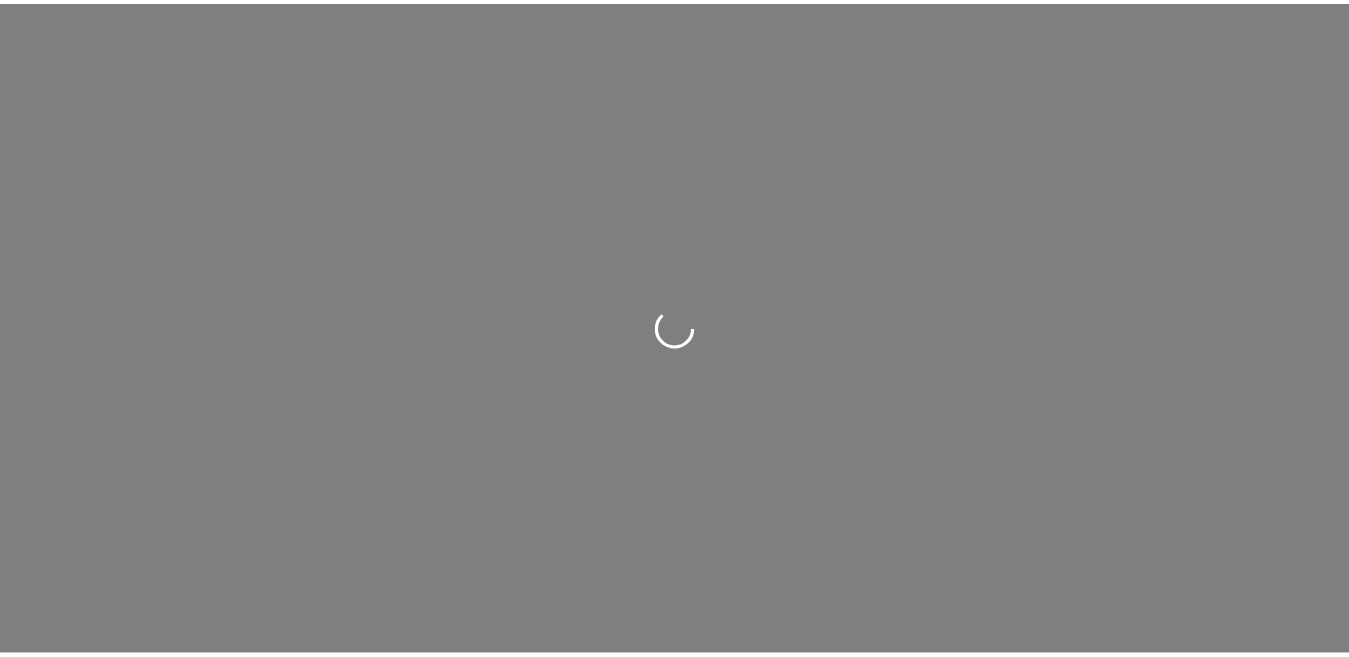 scroll, scrollTop: 0, scrollLeft: 0, axis: both 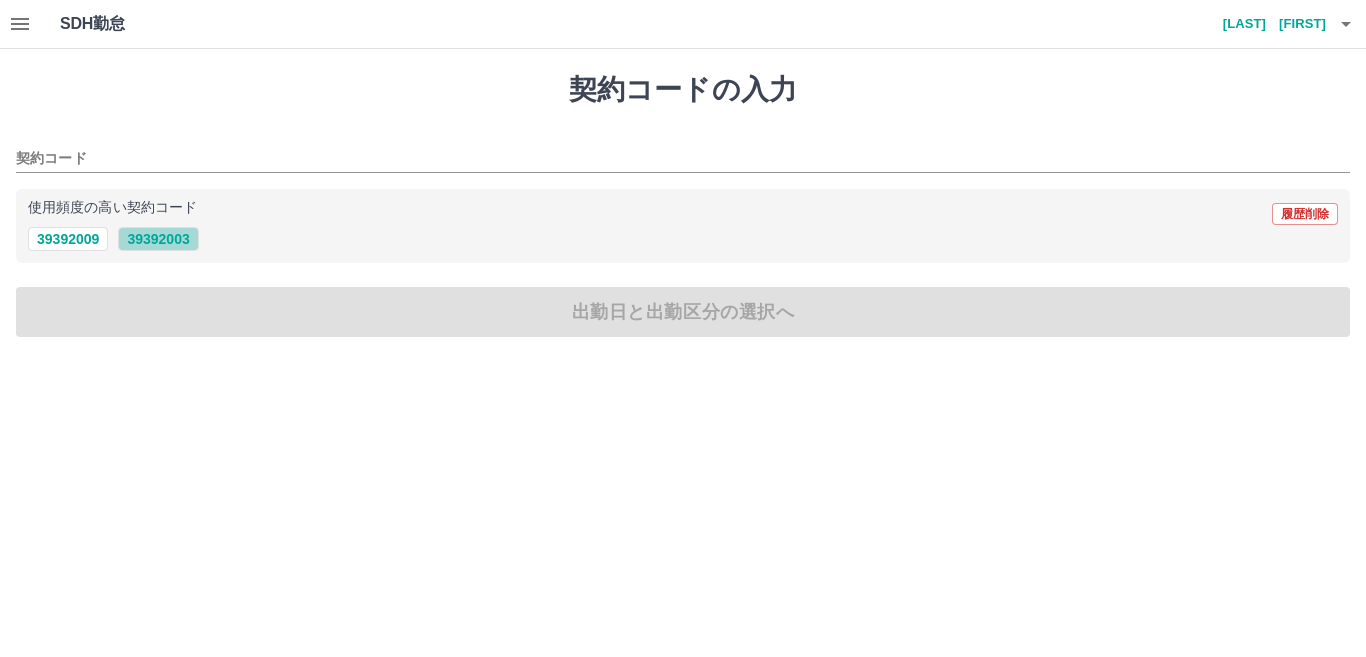 click on "39392003" at bounding box center [158, 239] 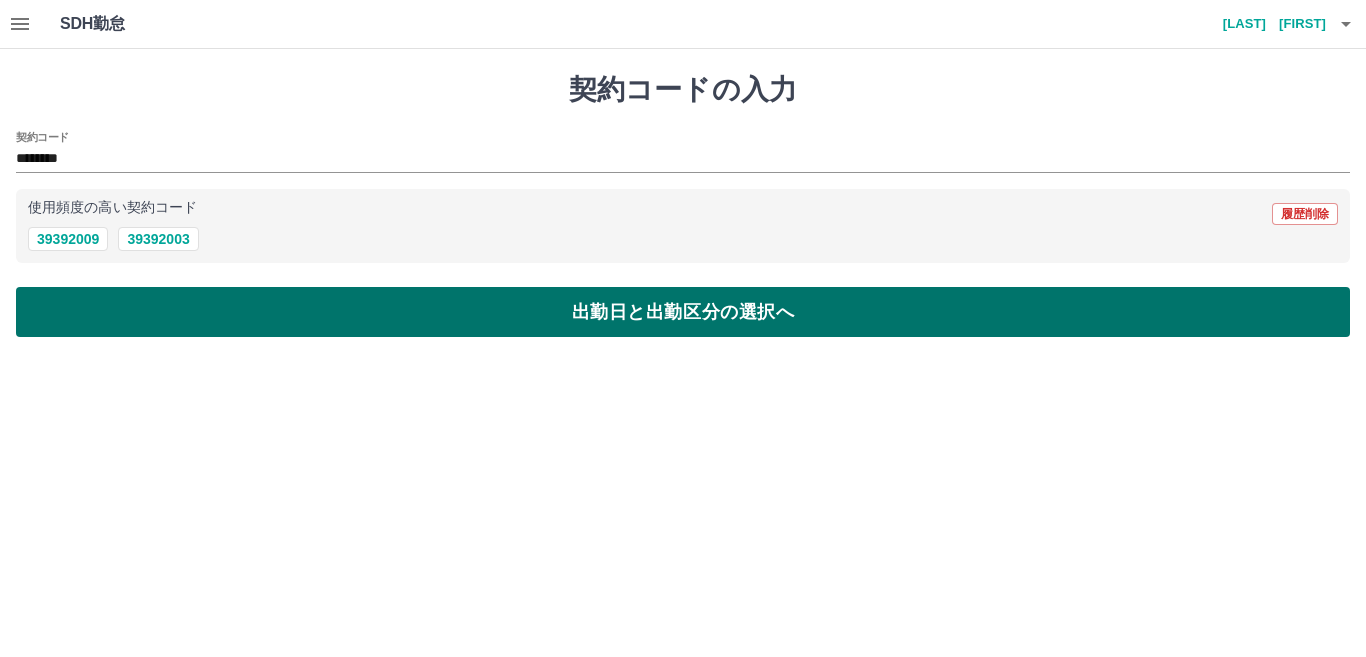 click on "出勤日と出勤区分の選択へ" at bounding box center (683, 312) 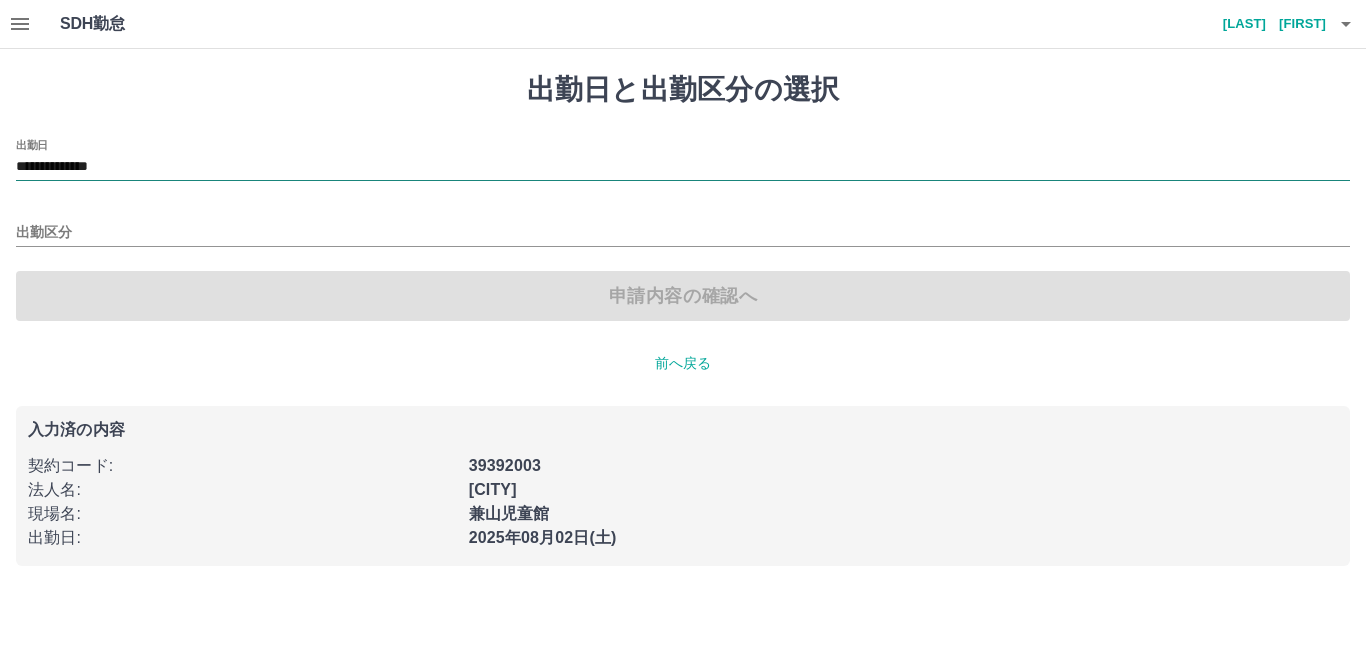 click on "**********" at bounding box center [683, 167] 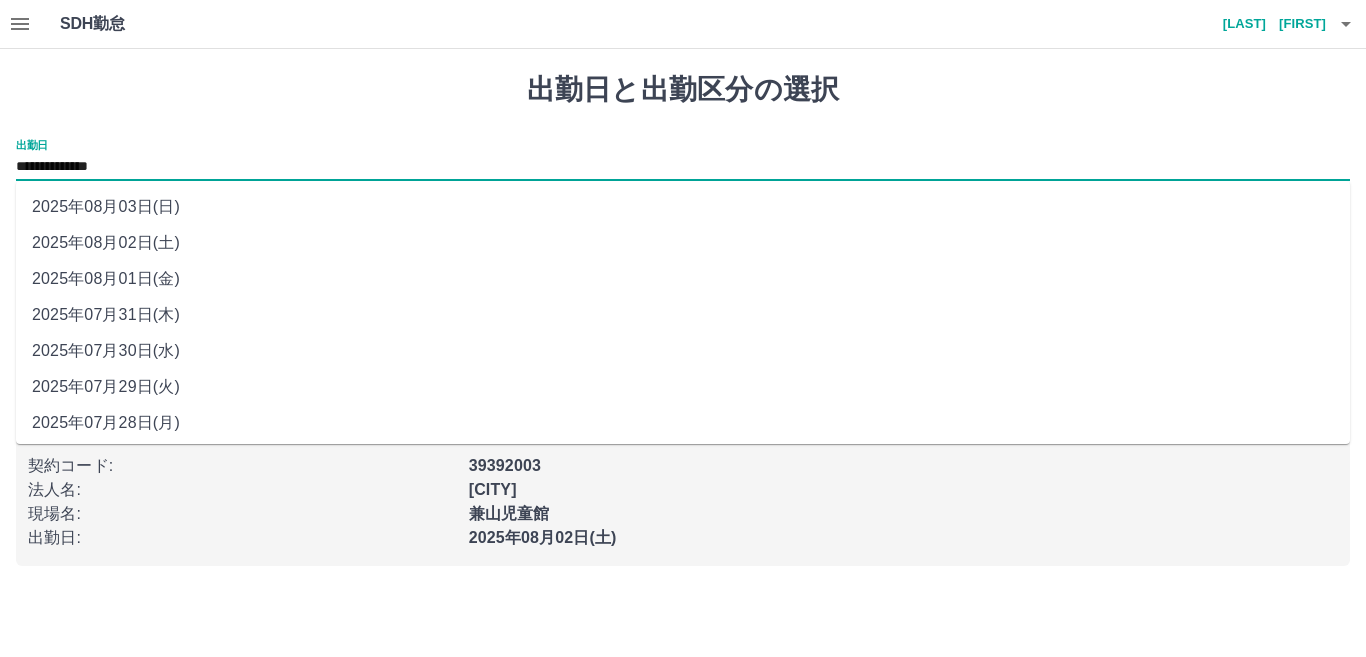 drag, startPoint x: 233, startPoint y: 224, endPoint x: 221, endPoint y: 216, distance: 14.422205 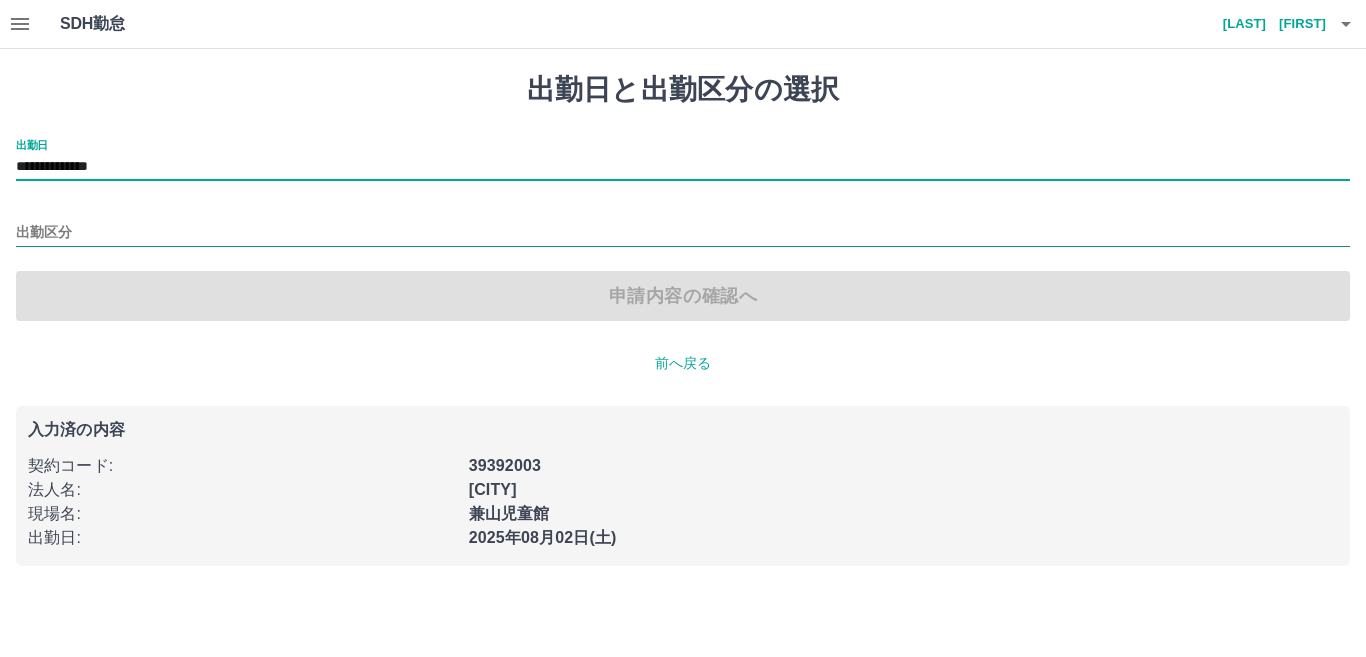 click on "出勤区分" at bounding box center [683, 233] 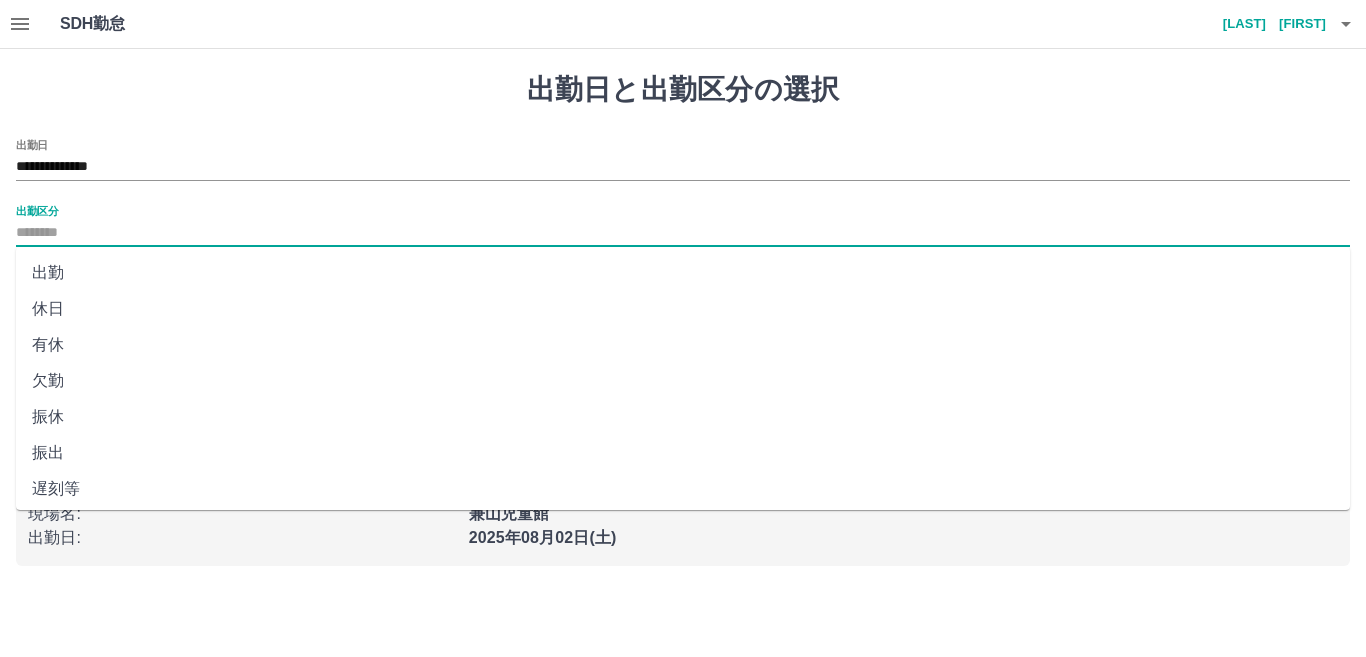click on "出勤" at bounding box center (683, 273) 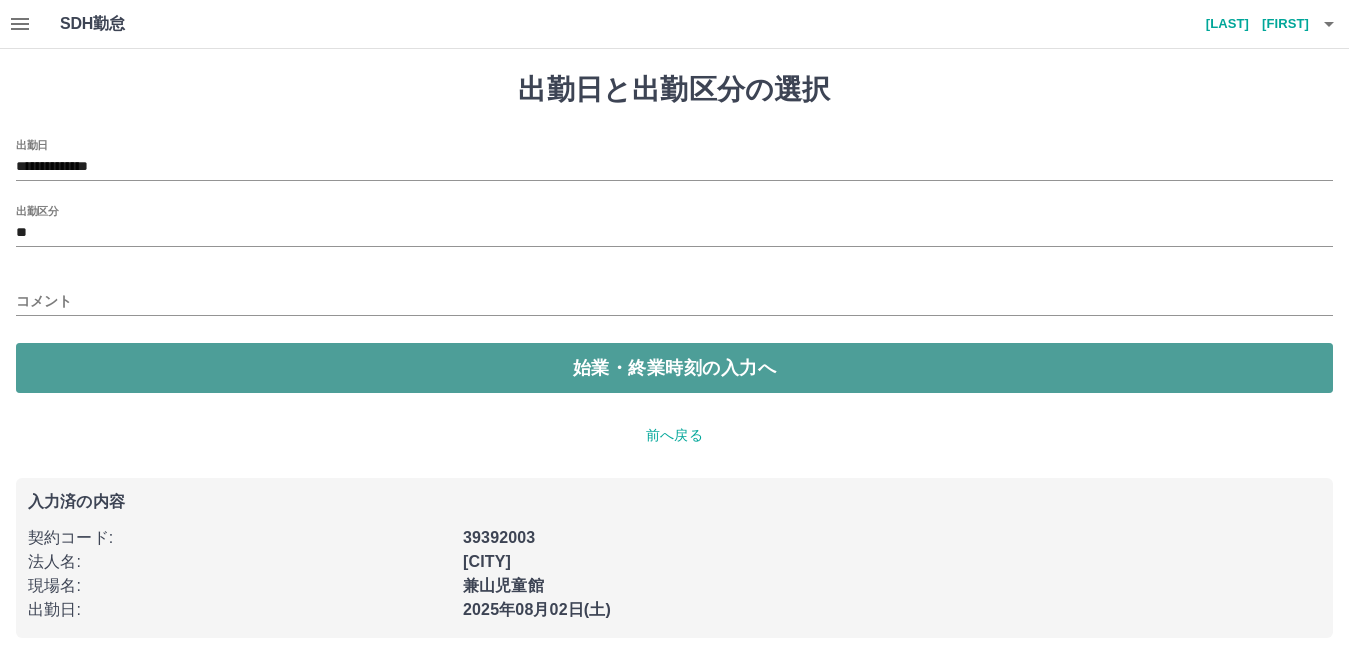click on "始業・終業時刻の入力へ" at bounding box center [674, 368] 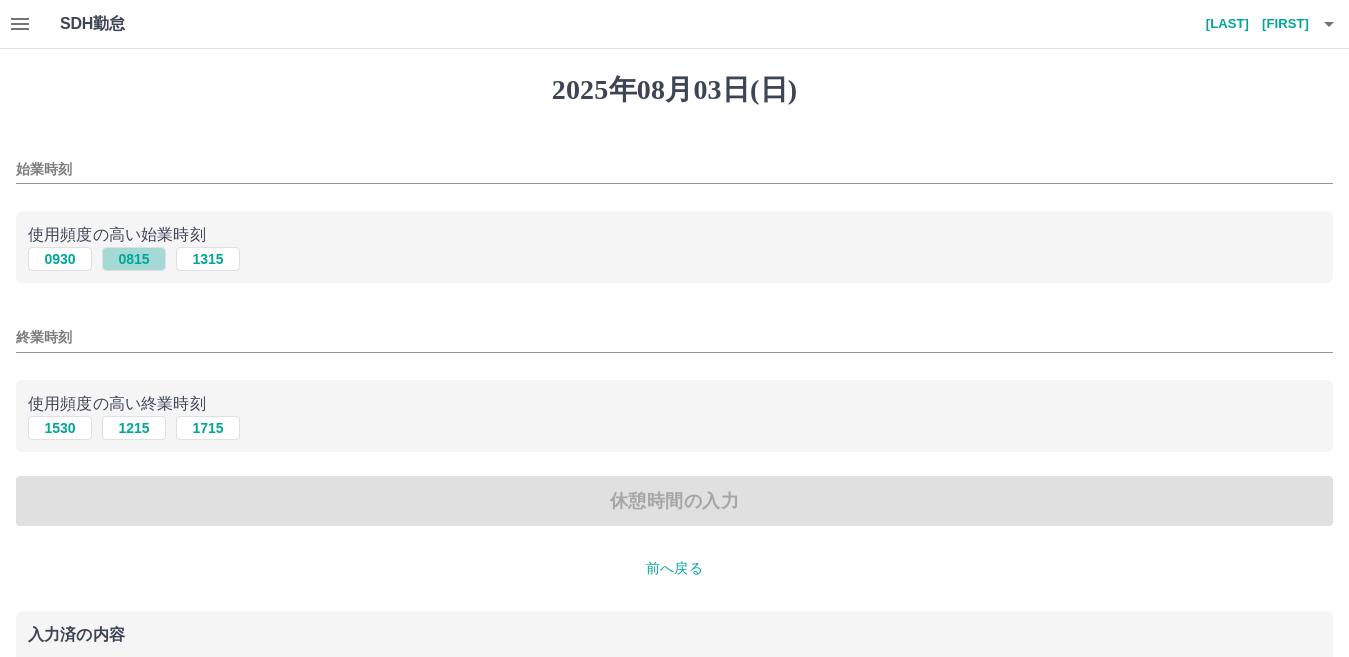 click on "0815" at bounding box center [134, 259] 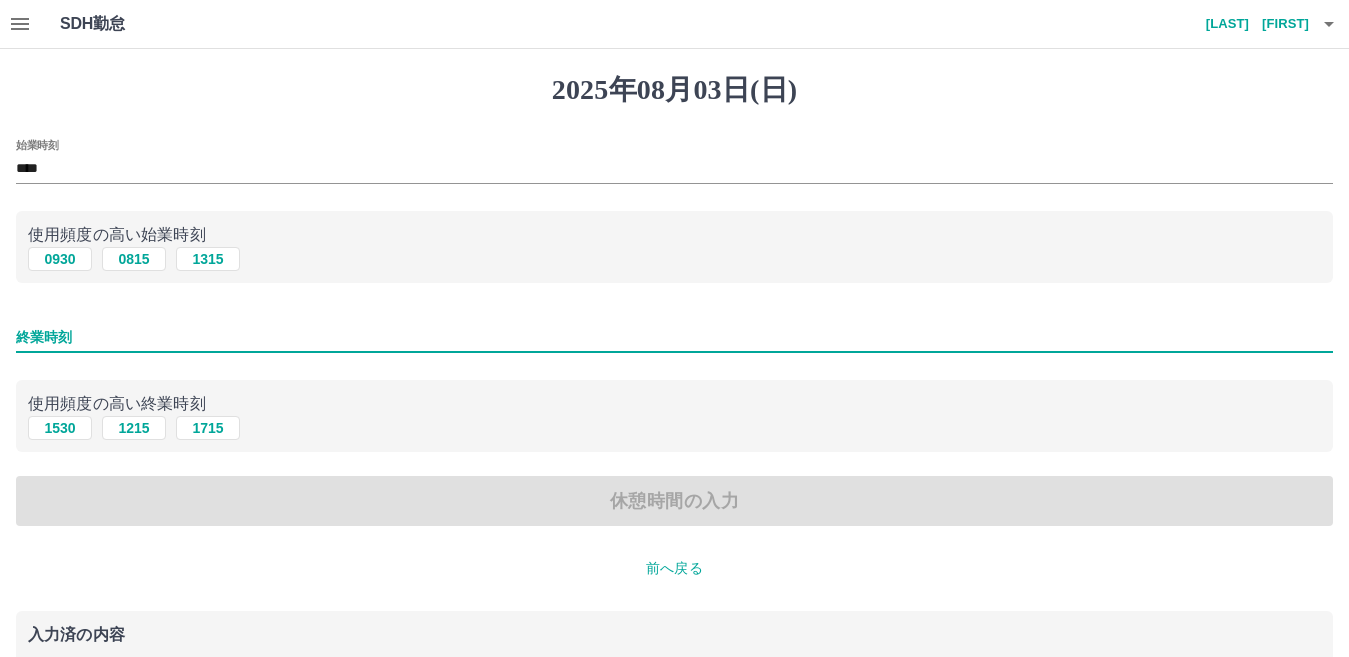 click on "終業時刻" at bounding box center (674, 337) 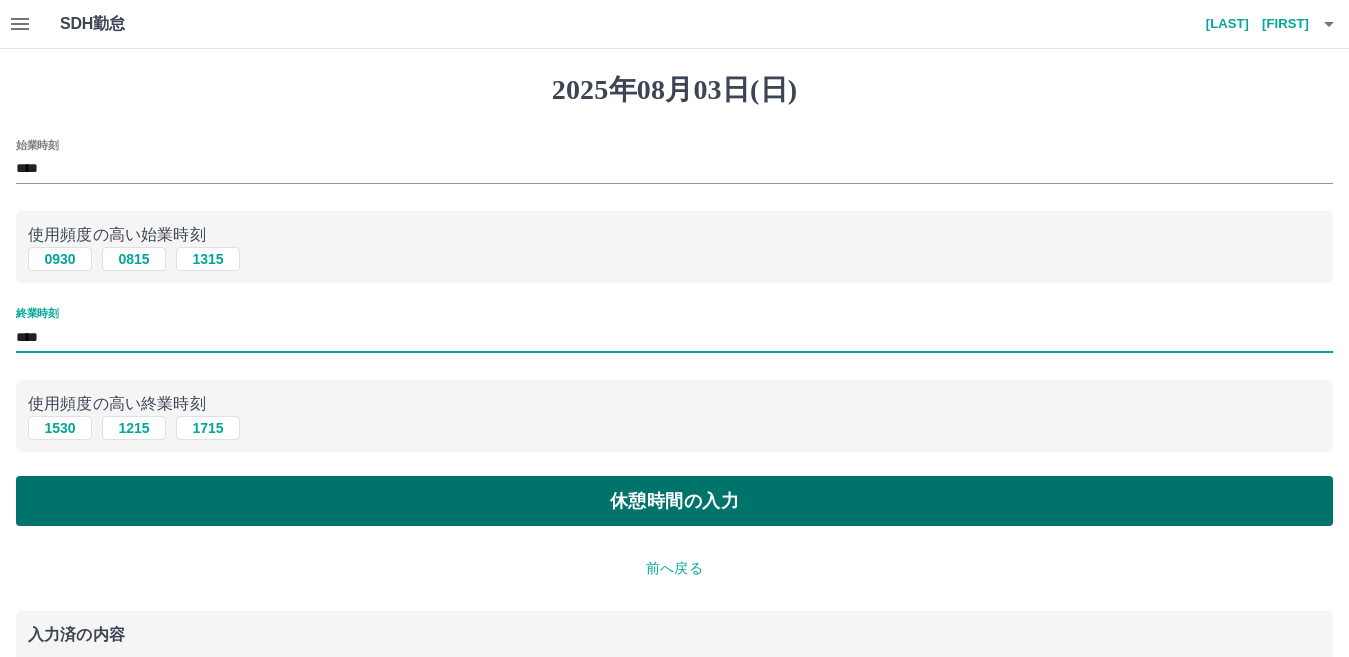 type on "****" 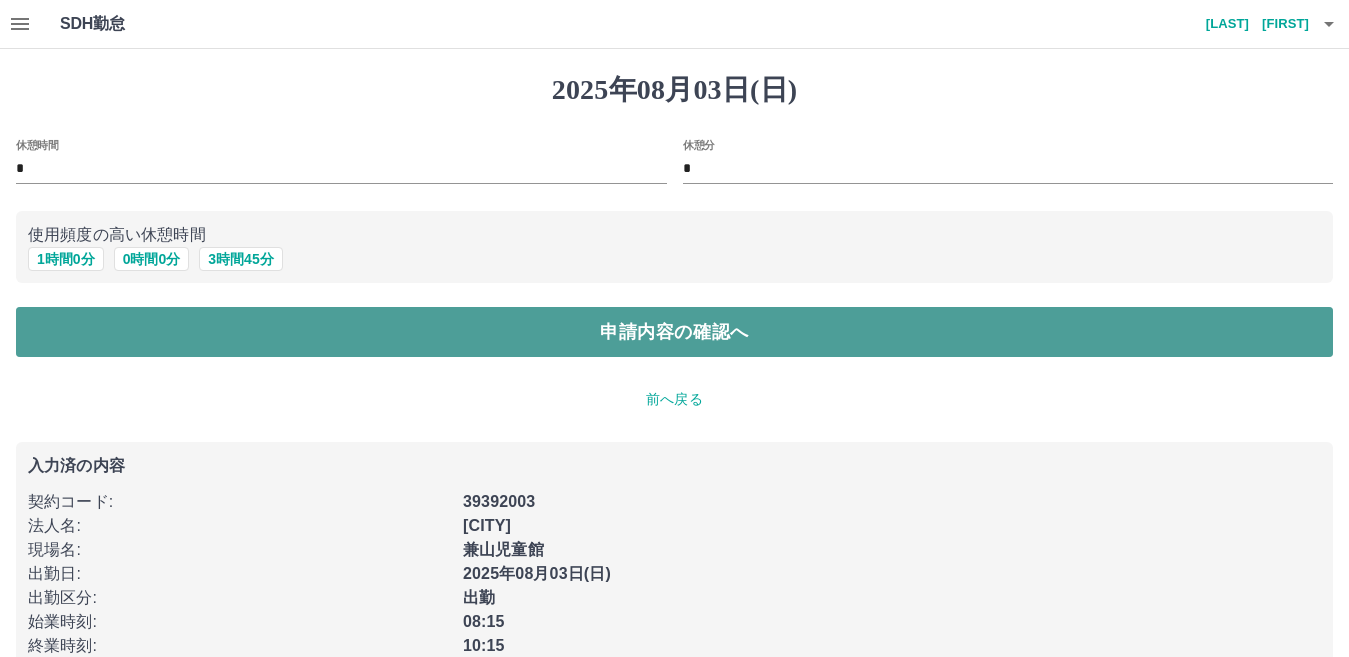 click on "申請内容の確認へ" at bounding box center (674, 332) 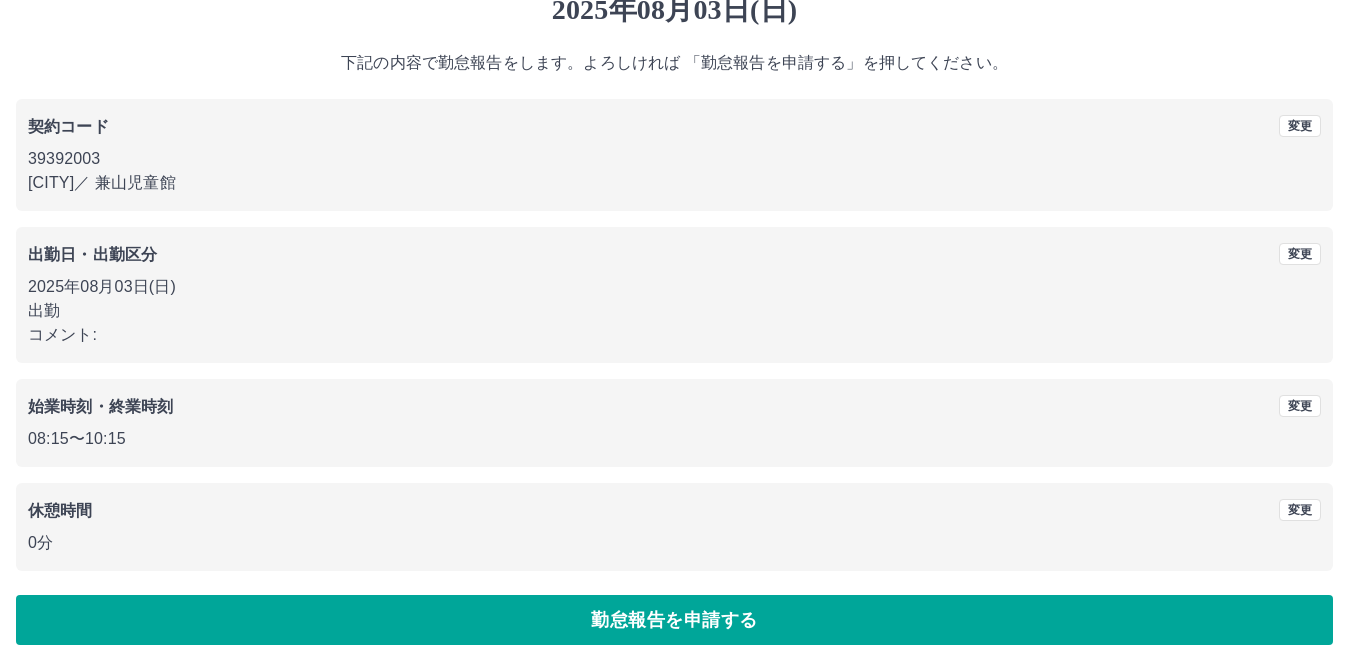 scroll, scrollTop: 92, scrollLeft: 0, axis: vertical 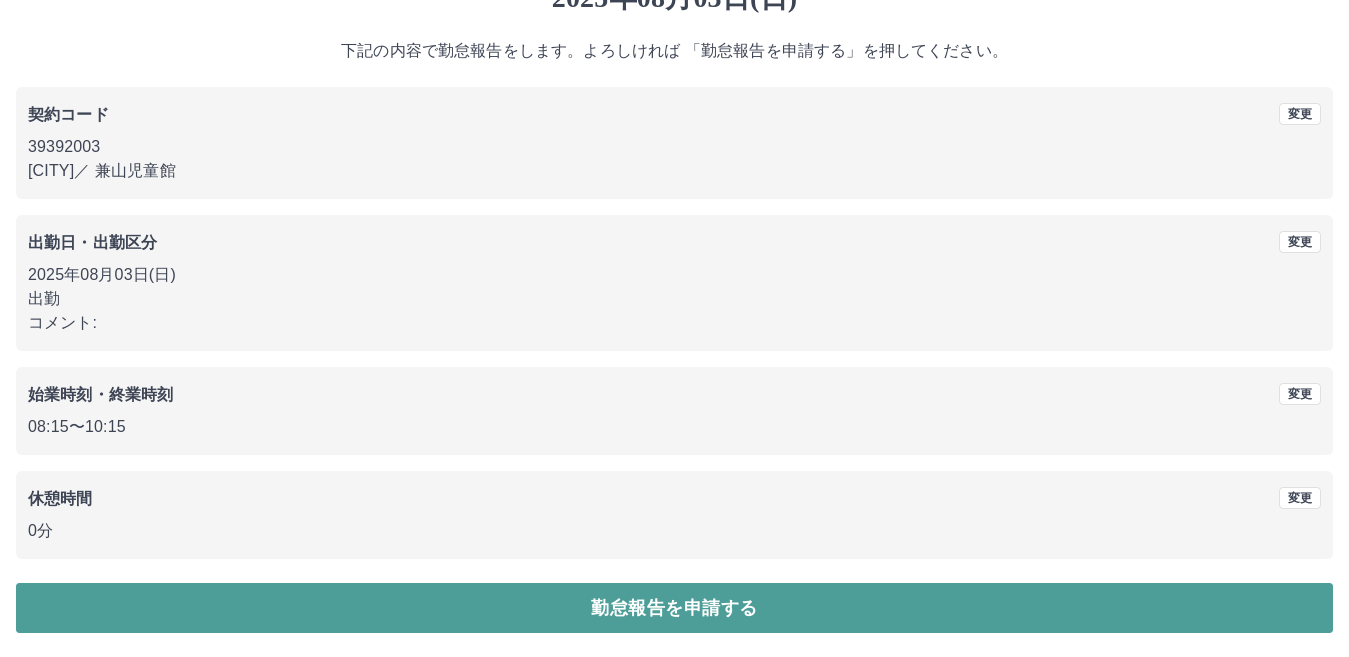 click on "勤怠報告を申請する" at bounding box center (674, 608) 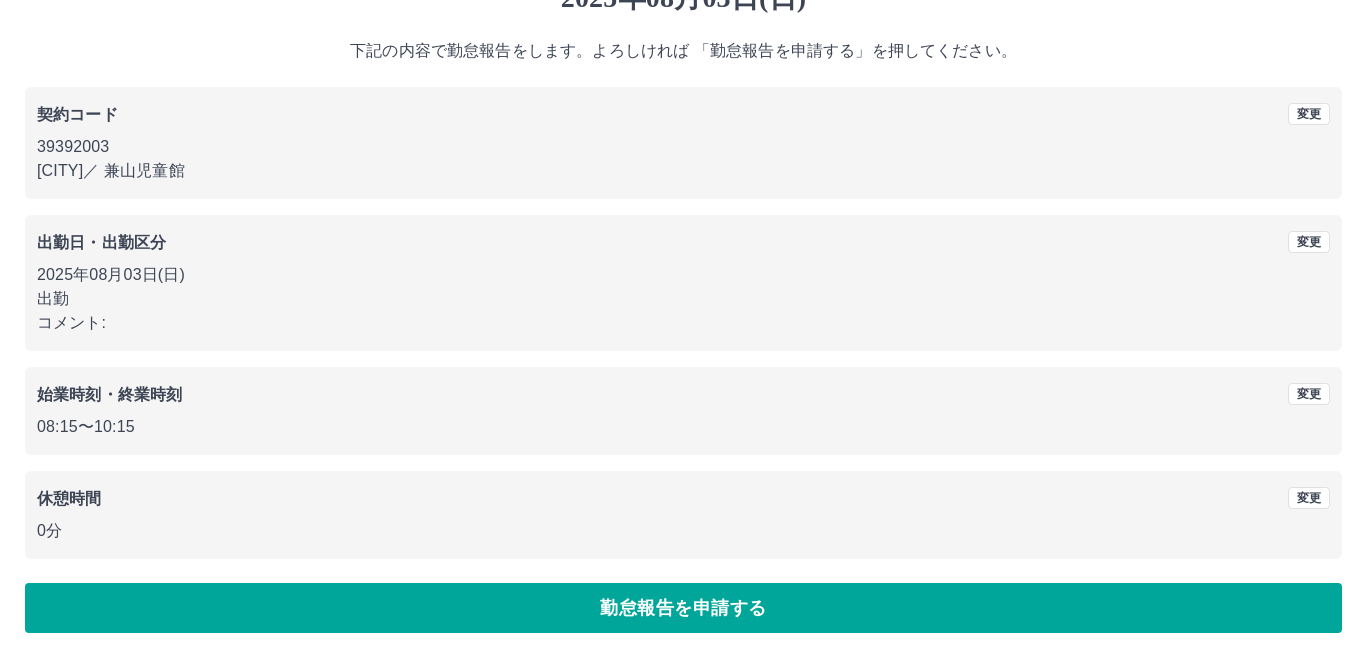 scroll, scrollTop: 0, scrollLeft: 0, axis: both 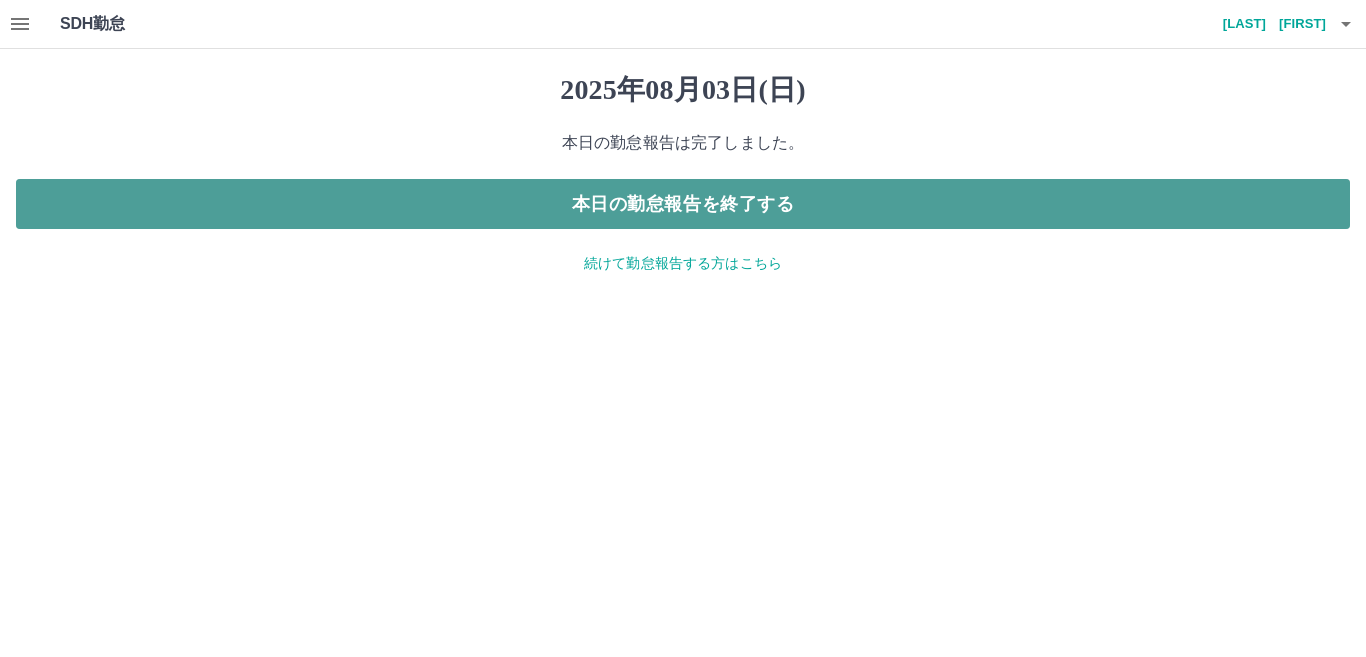 click on "本日の勤怠報告を終了する" at bounding box center [683, 204] 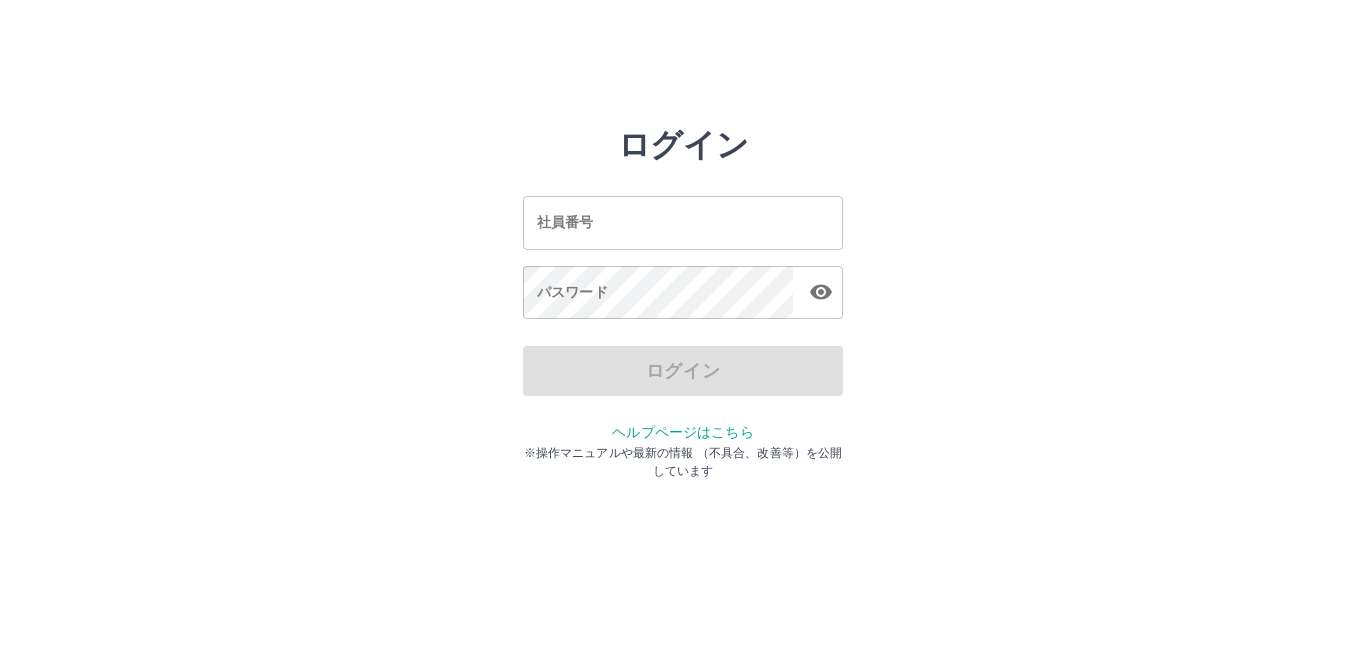 scroll, scrollTop: 0, scrollLeft: 0, axis: both 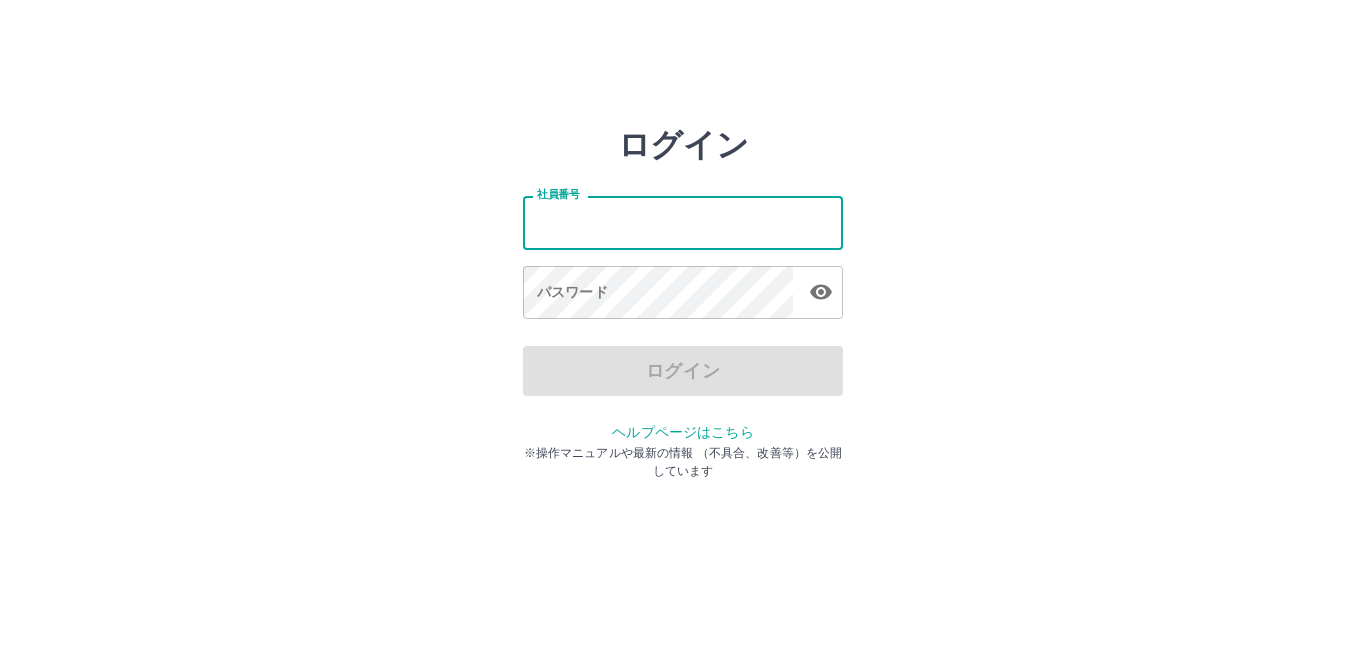 click on "社員番号" at bounding box center [683, 222] 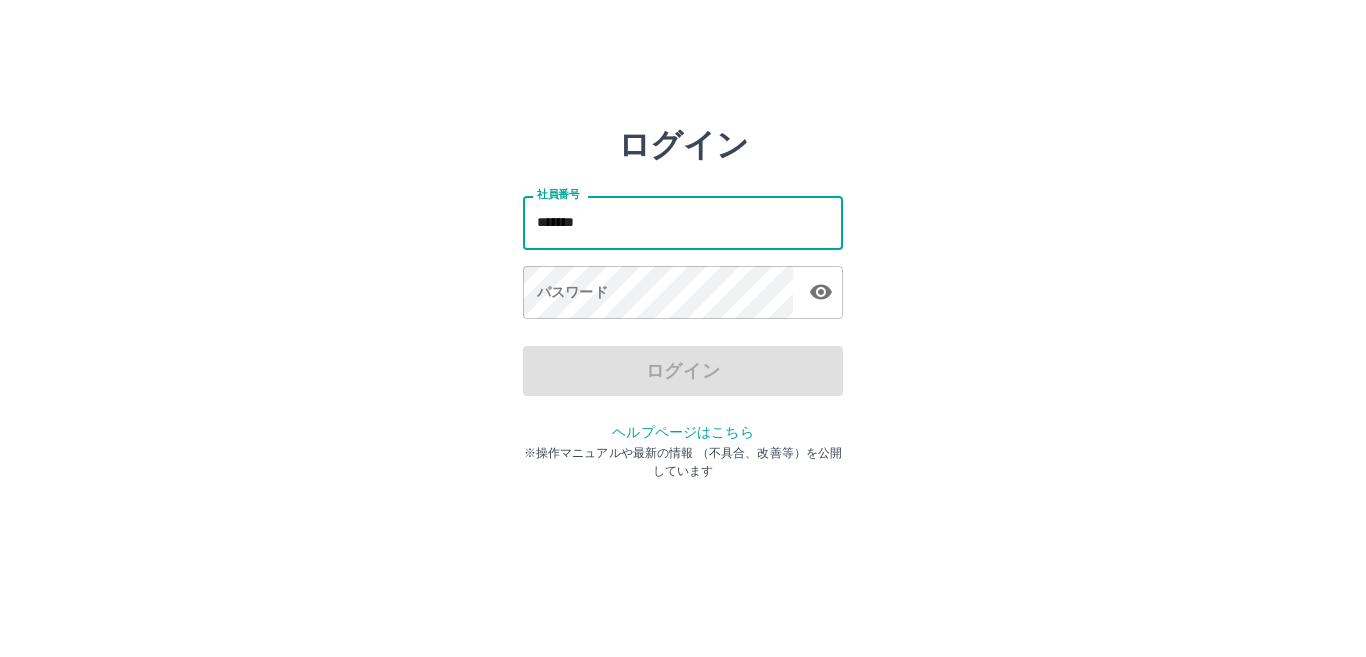 type on "*******" 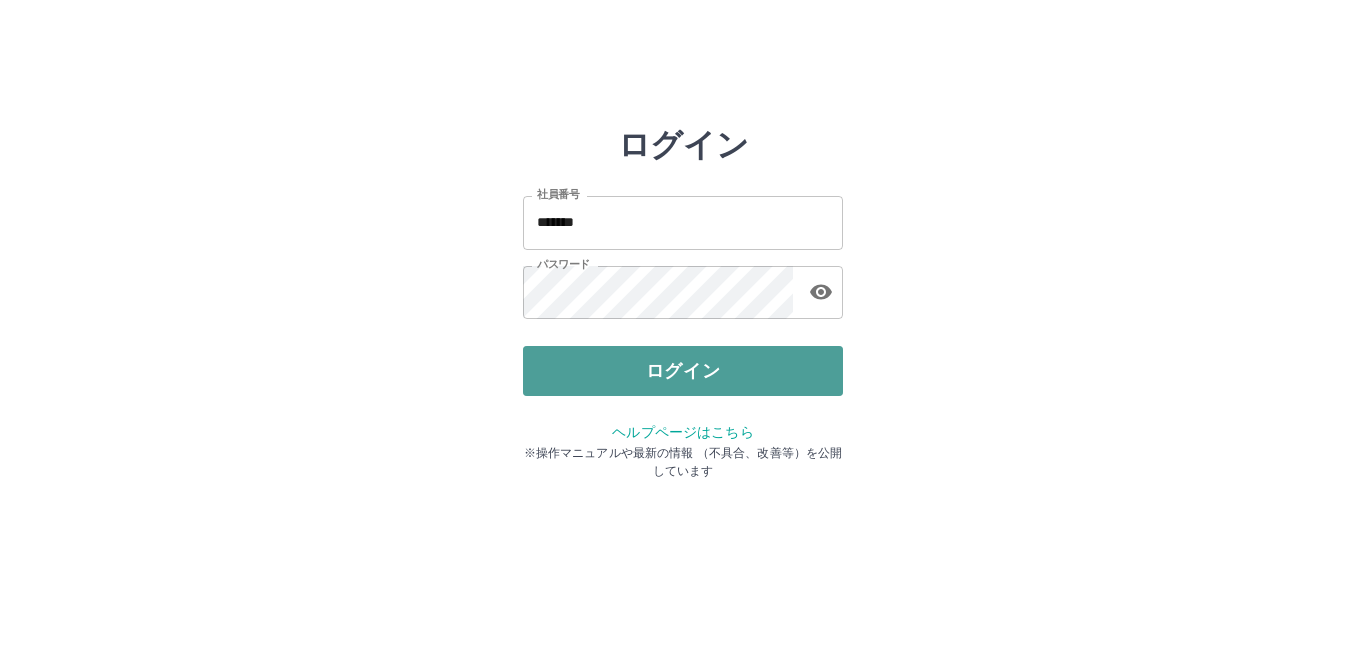 click on "ログイン" at bounding box center [683, 371] 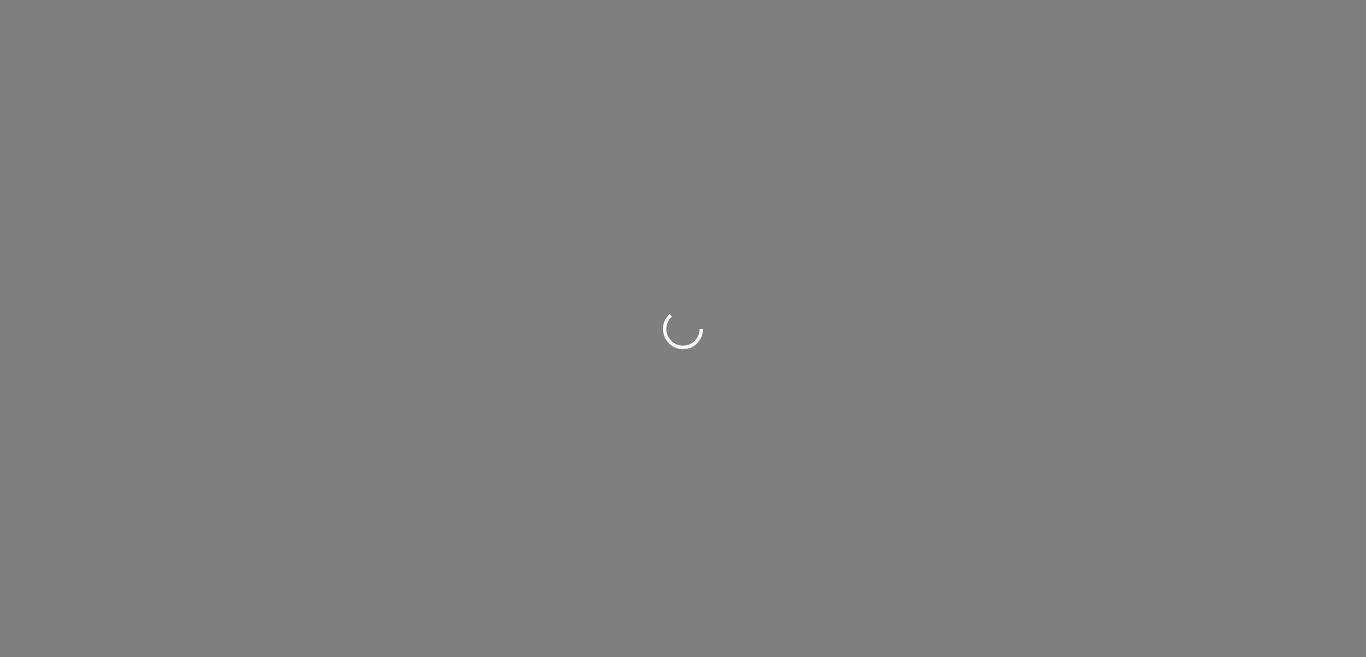 scroll, scrollTop: 0, scrollLeft: 0, axis: both 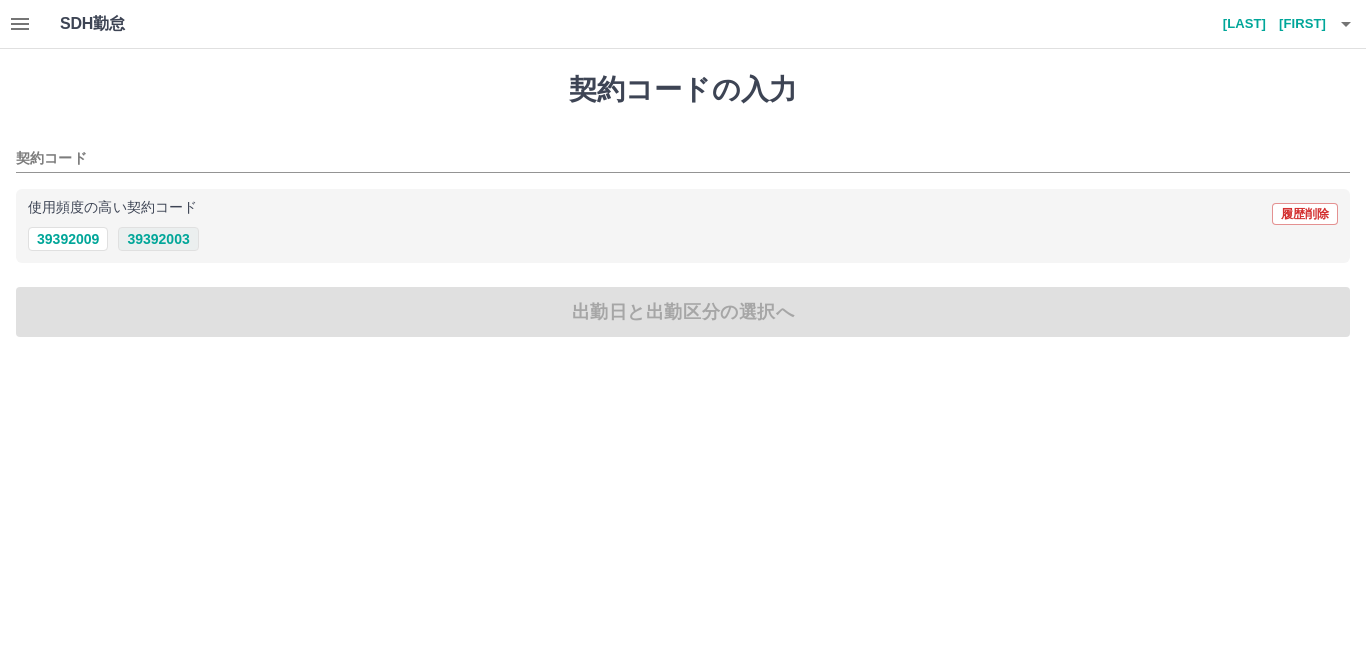 click on "39392003" at bounding box center (158, 239) 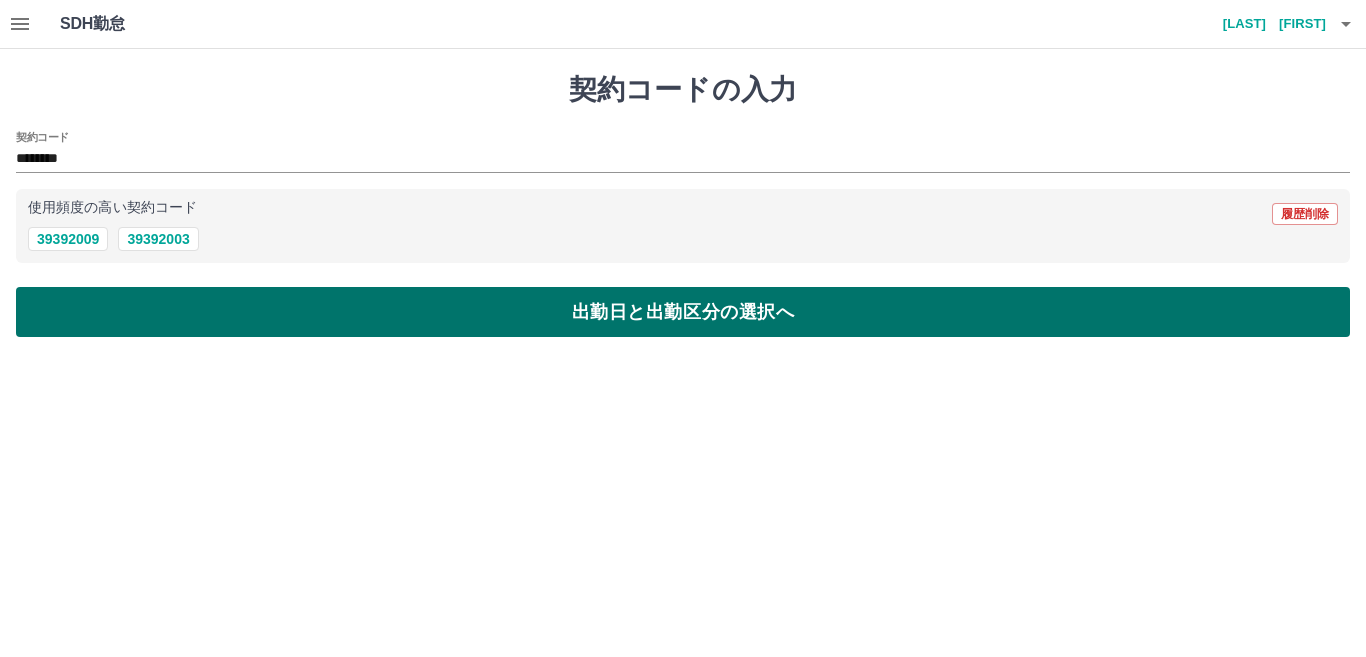 click on "出勤日と出勤区分の選択へ" at bounding box center [683, 312] 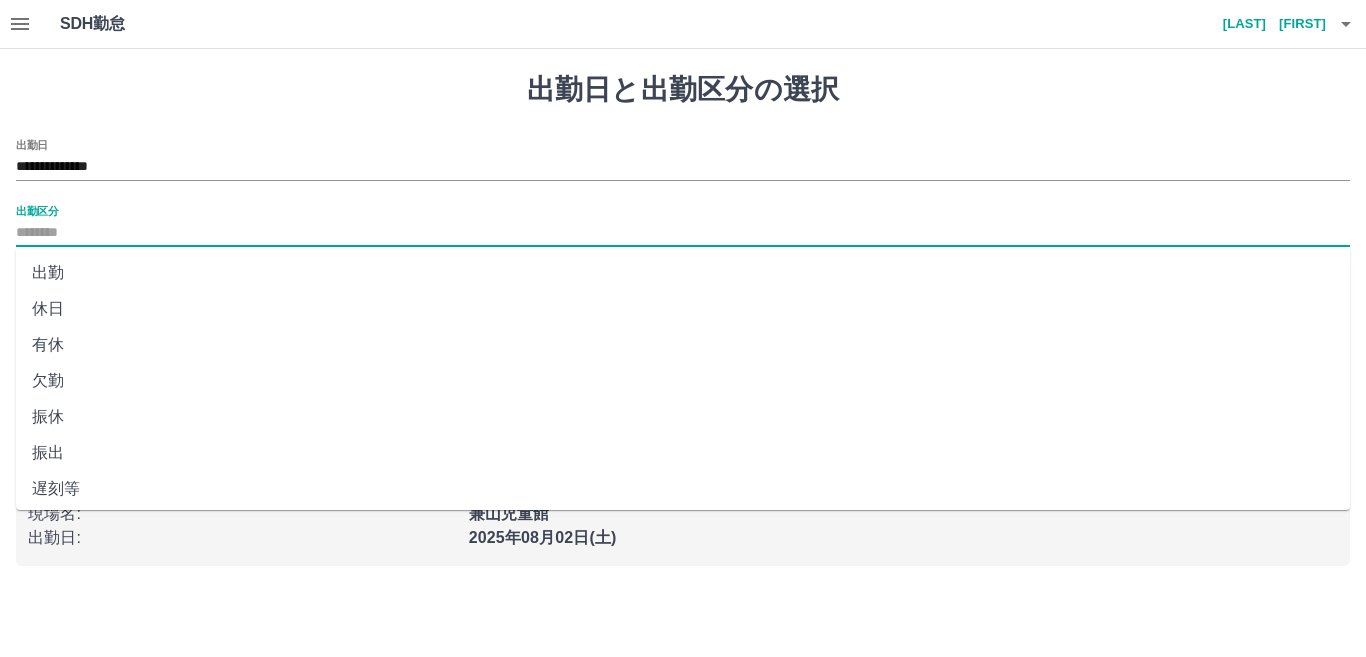 click on "出勤区分" at bounding box center [683, 233] 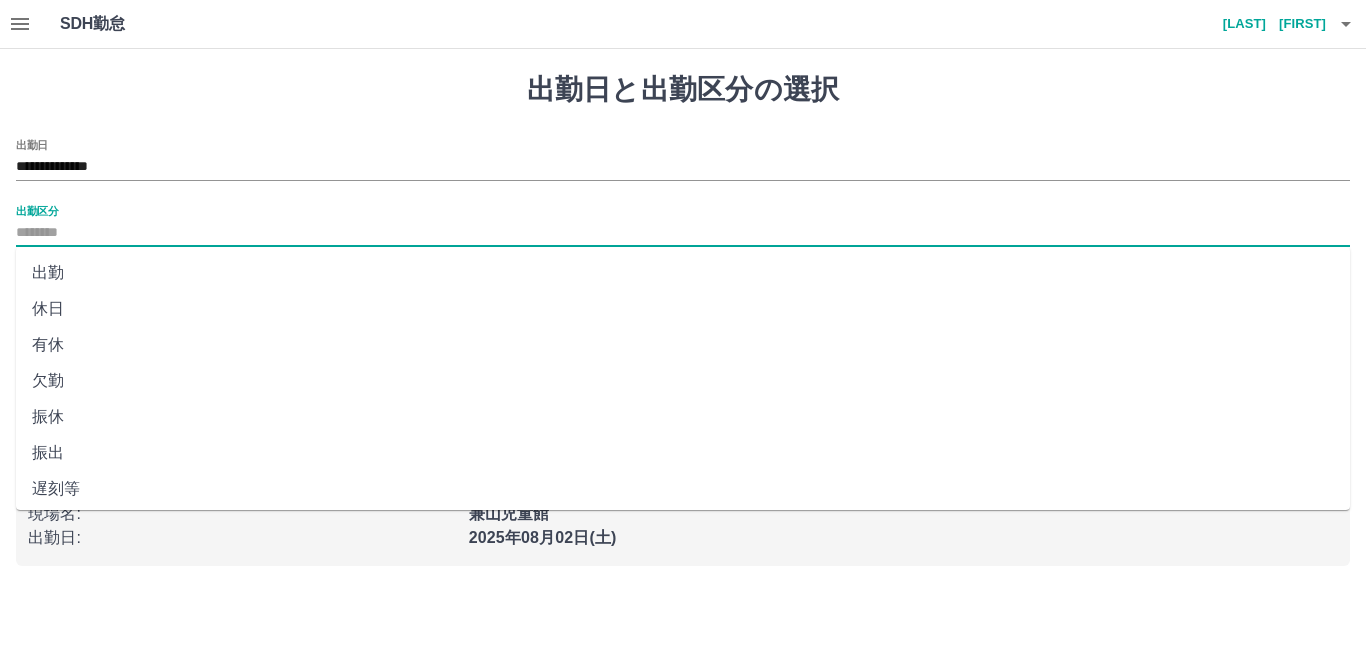 click on "休日" at bounding box center (683, 309) 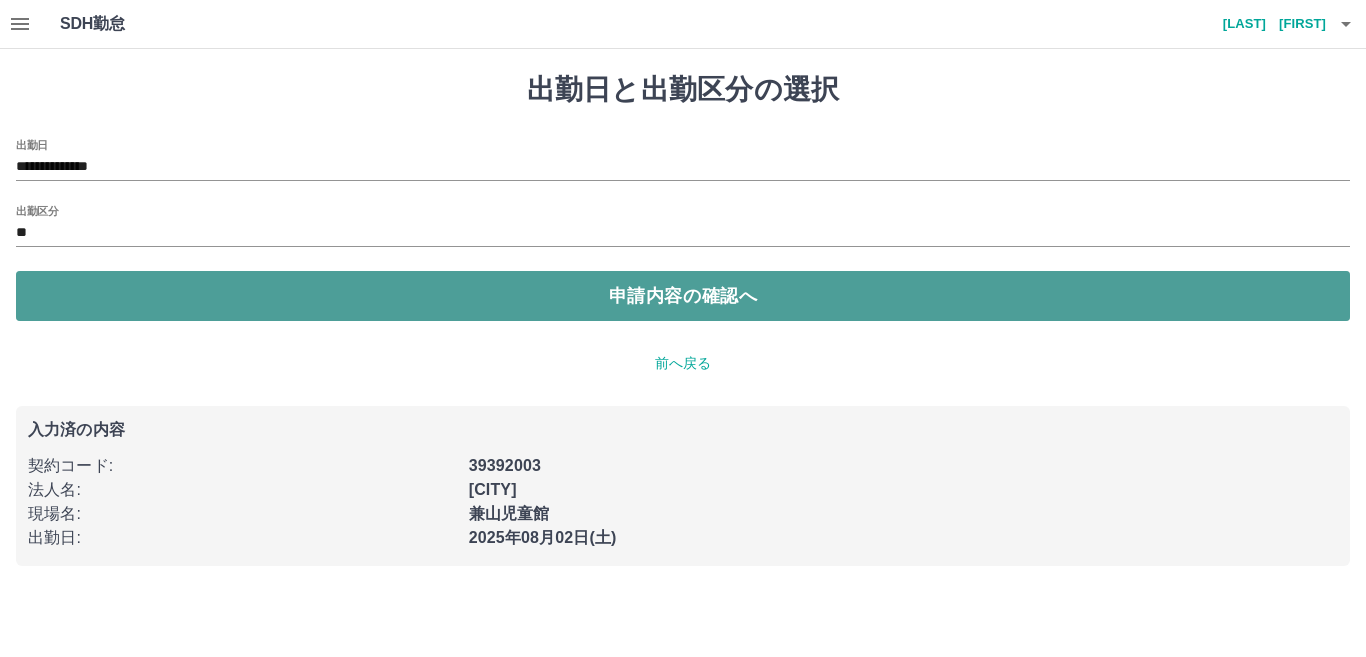 click on "申請内容の確認へ" at bounding box center [683, 296] 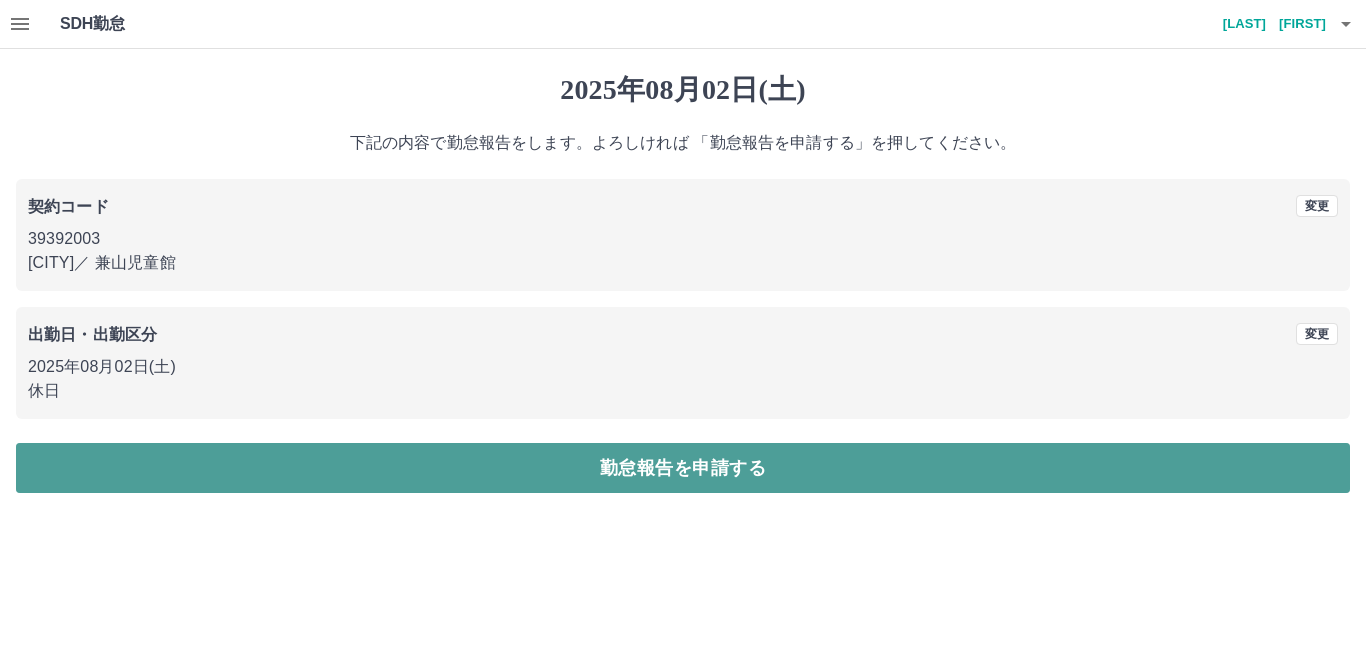 click on "勤怠報告を申請する" at bounding box center (683, 468) 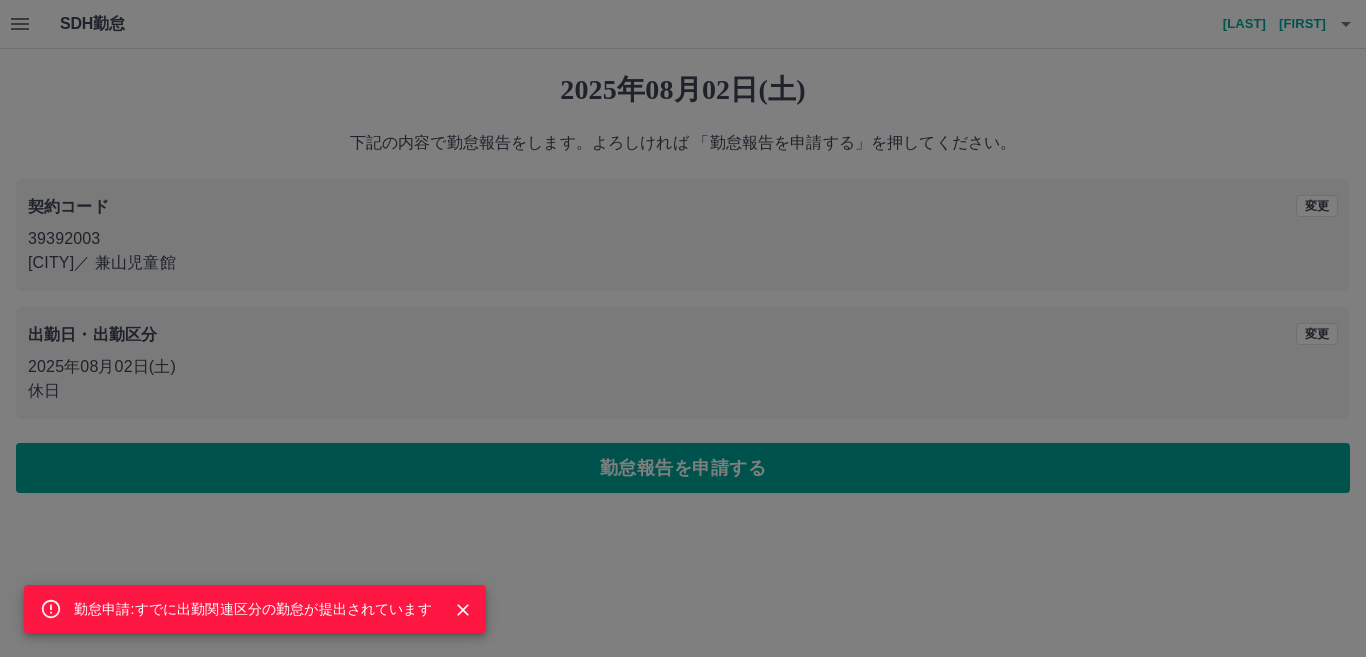 click 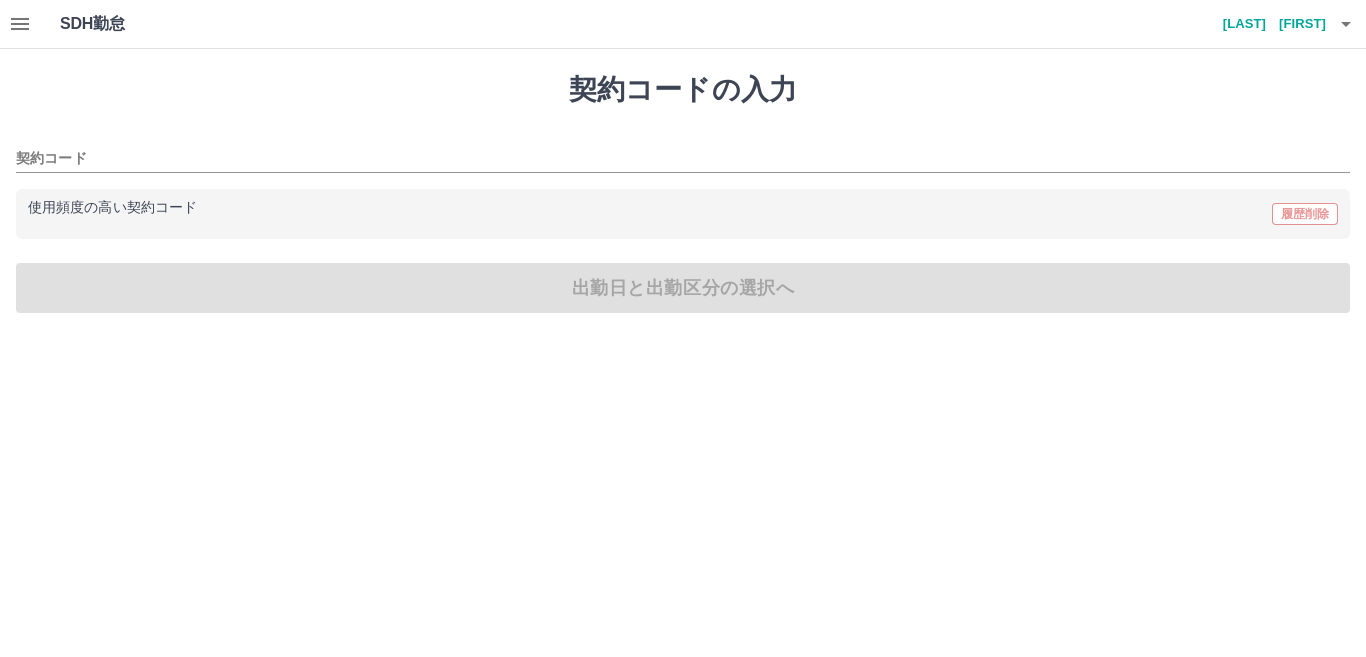 type on "********" 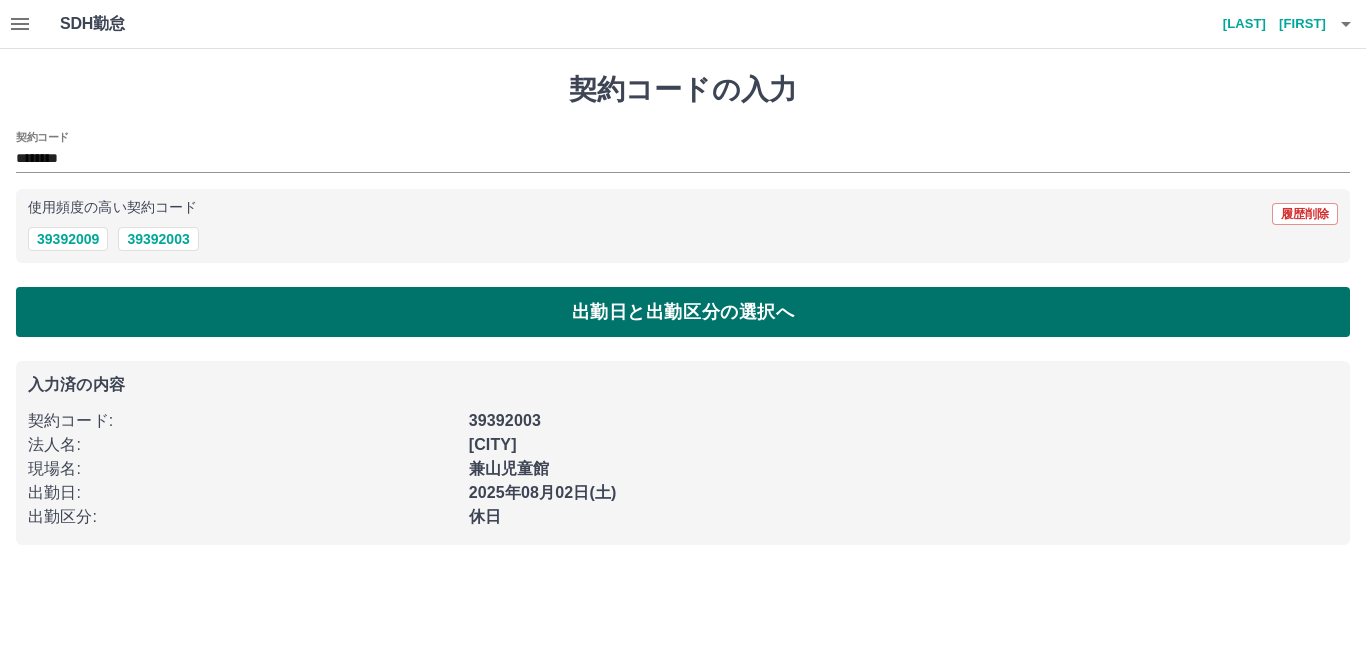 click on "出勤日と出勤区分の選択へ" at bounding box center (683, 312) 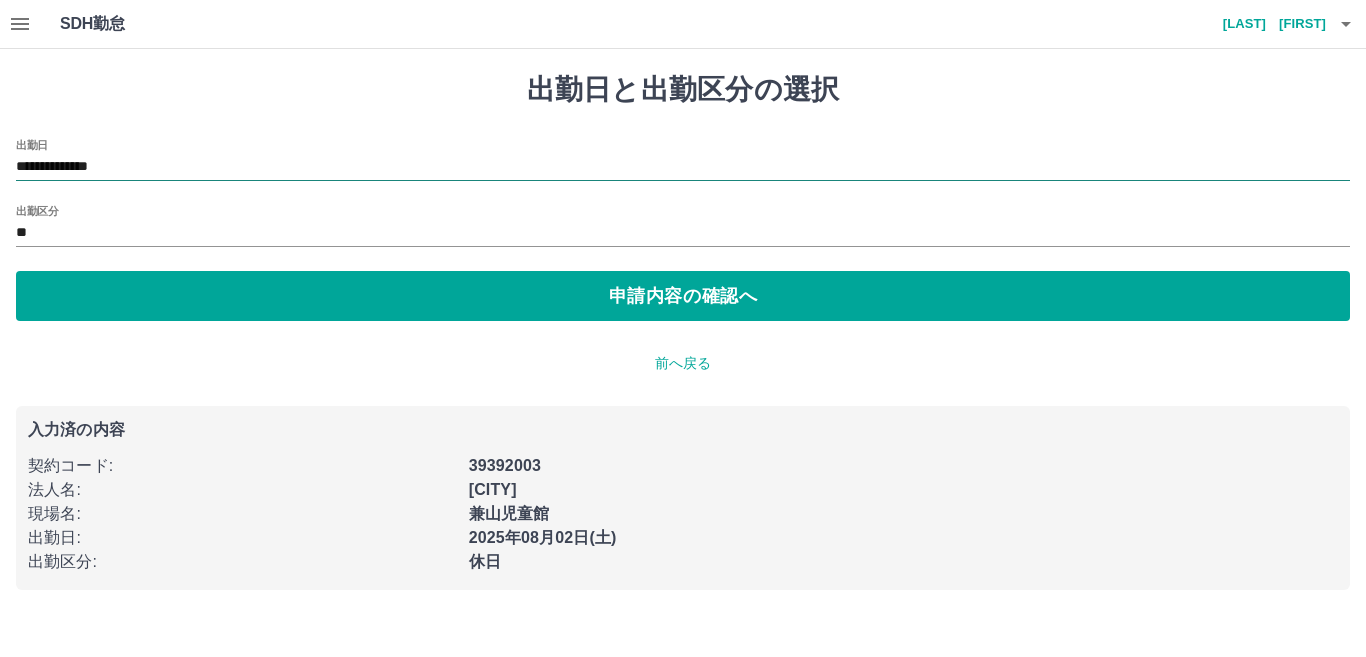 click on "**********" at bounding box center [683, 167] 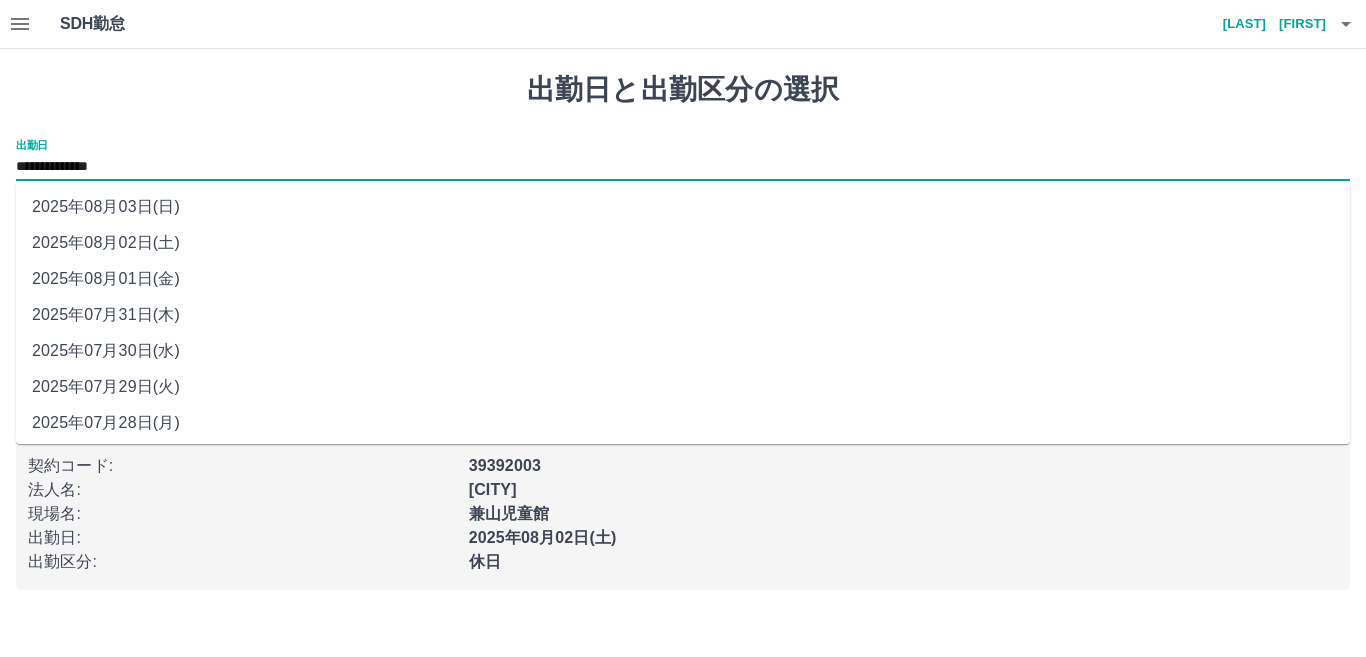 click on "2025年08月03日(日)" at bounding box center [683, 207] 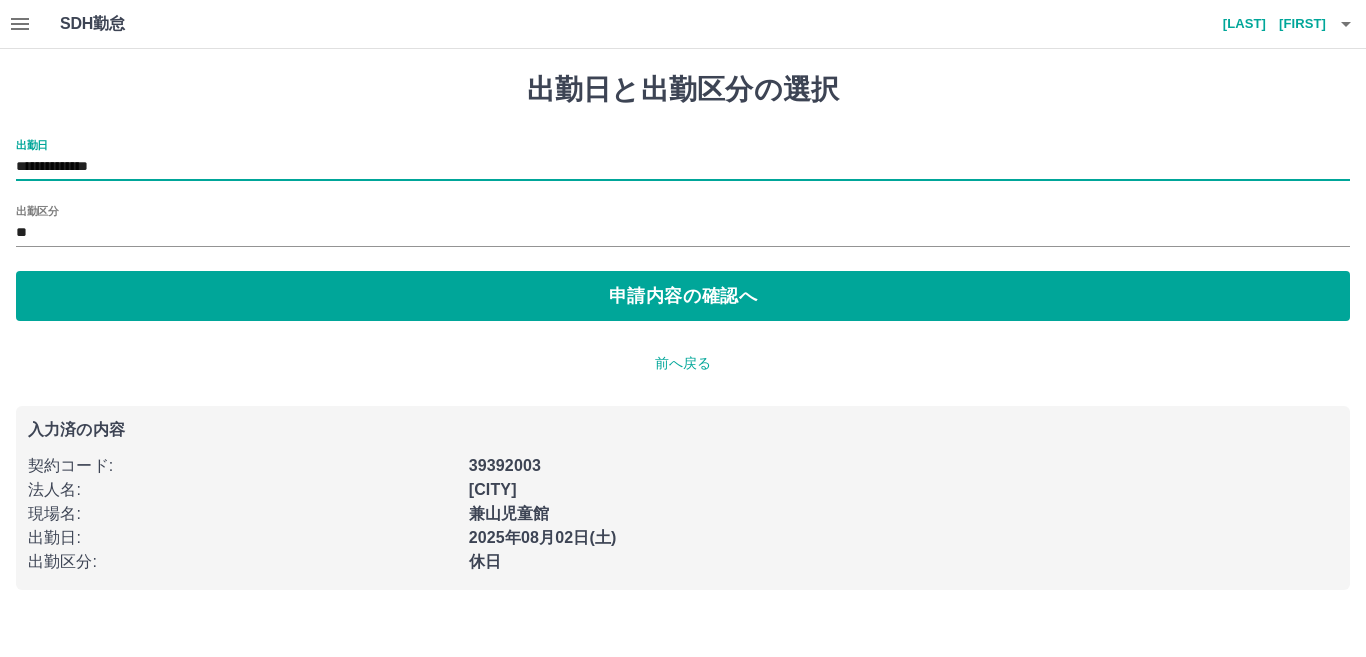 type on "**********" 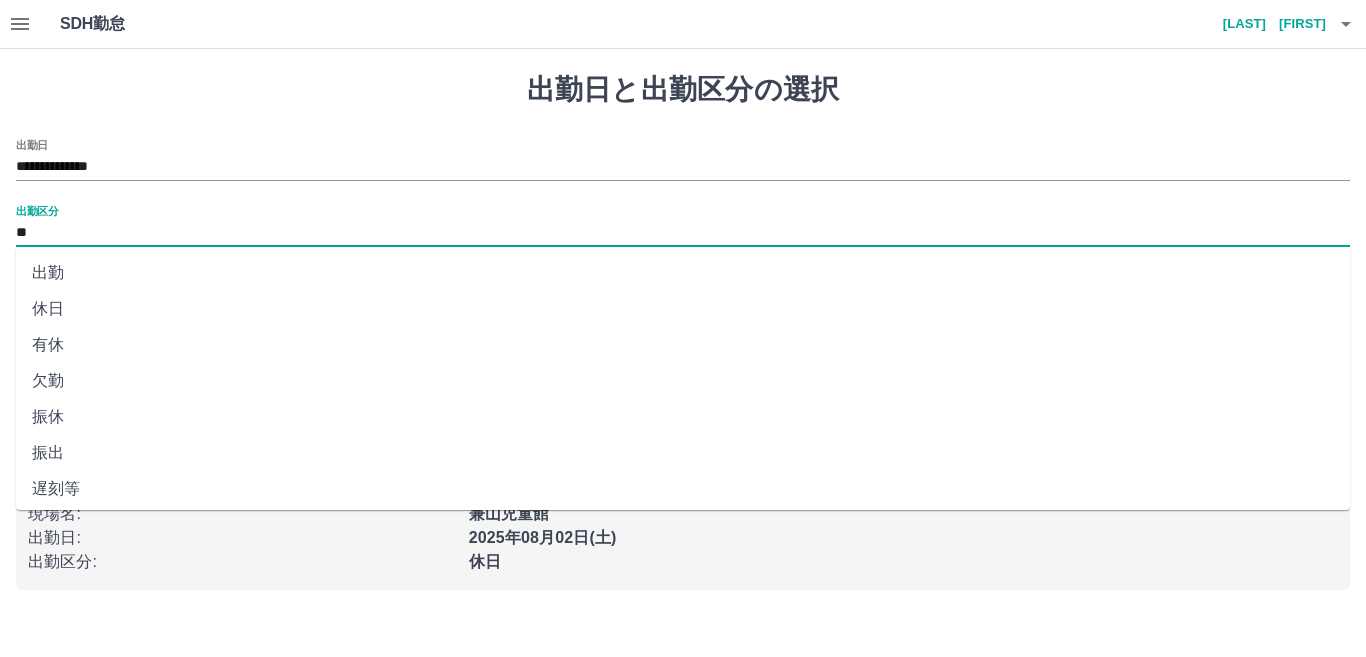 click on "**" at bounding box center (683, 233) 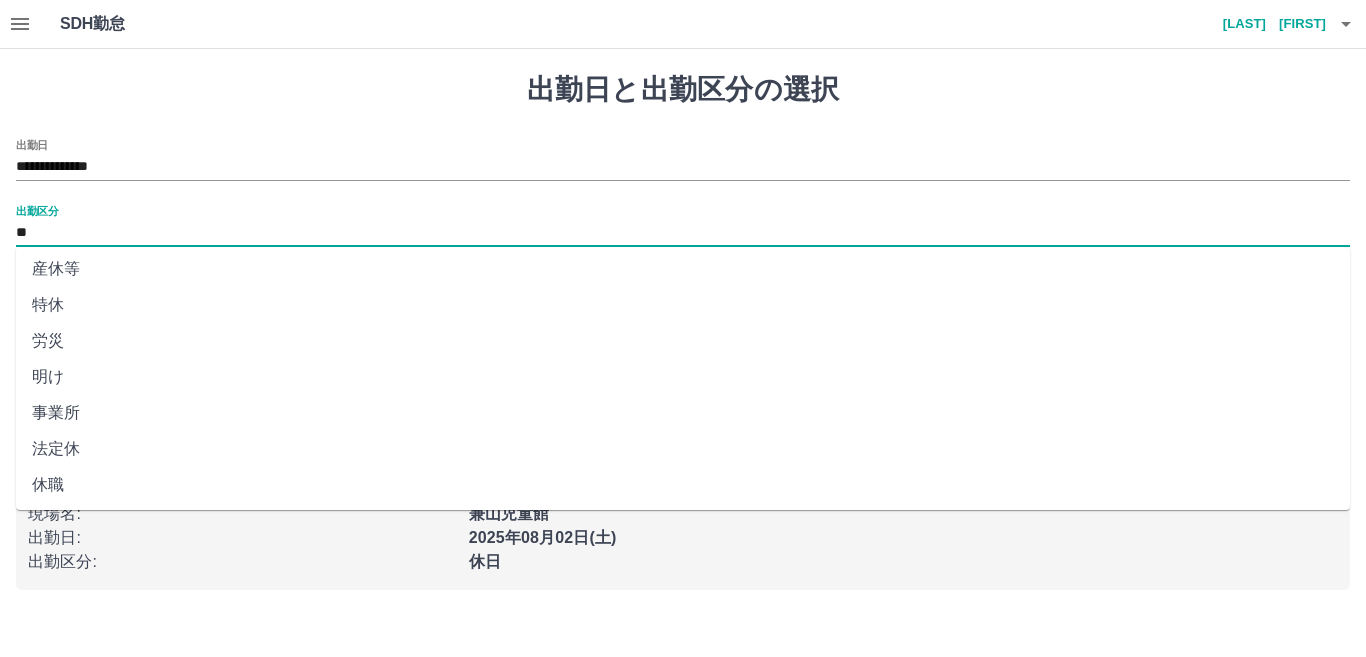 scroll, scrollTop: 401, scrollLeft: 0, axis: vertical 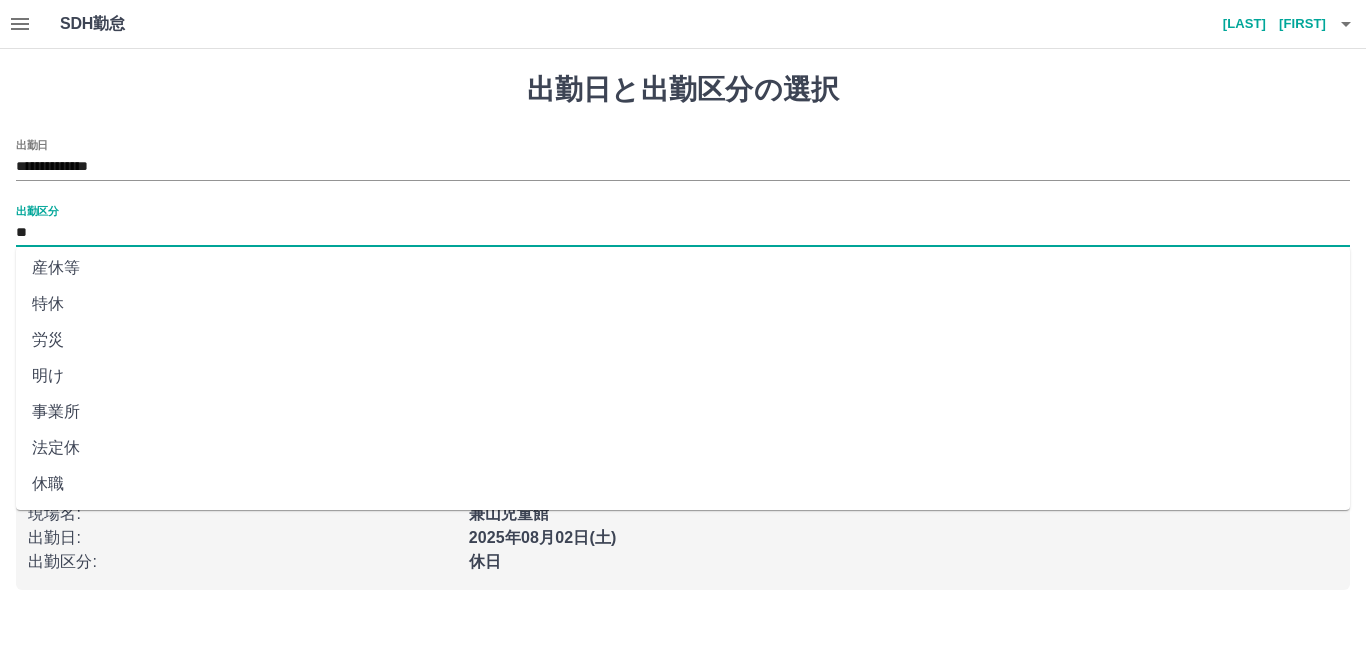 click on "法定休" at bounding box center (683, 448) 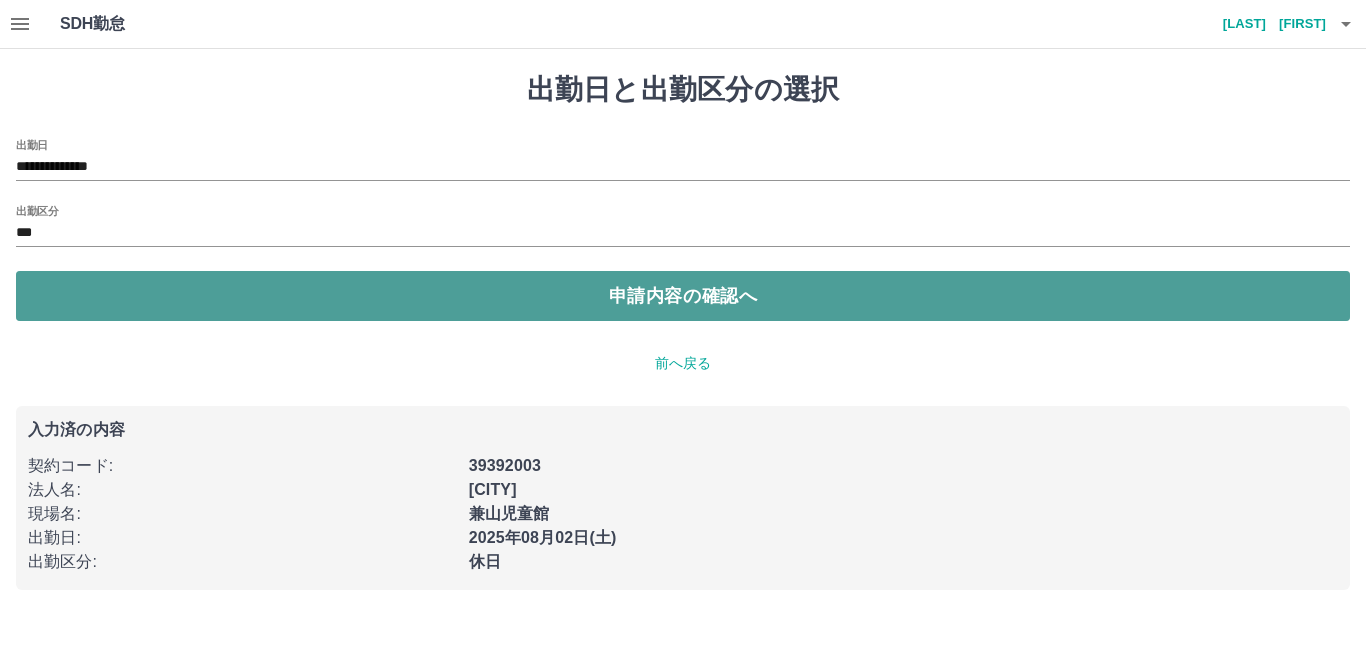 click on "申請内容の確認へ" at bounding box center (683, 296) 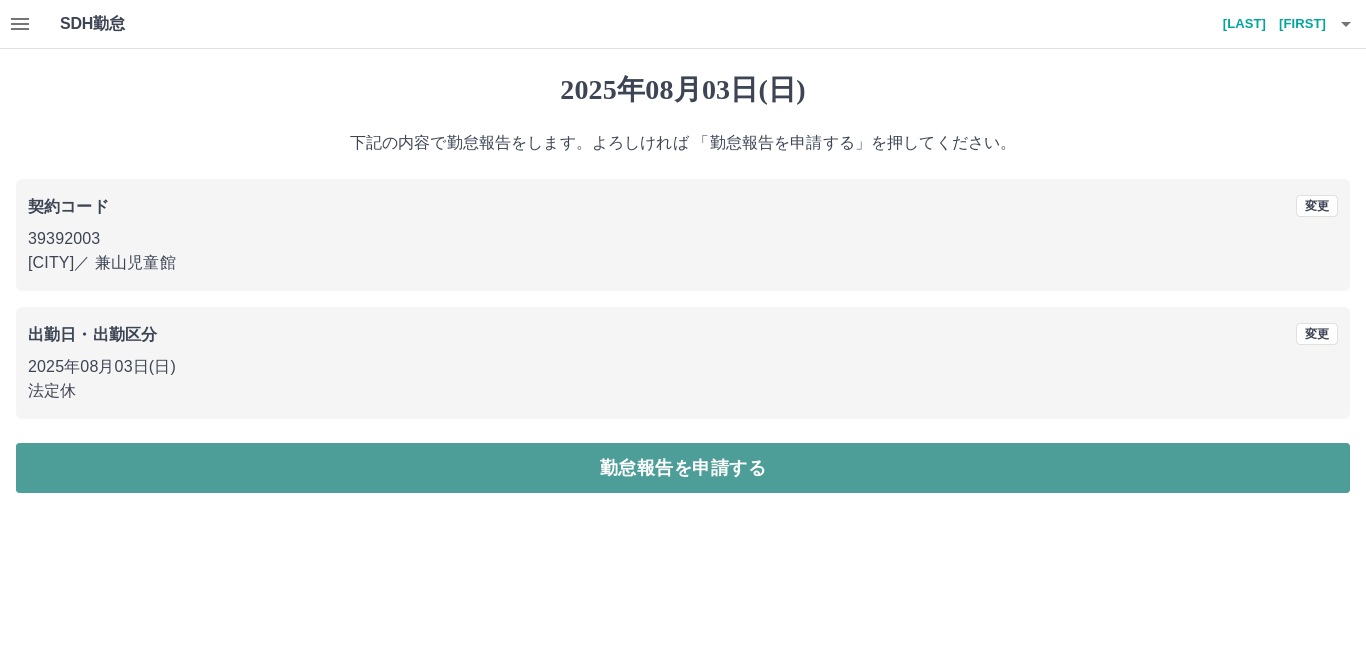 click on "勤怠報告を申請する" at bounding box center (683, 468) 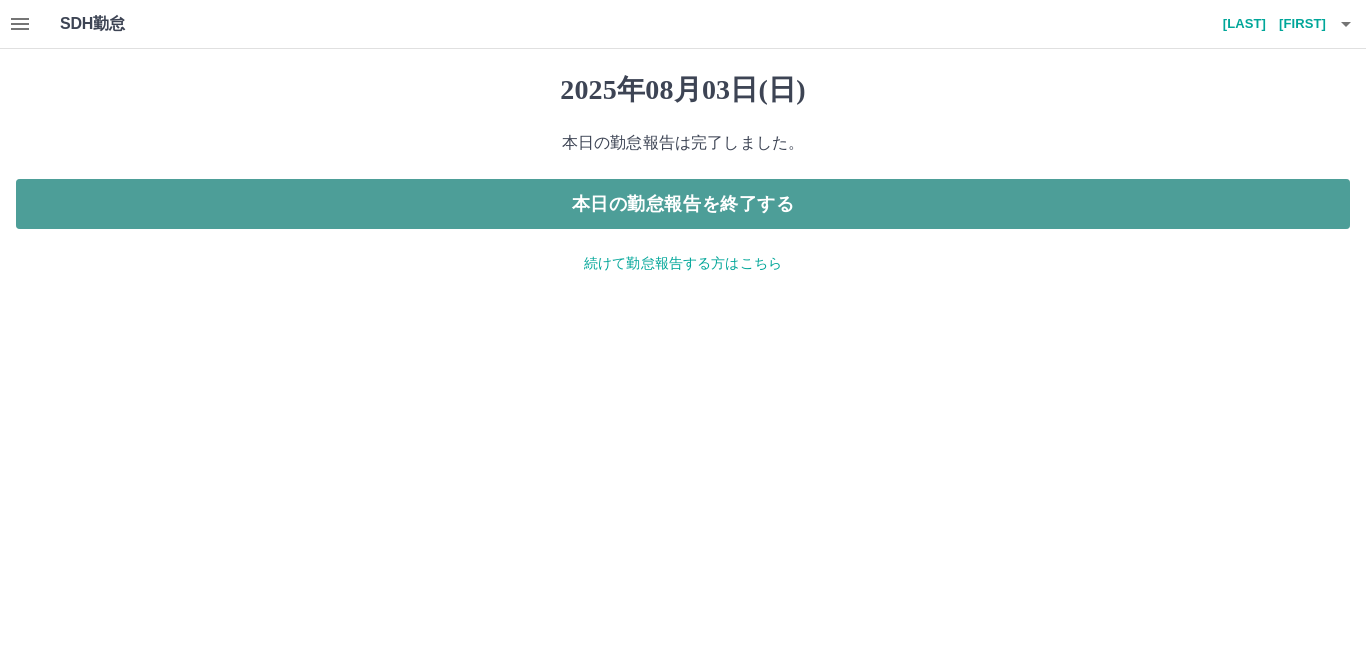 click on "本日の勤怠報告を終了する" at bounding box center [683, 204] 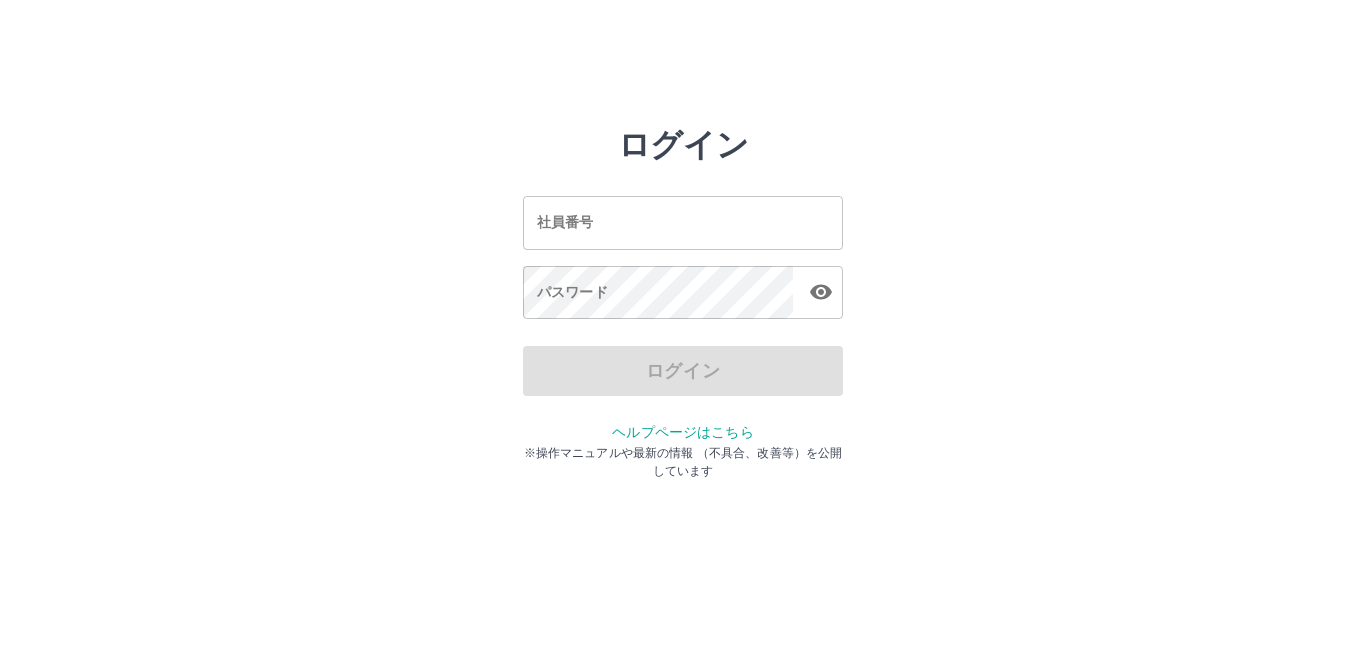 scroll, scrollTop: 0, scrollLeft: 0, axis: both 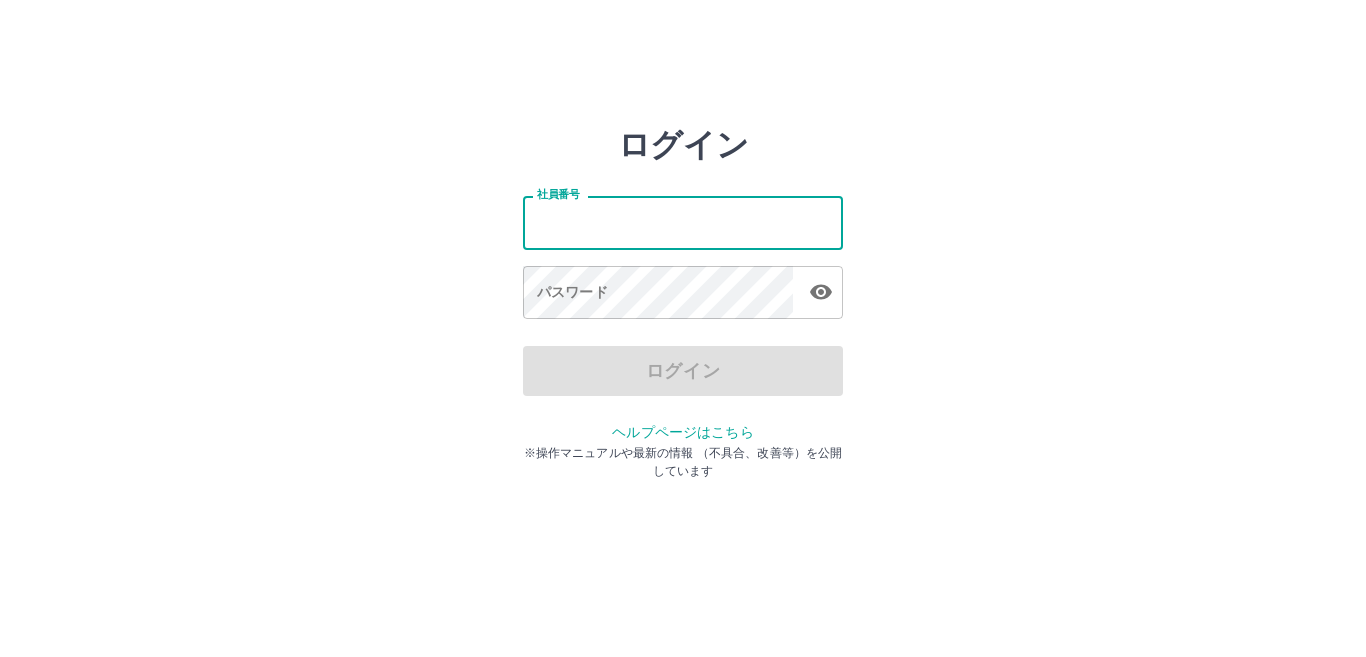 click on "社員番号" at bounding box center (683, 222) 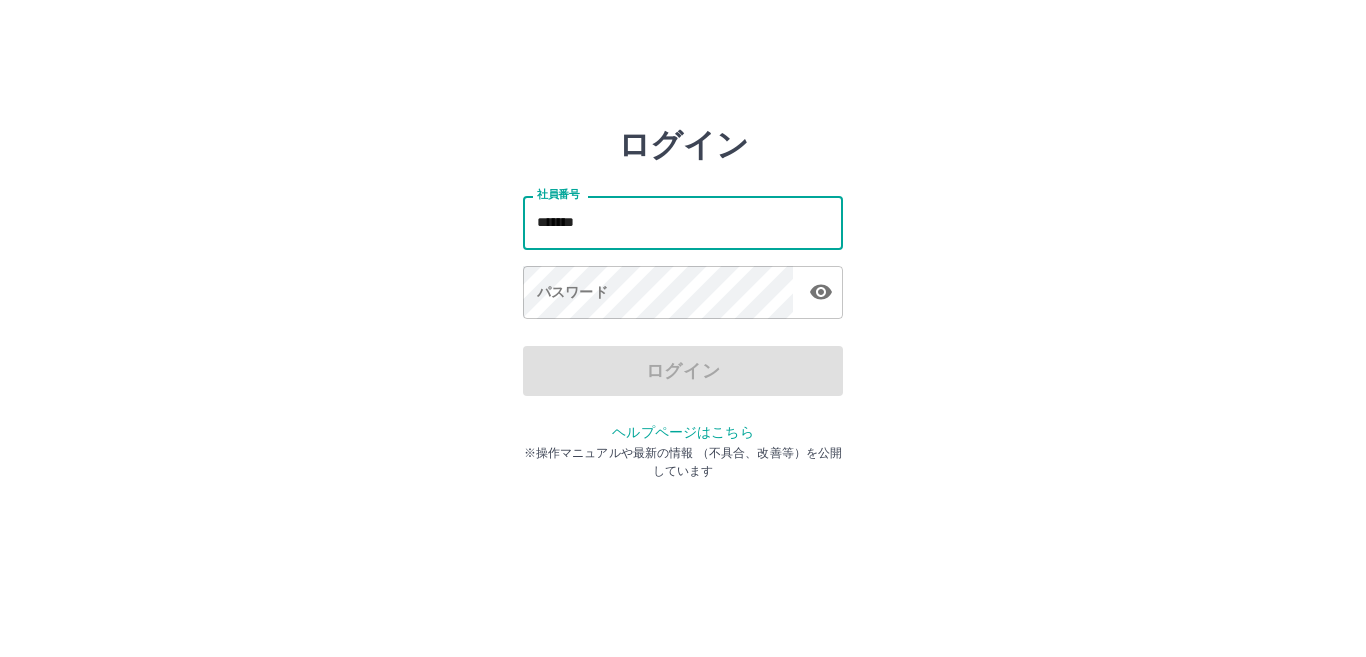 type on "*******" 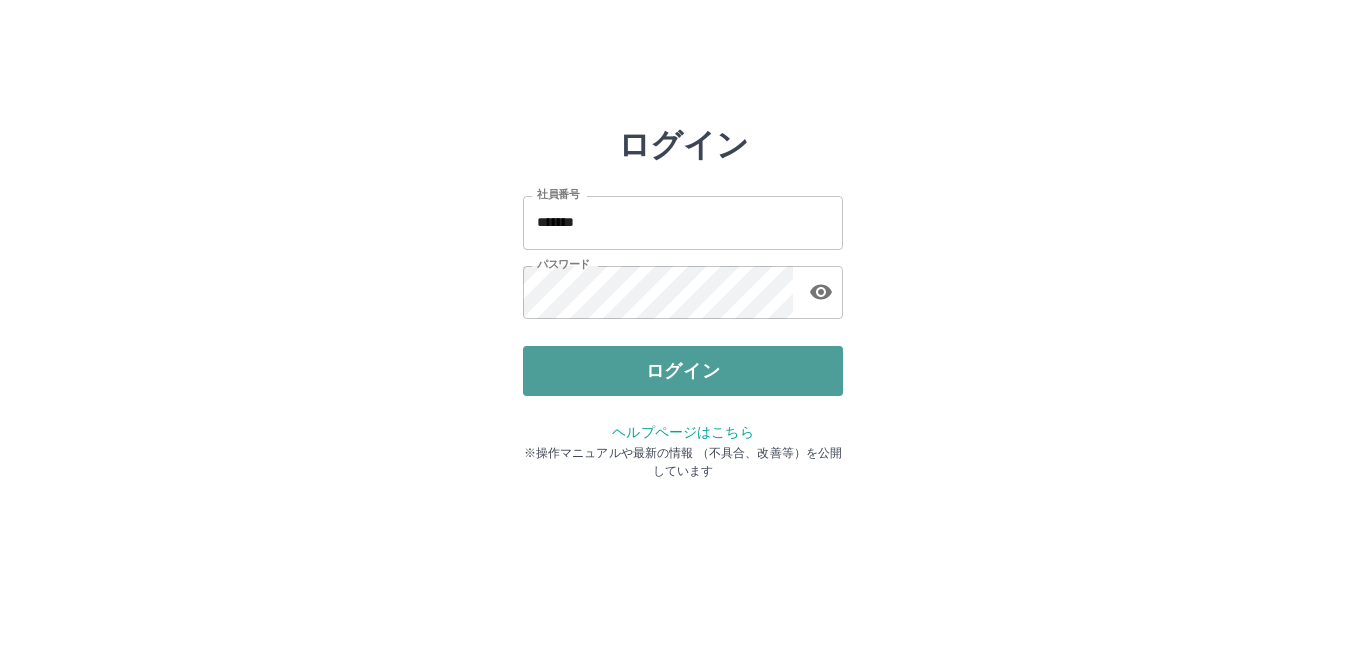 click on "ログイン" at bounding box center (683, 371) 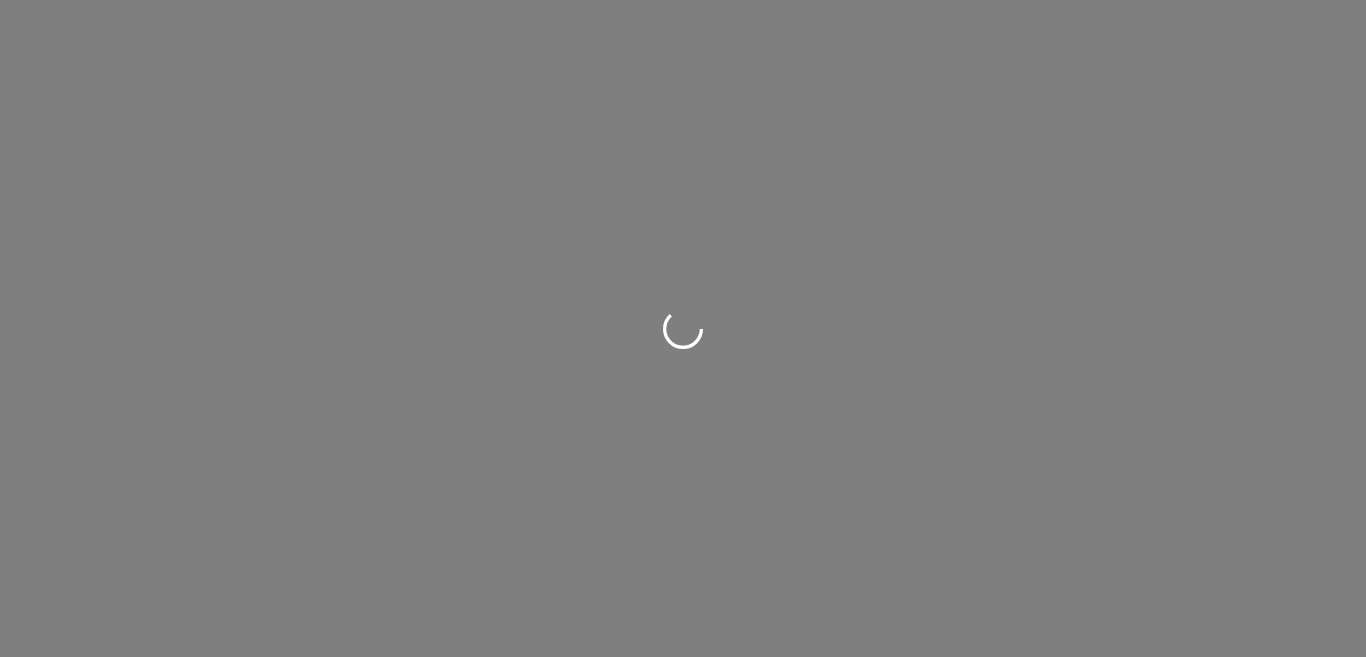 scroll, scrollTop: 0, scrollLeft: 0, axis: both 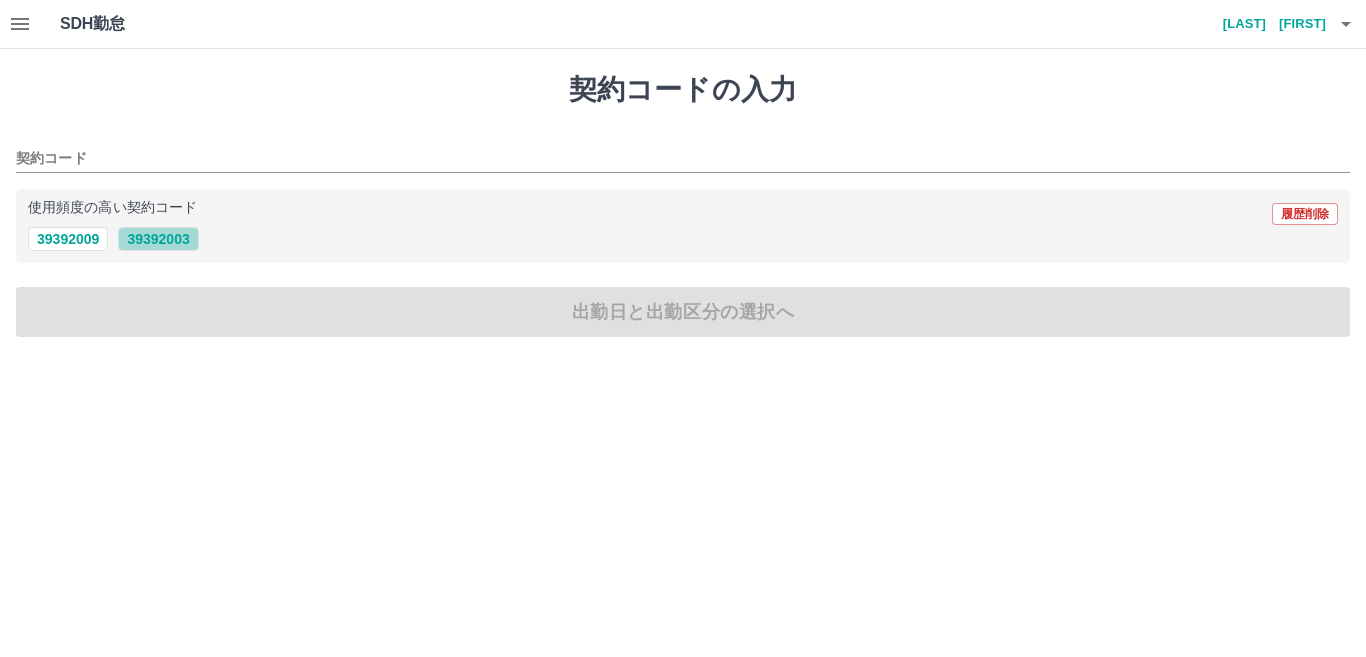 click on "39392003" at bounding box center (158, 239) 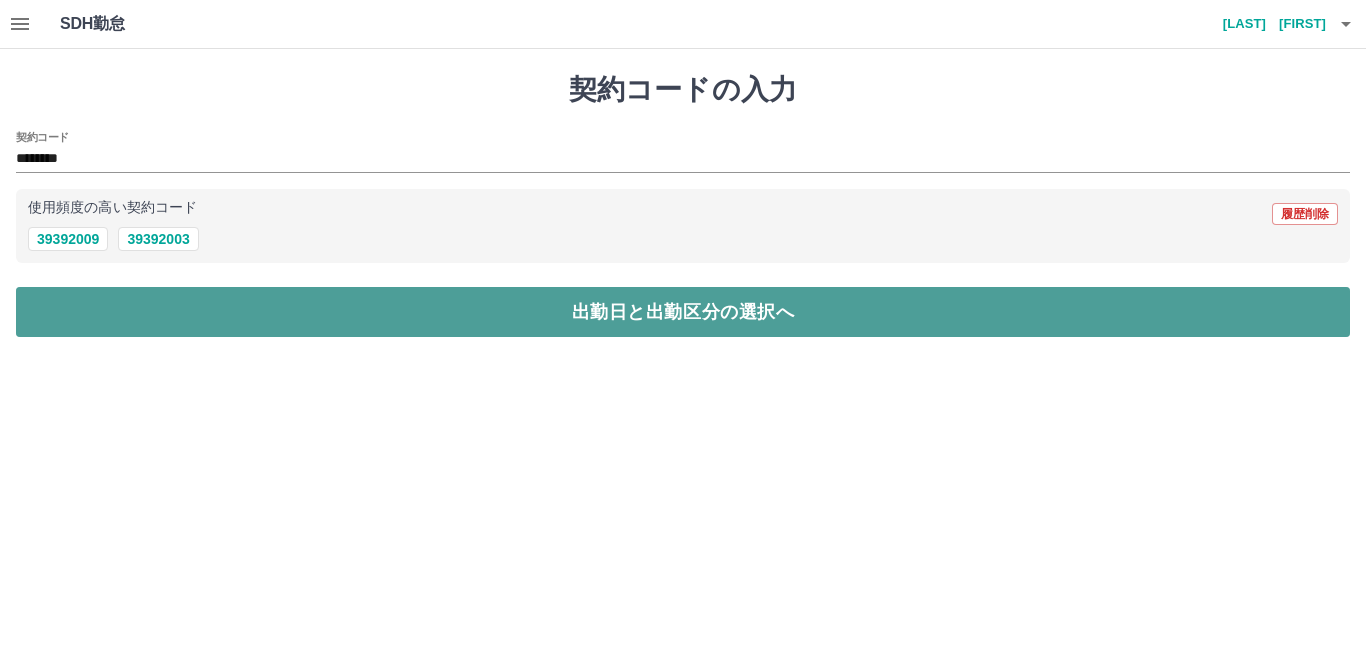 click on "出勤日と出勤区分の選択へ" at bounding box center [683, 312] 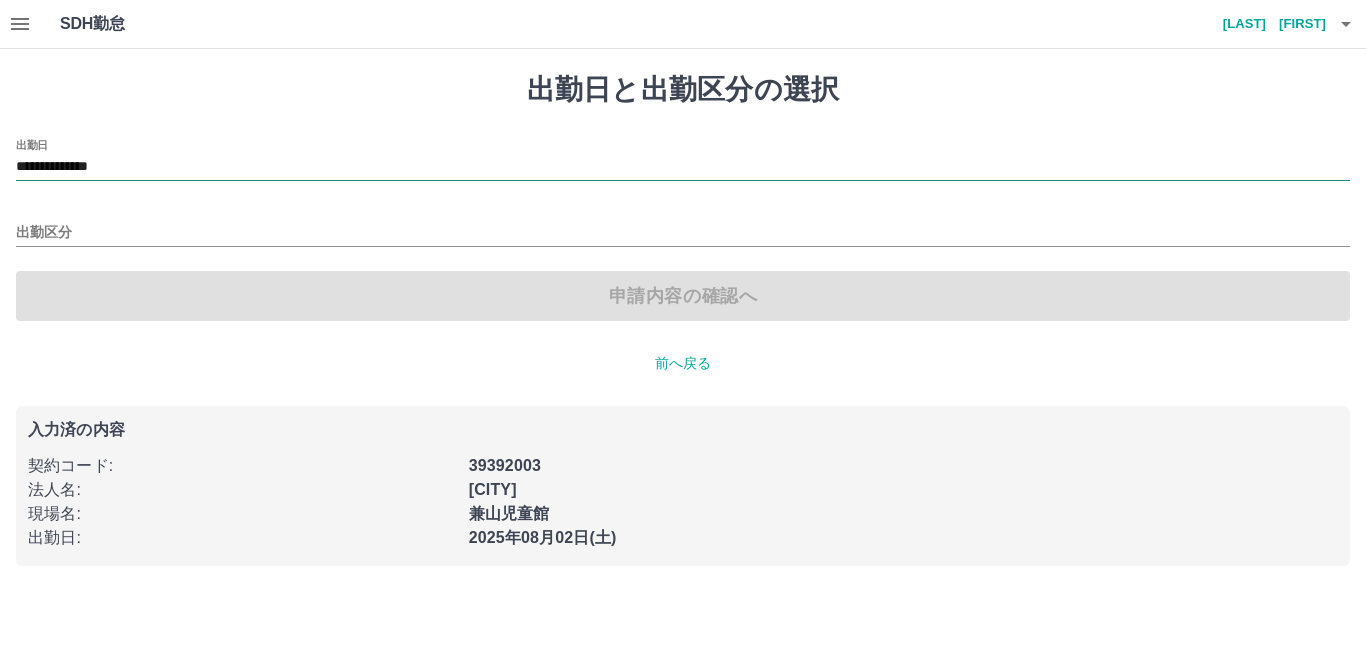 click on "**********" at bounding box center (683, 167) 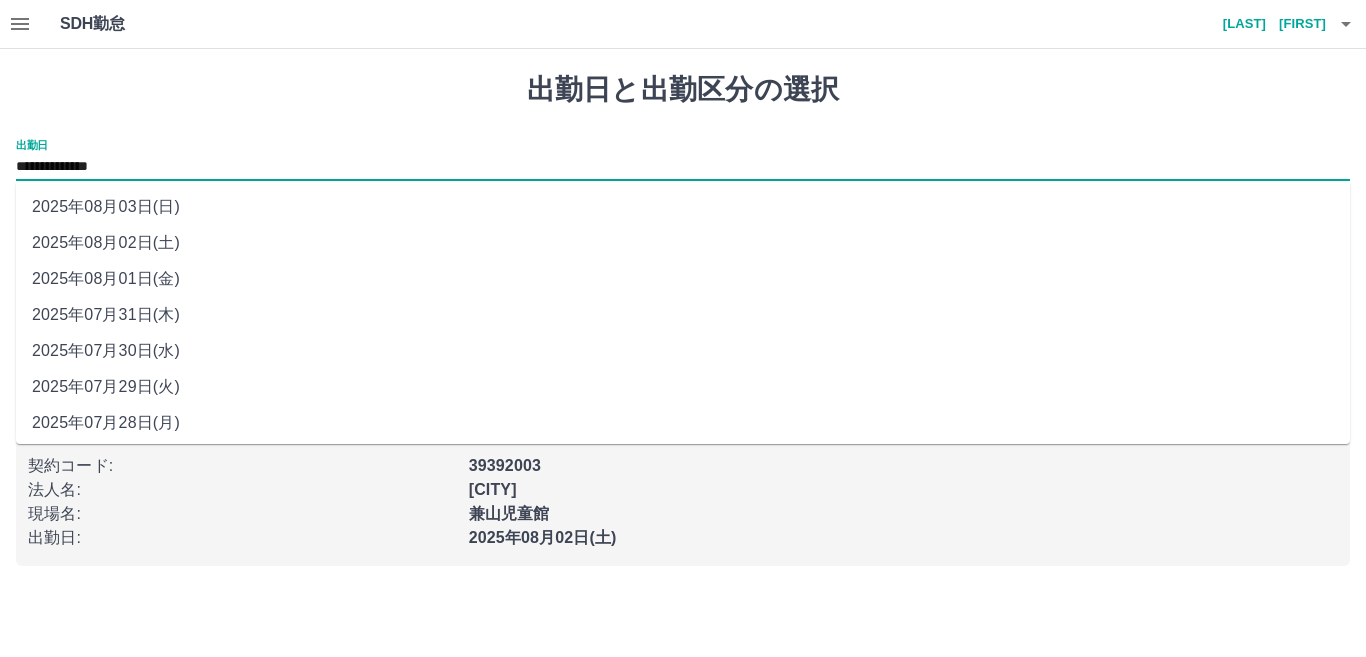 click on "2025年08月03日(日)" at bounding box center (683, 207) 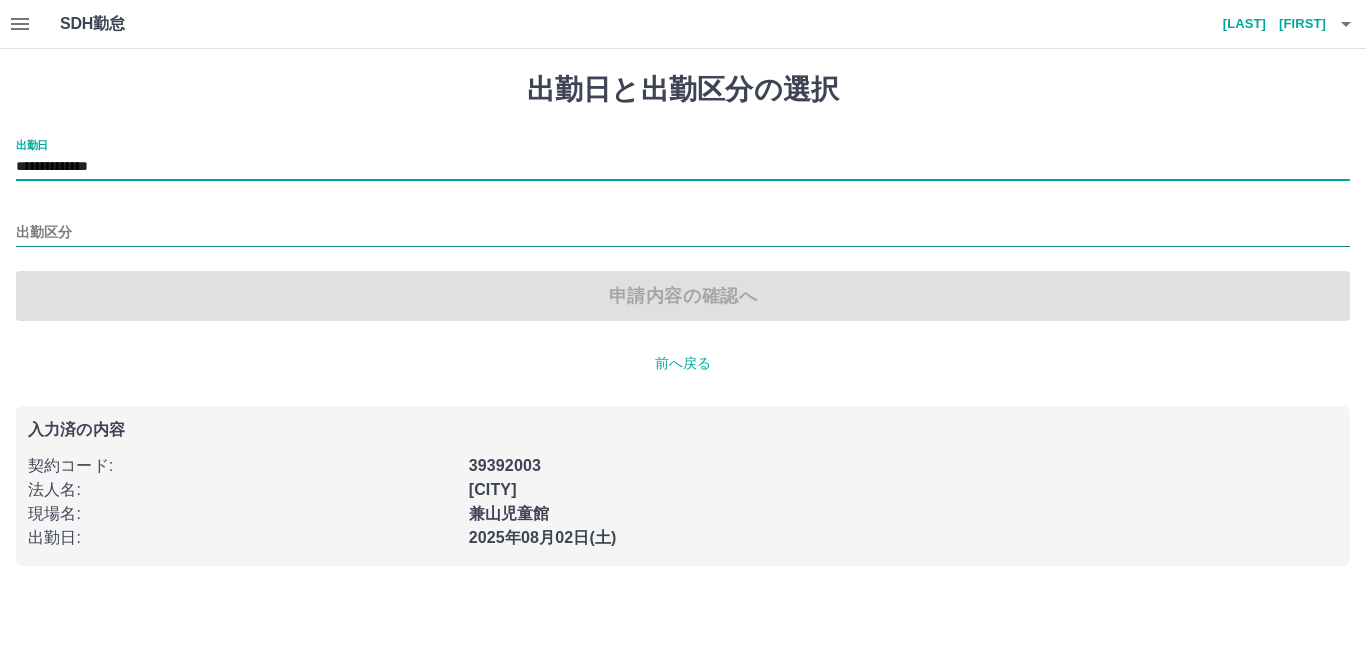 click on "出勤区分" at bounding box center (683, 233) 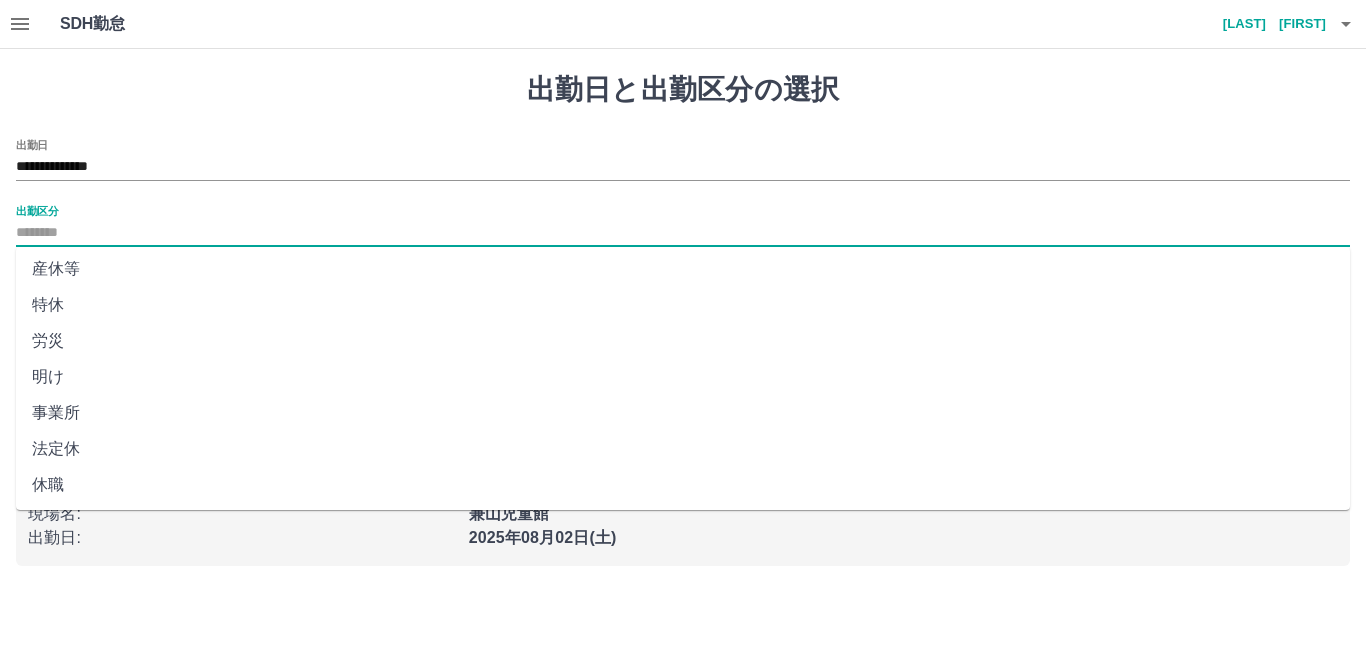 scroll, scrollTop: 401, scrollLeft: 0, axis: vertical 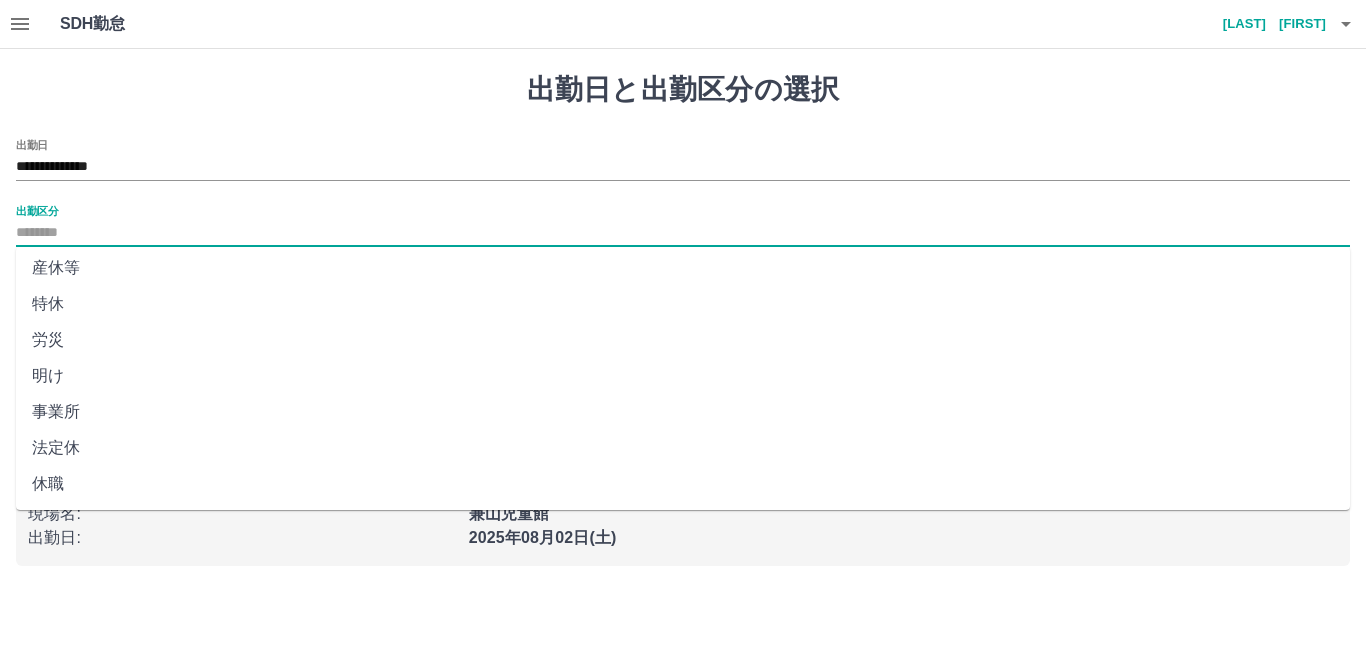 click on "法定休" at bounding box center [683, 448] 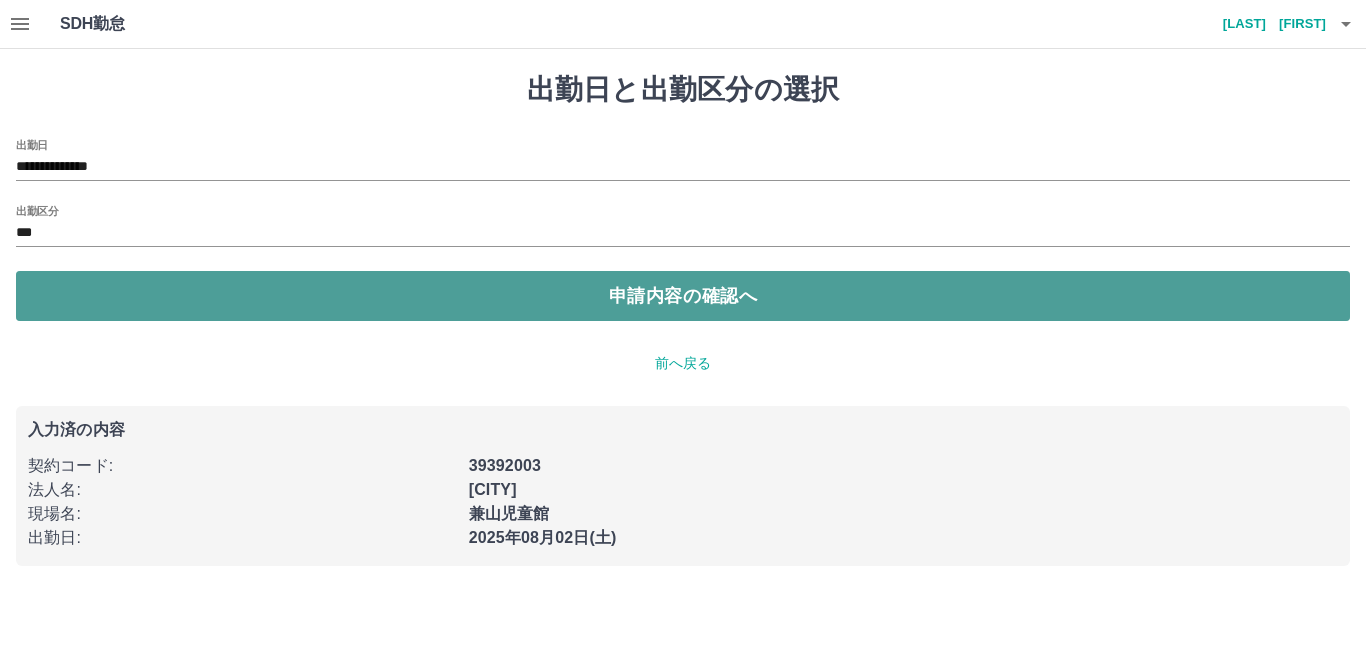 click on "申請内容の確認へ" at bounding box center [683, 296] 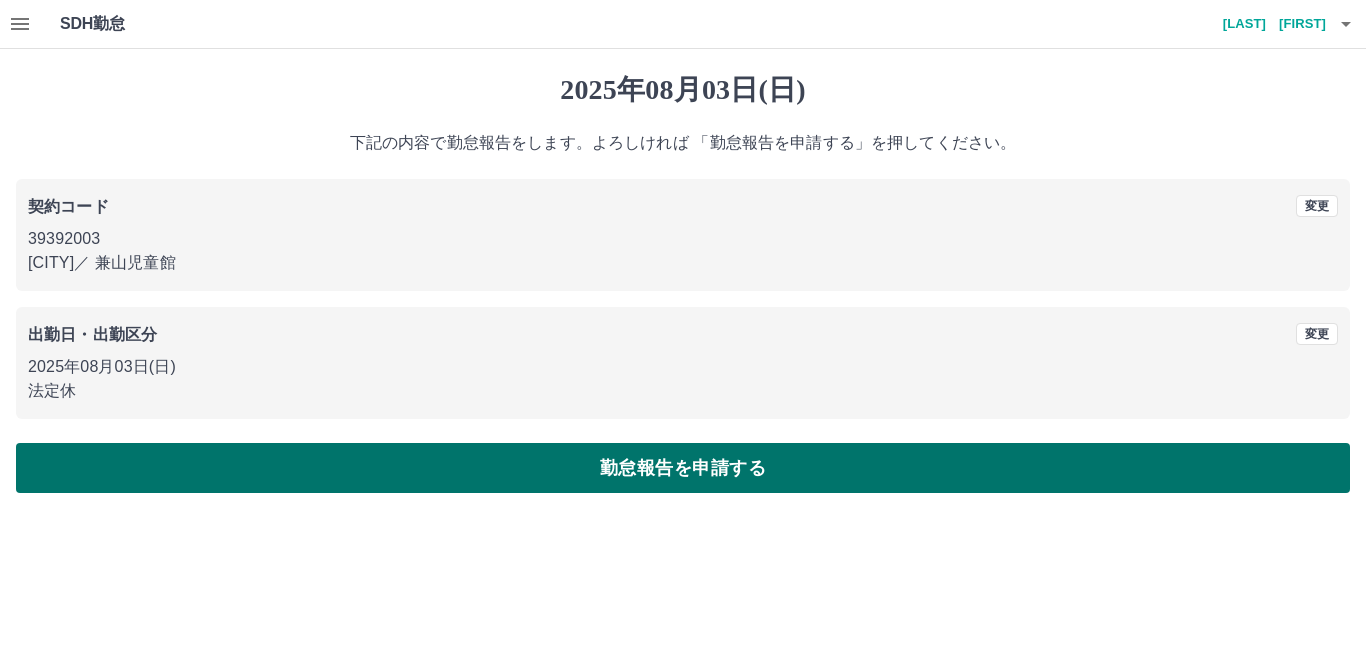 click on "勤怠報告を申請する" at bounding box center [683, 468] 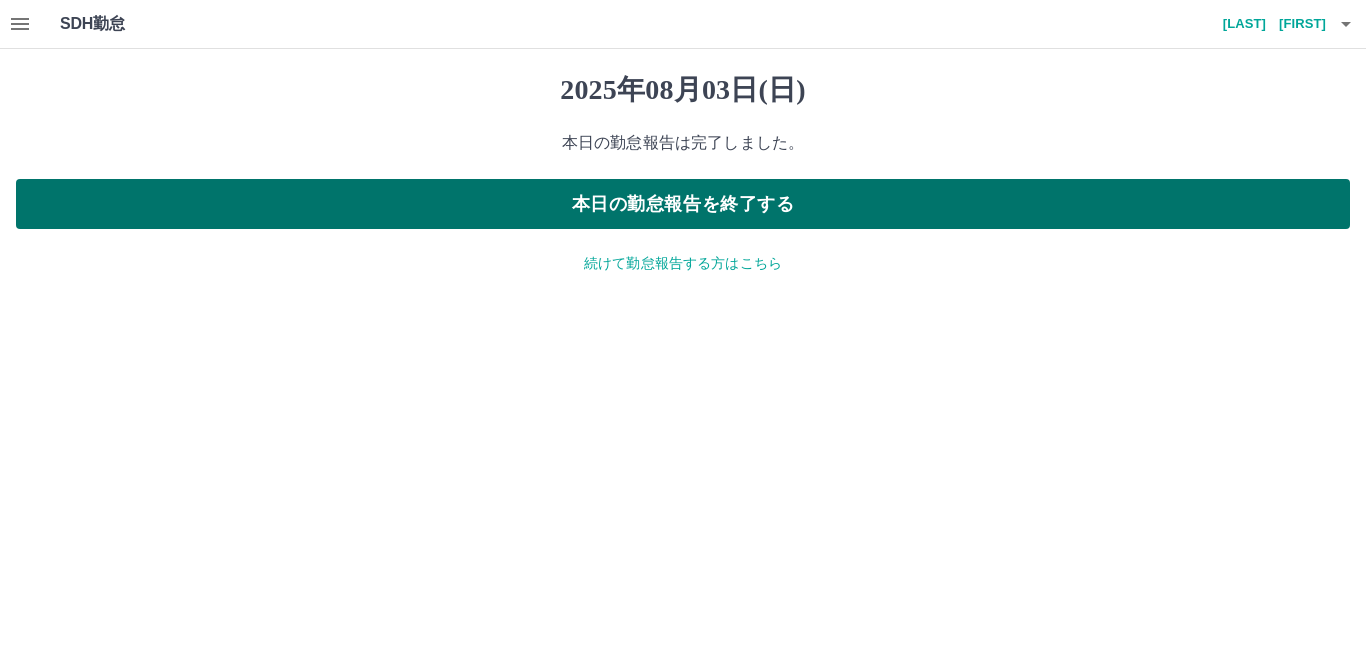 click on "本日の勤怠報告を終了する" at bounding box center [683, 204] 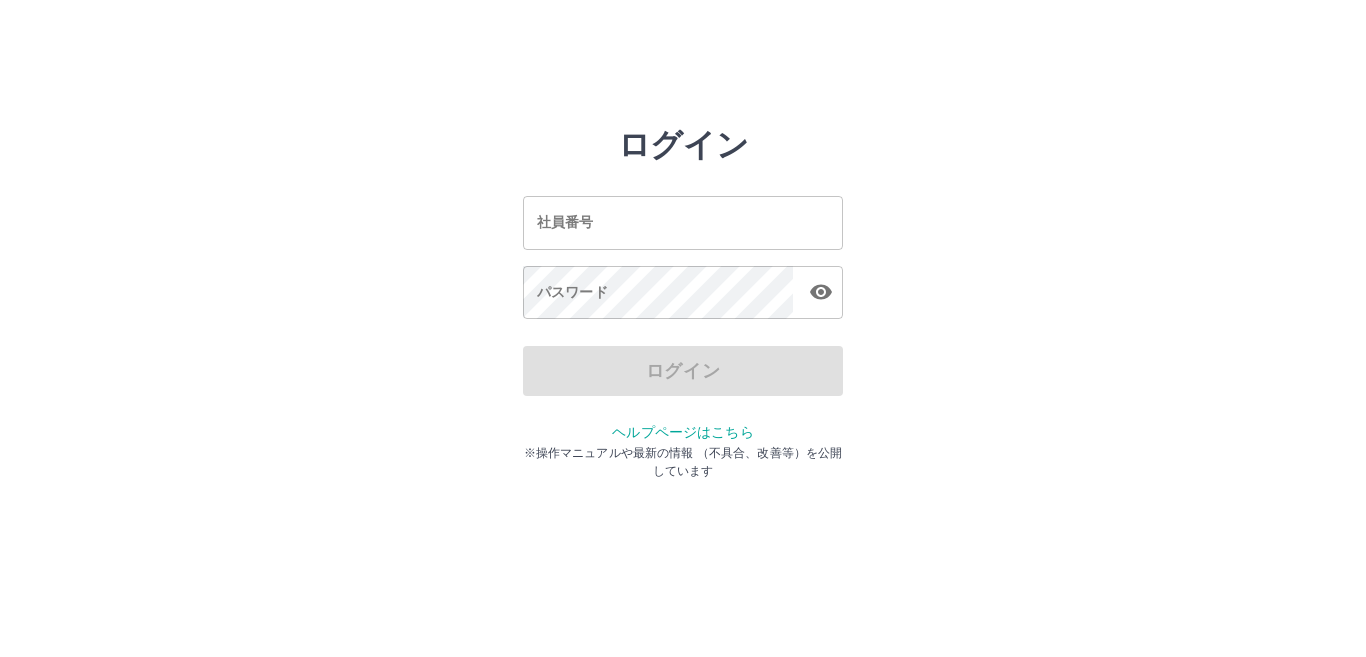 scroll, scrollTop: 0, scrollLeft: 0, axis: both 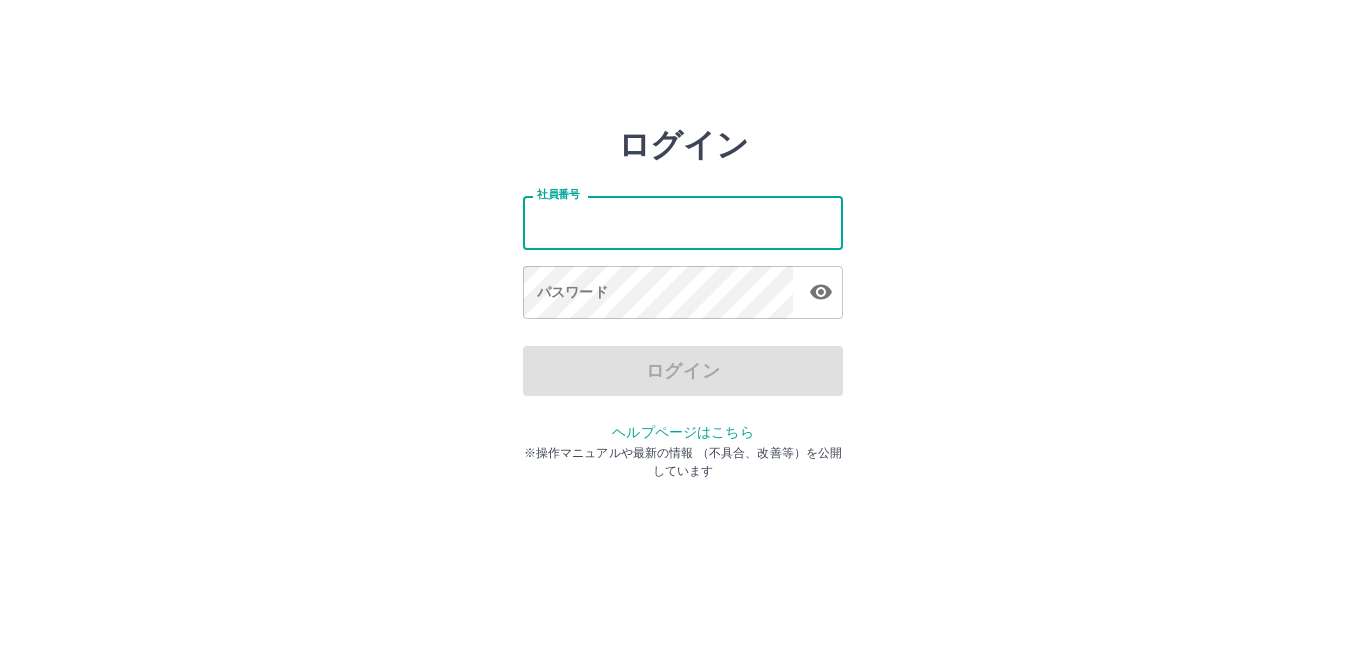 click on "社員番号" at bounding box center [683, 222] 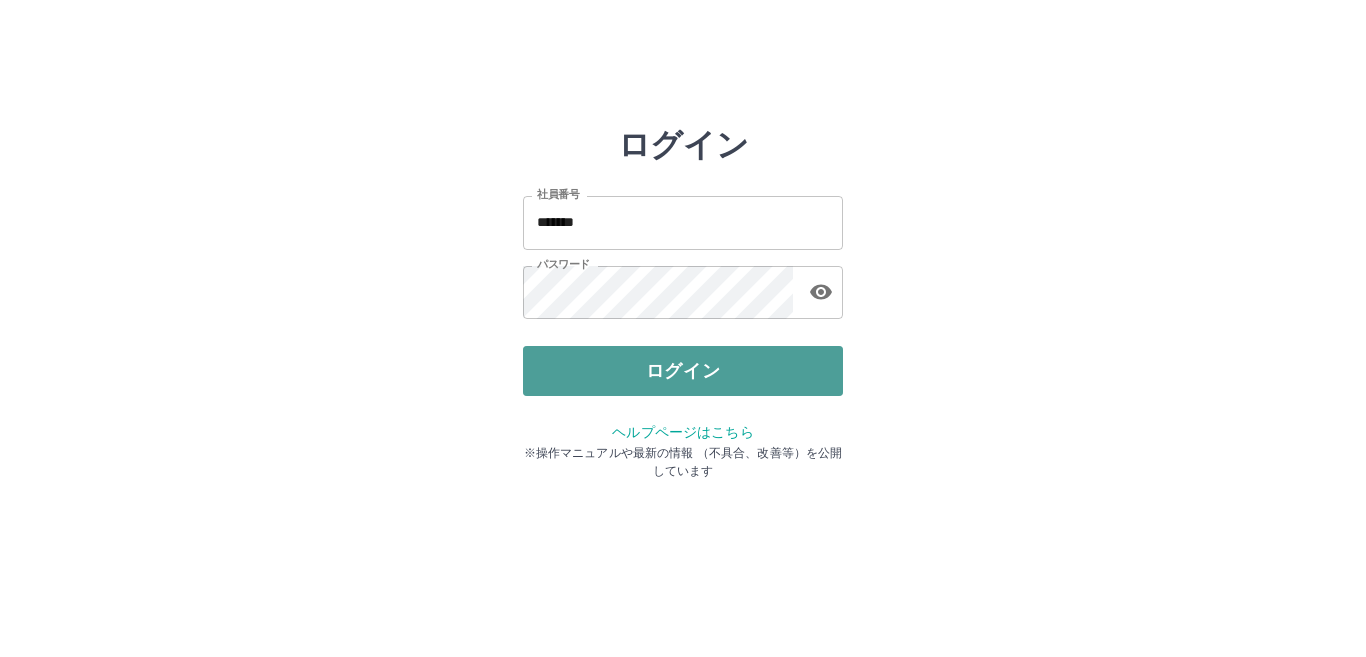 click on "ログイン" at bounding box center (683, 371) 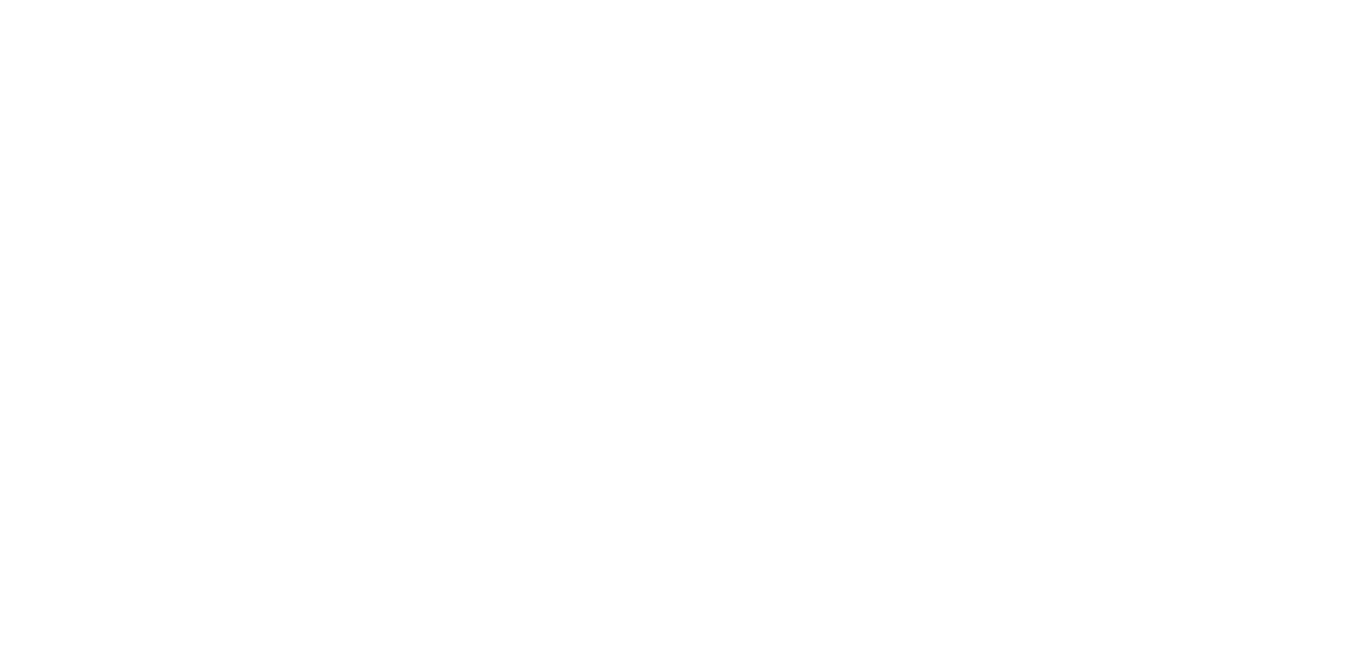 scroll, scrollTop: 0, scrollLeft: 0, axis: both 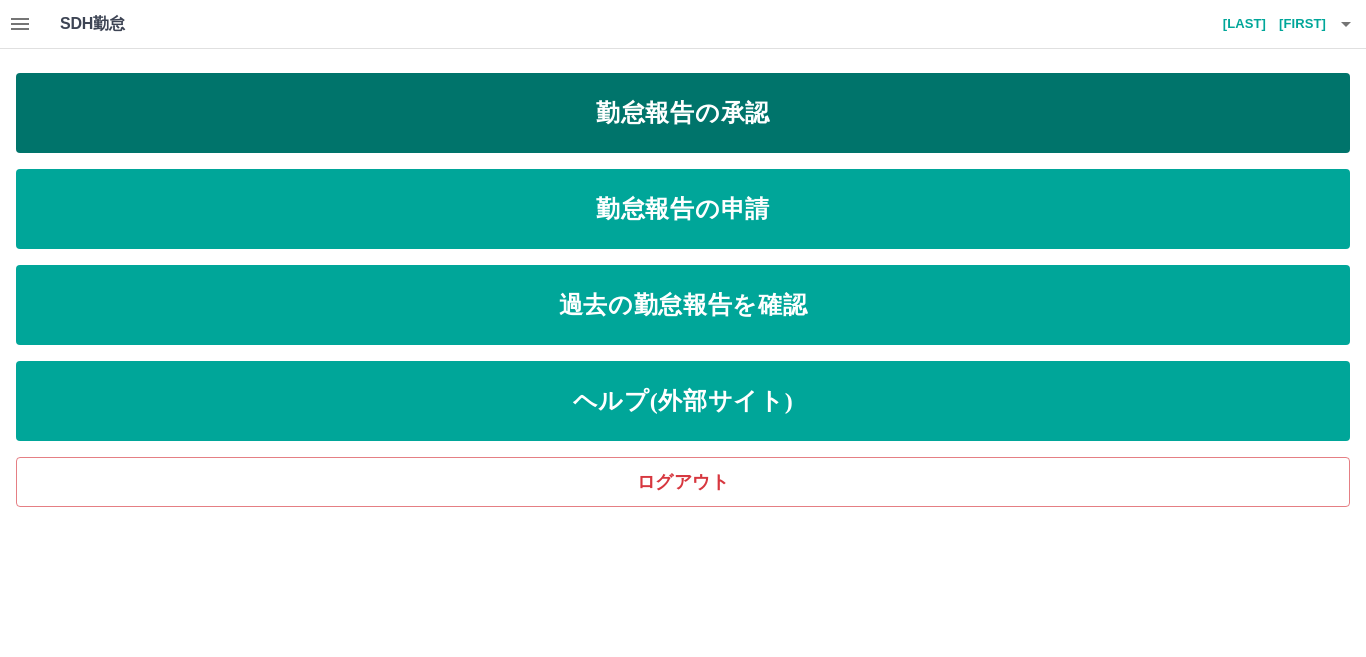 click on "勤怠報告の承認" at bounding box center [683, 113] 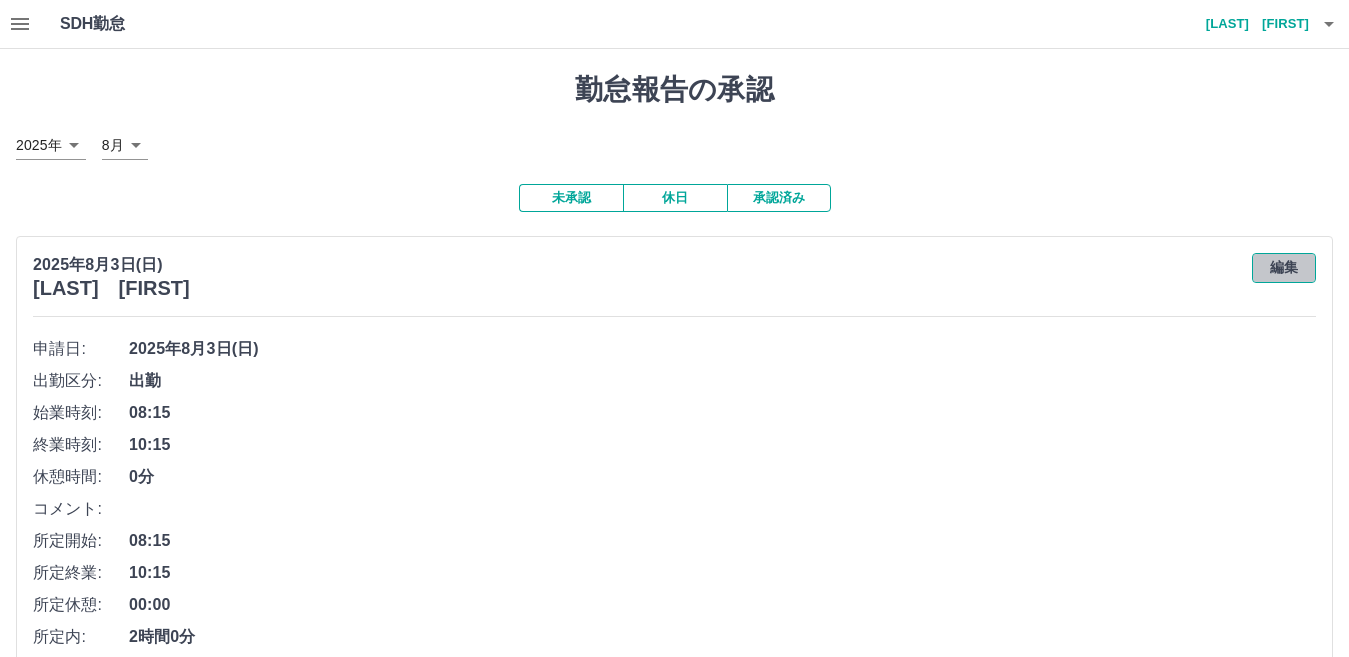 click on "編集" at bounding box center (1284, 268) 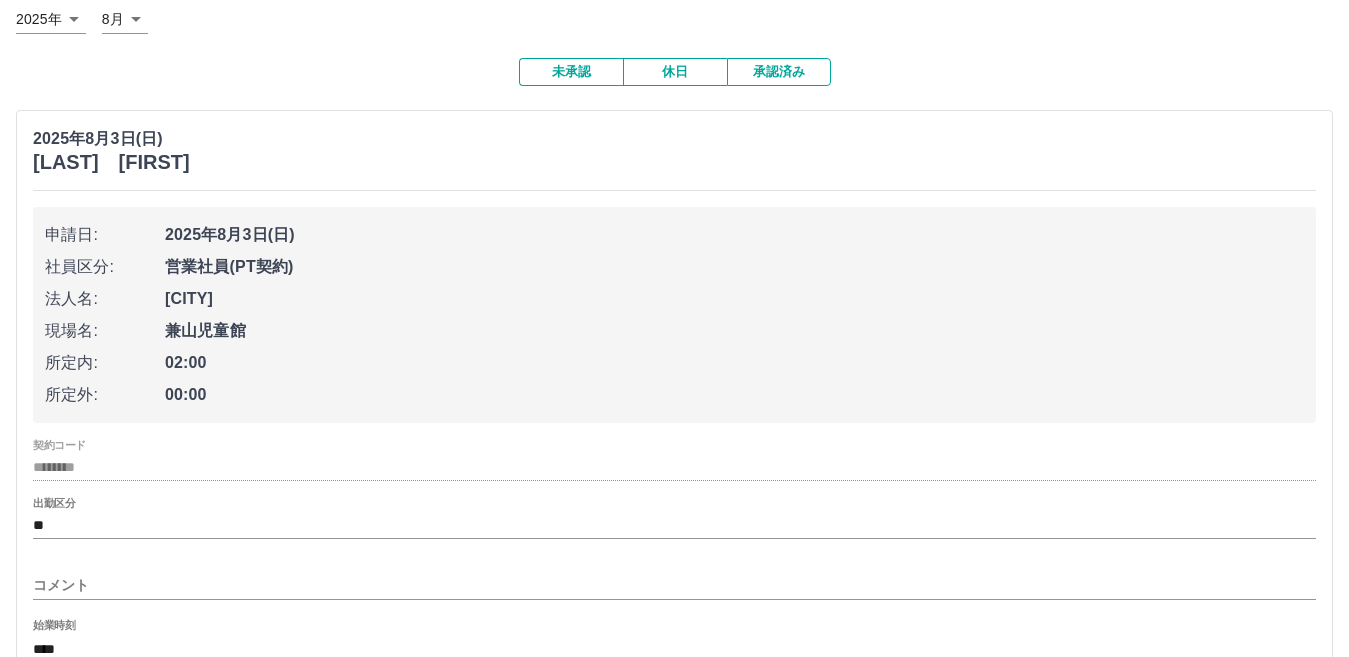 scroll, scrollTop: 160, scrollLeft: 0, axis: vertical 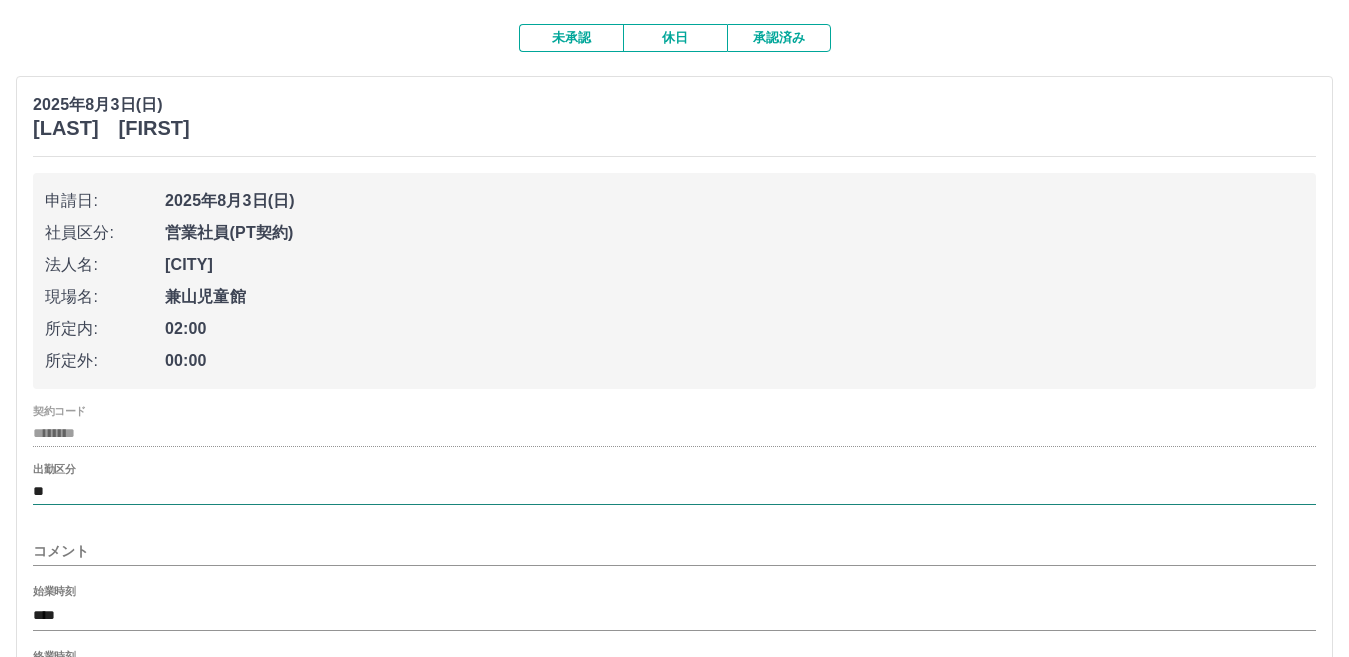click on "**" at bounding box center [674, 491] 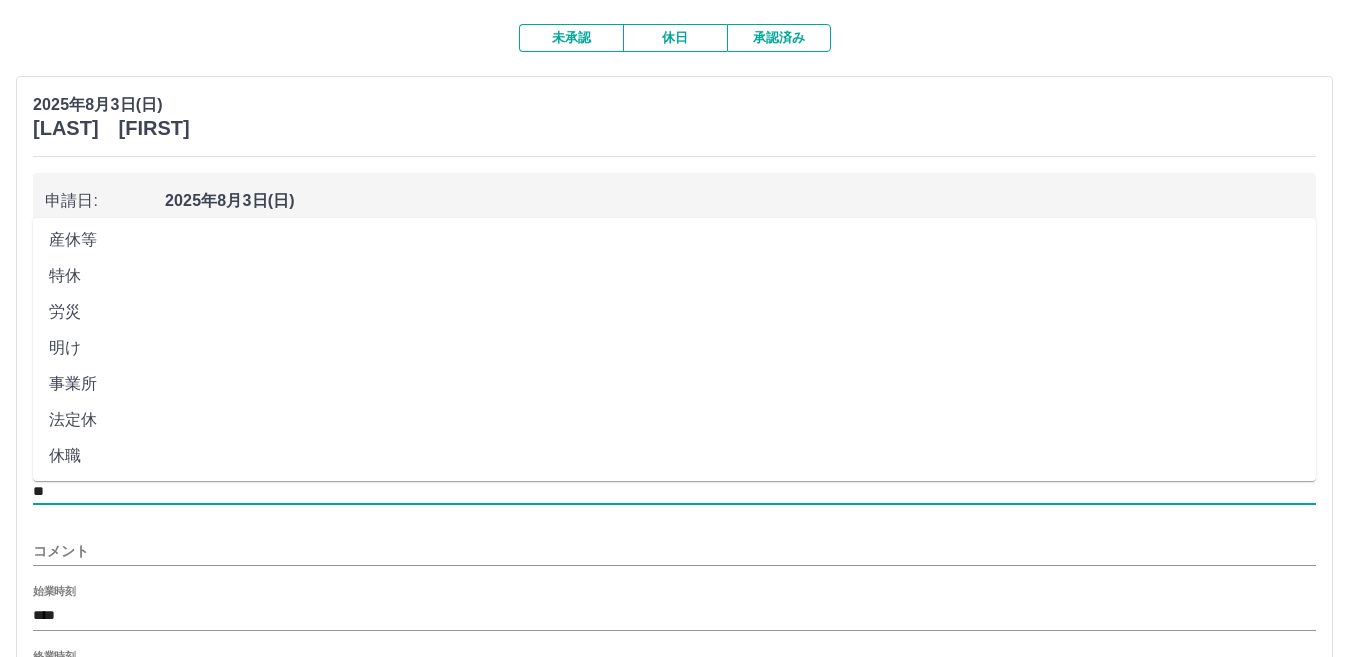 scroll, scrollTop: 401, scrollLeft: 0, axis: vertical 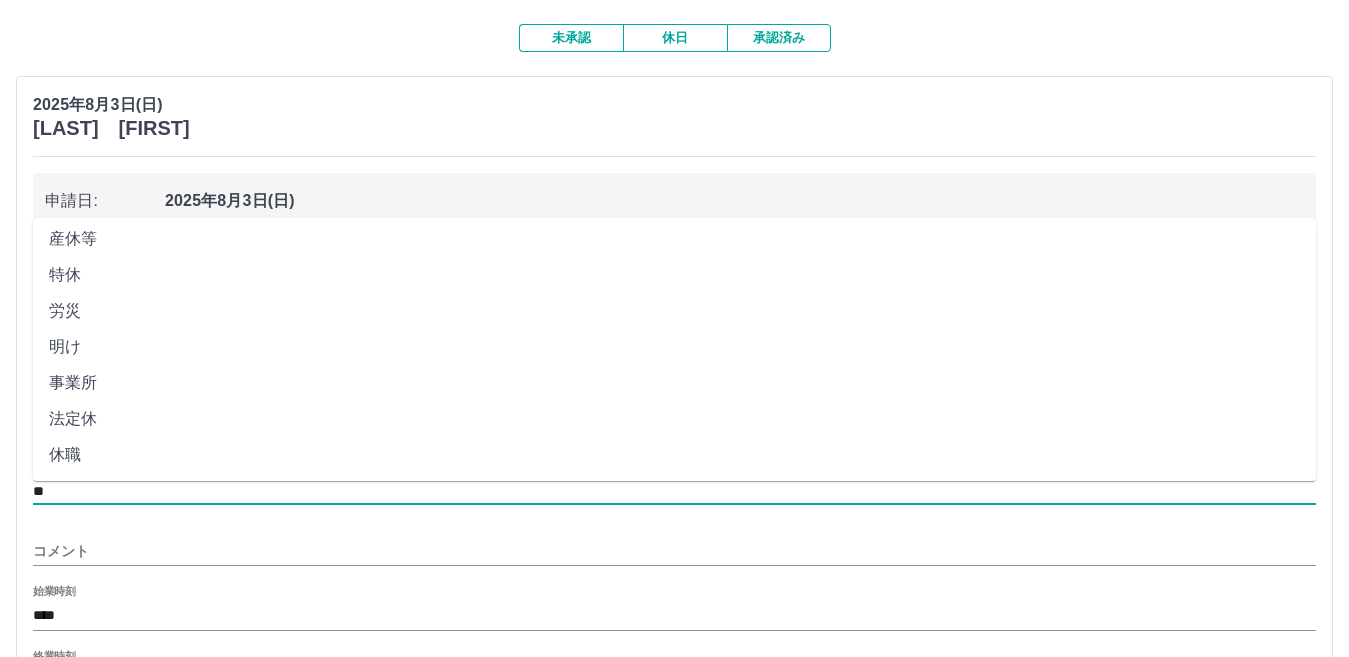 click on "法定休" at bounding box center [674, 419] 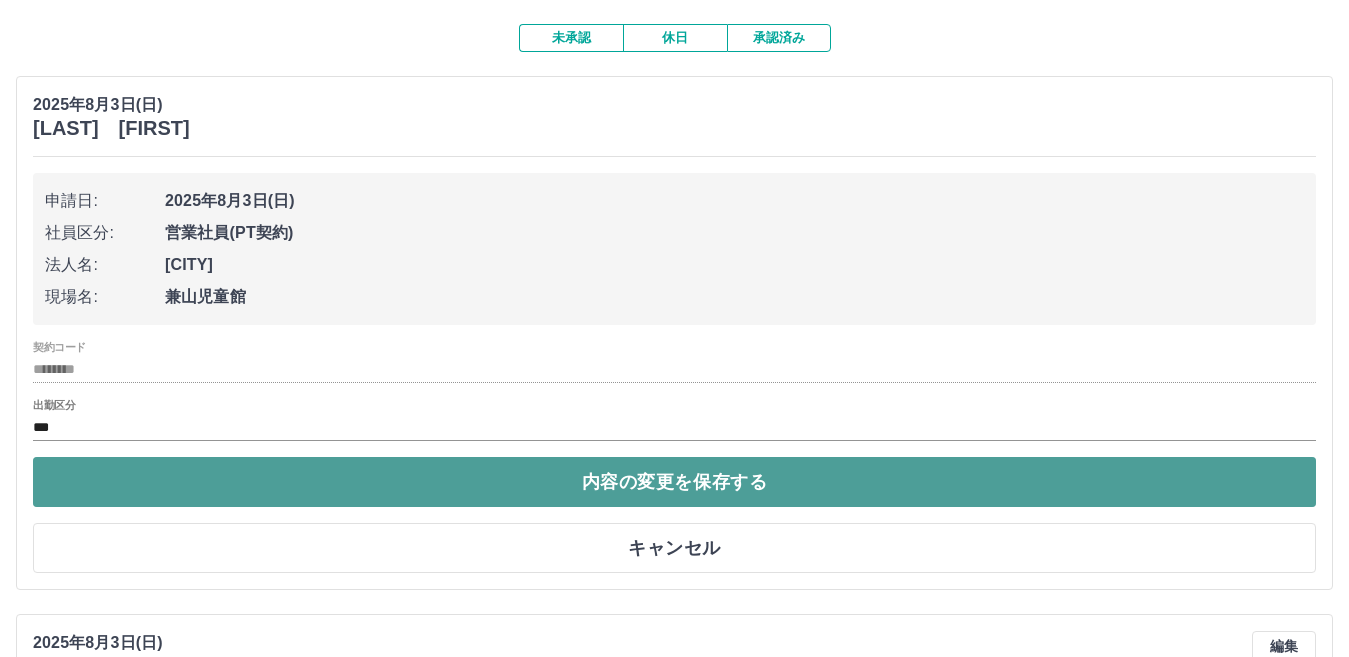 click on "内容の変更を保存する" at bounding box center (674, 482) 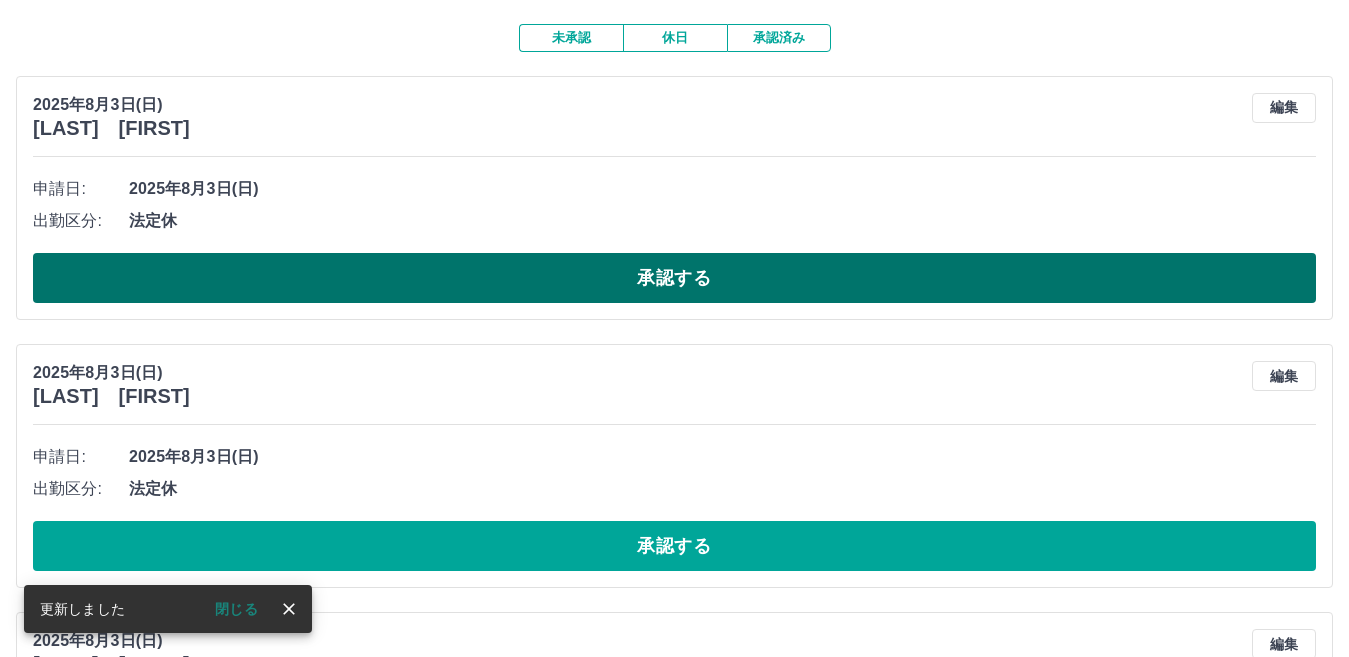 click on "承認する" at bounding box center (674, 278) 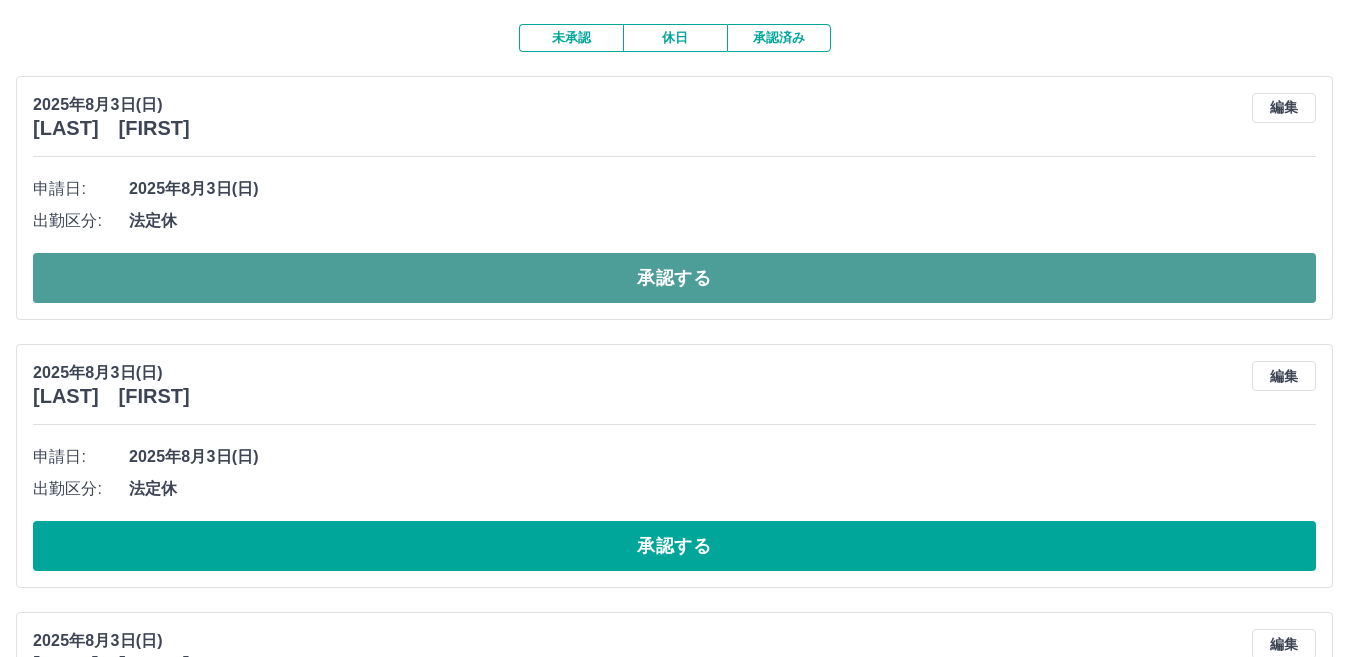 click on "承認する" at bounding box center (674, 278) 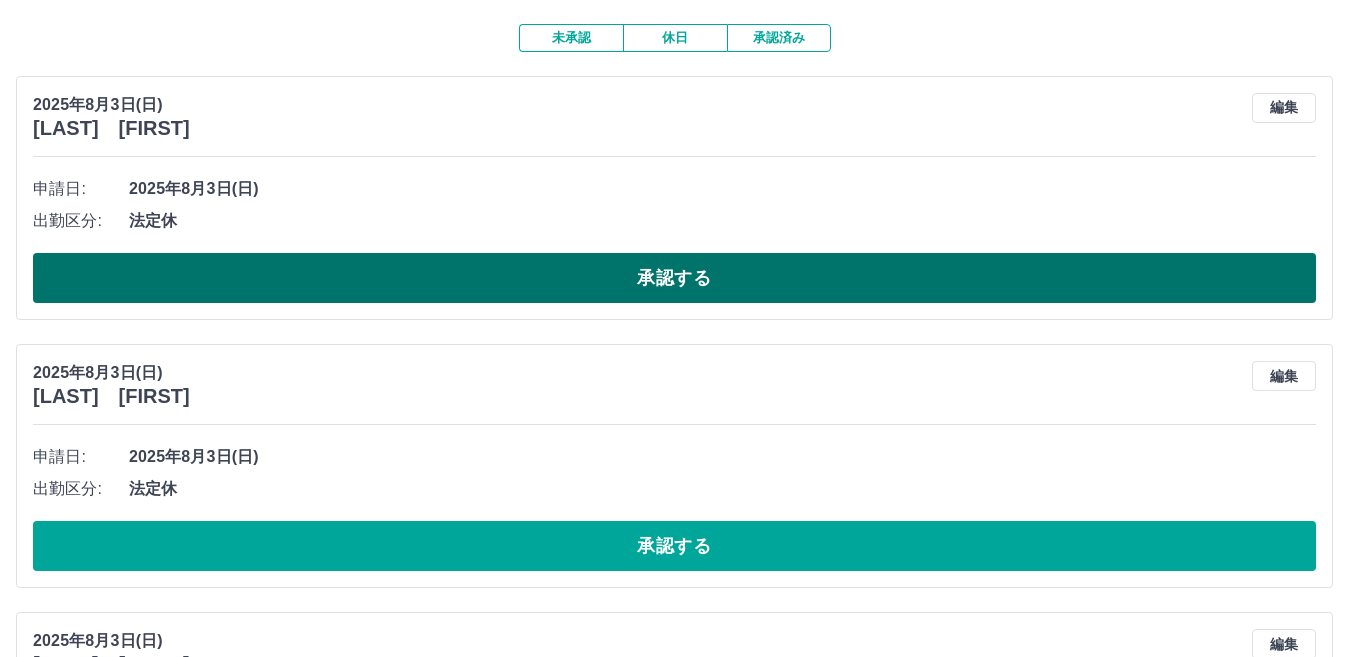 click on "承認する" at bounding box center (674, 278) 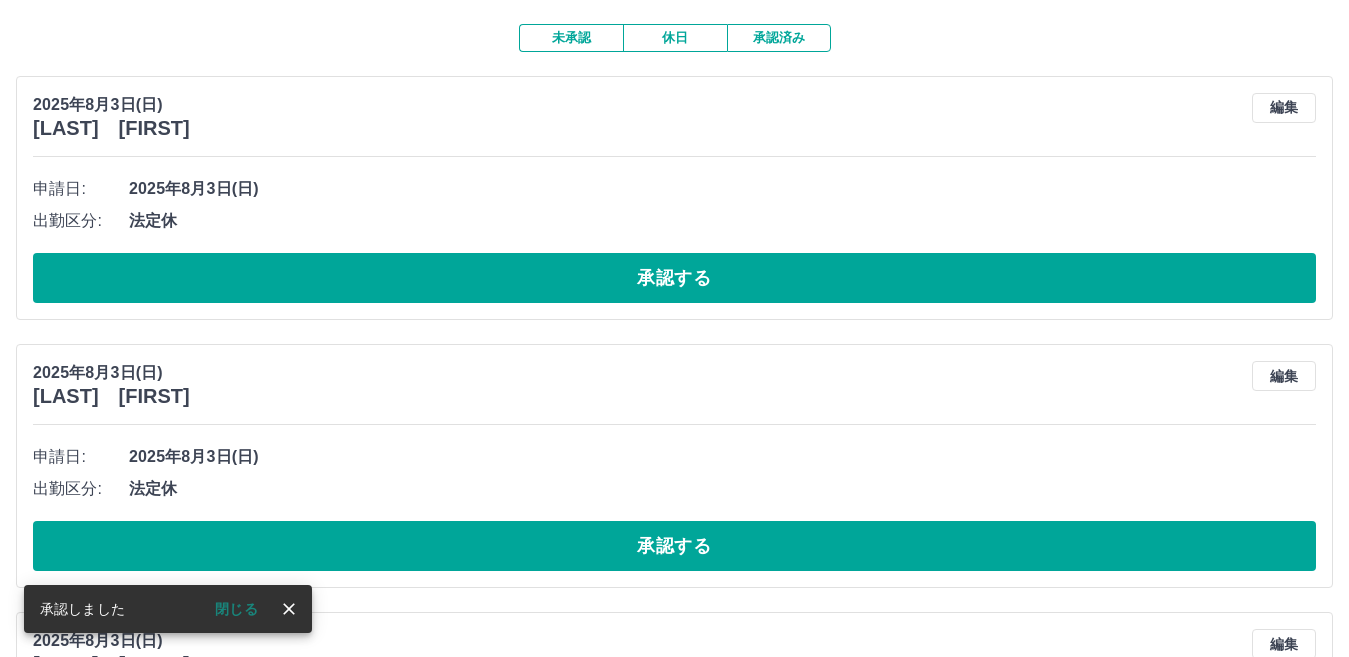 click on "承認する" at bounding box center [674, 278] 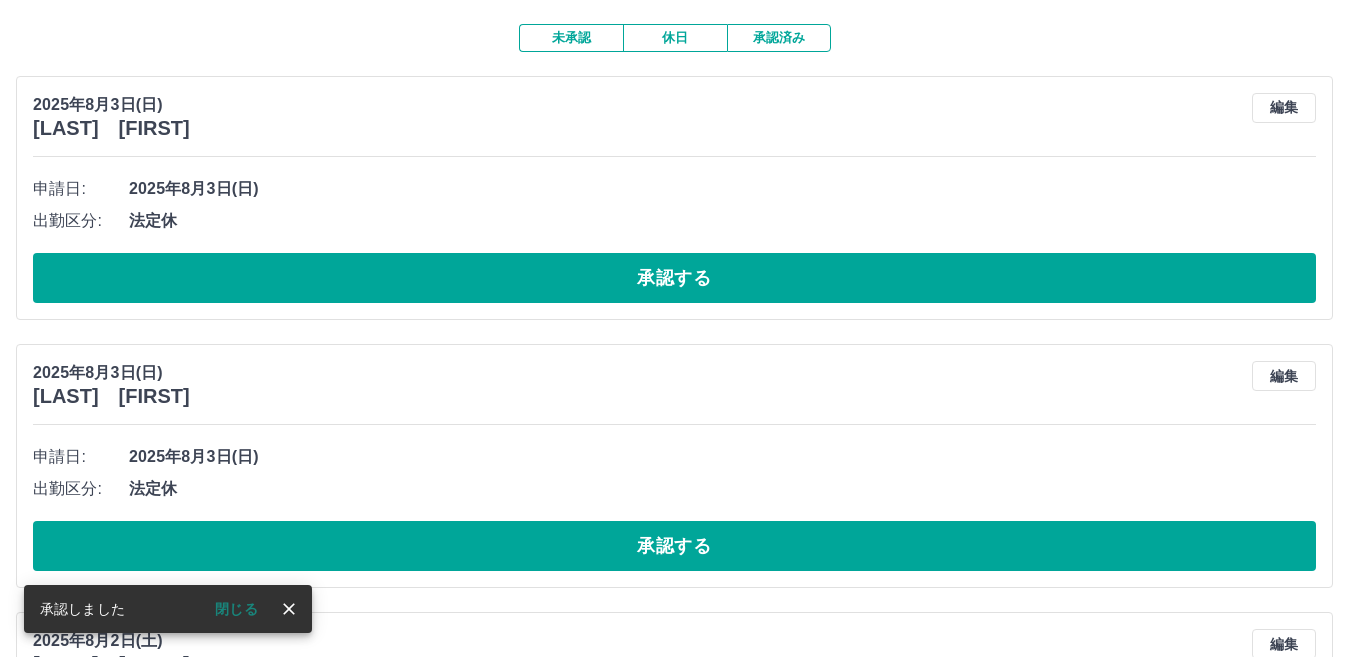 click on "承認する" at bounding box center (674, 278) 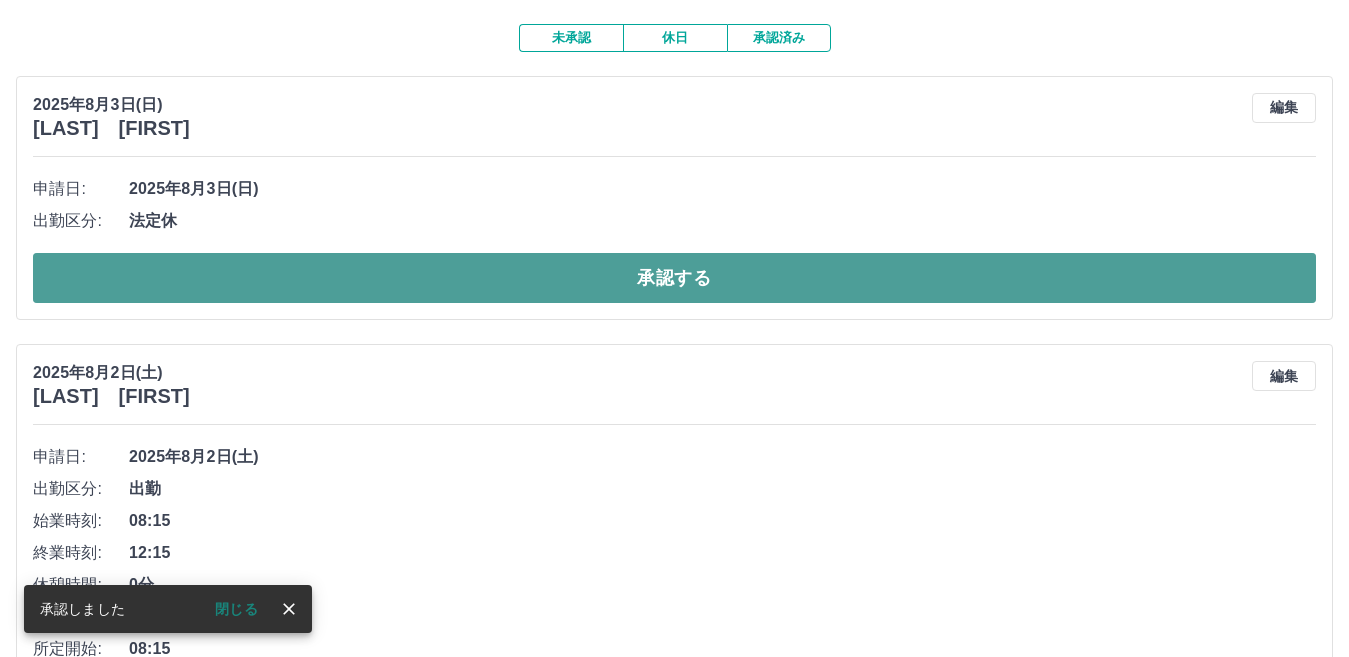 click on "承認する" at bounding box center [674, 278] 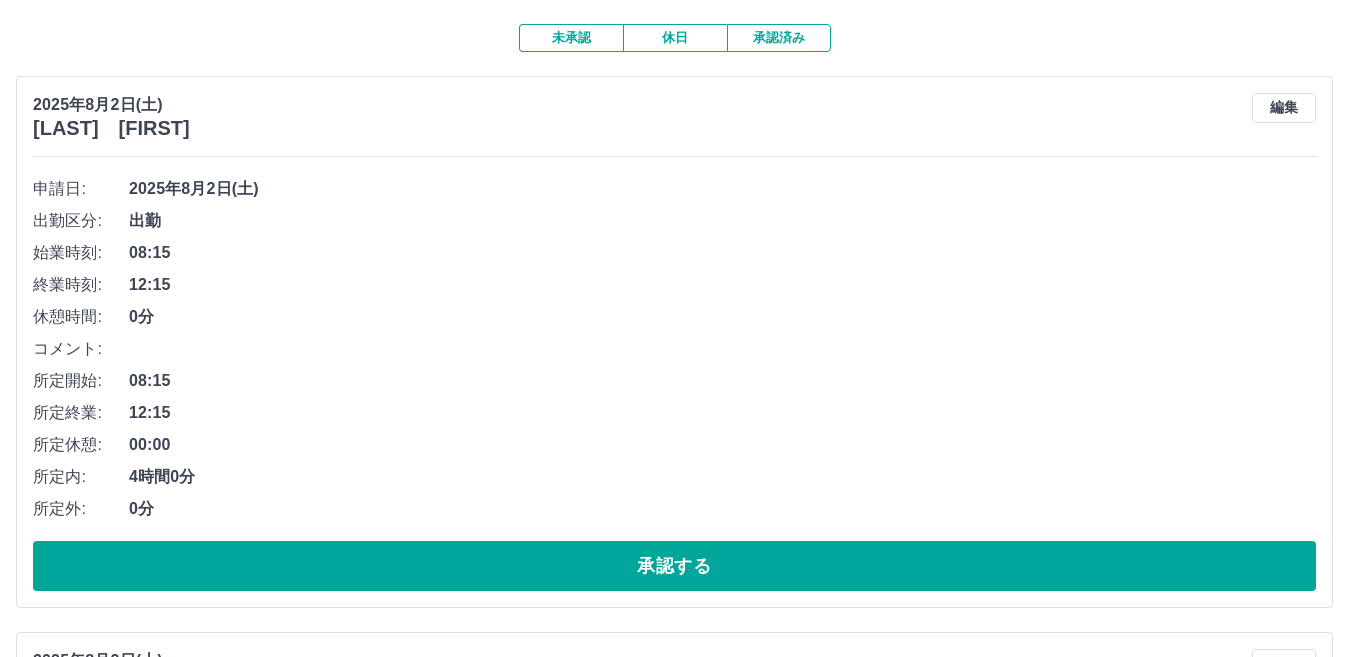 click on "編集" at bounding box center (1284, 108) 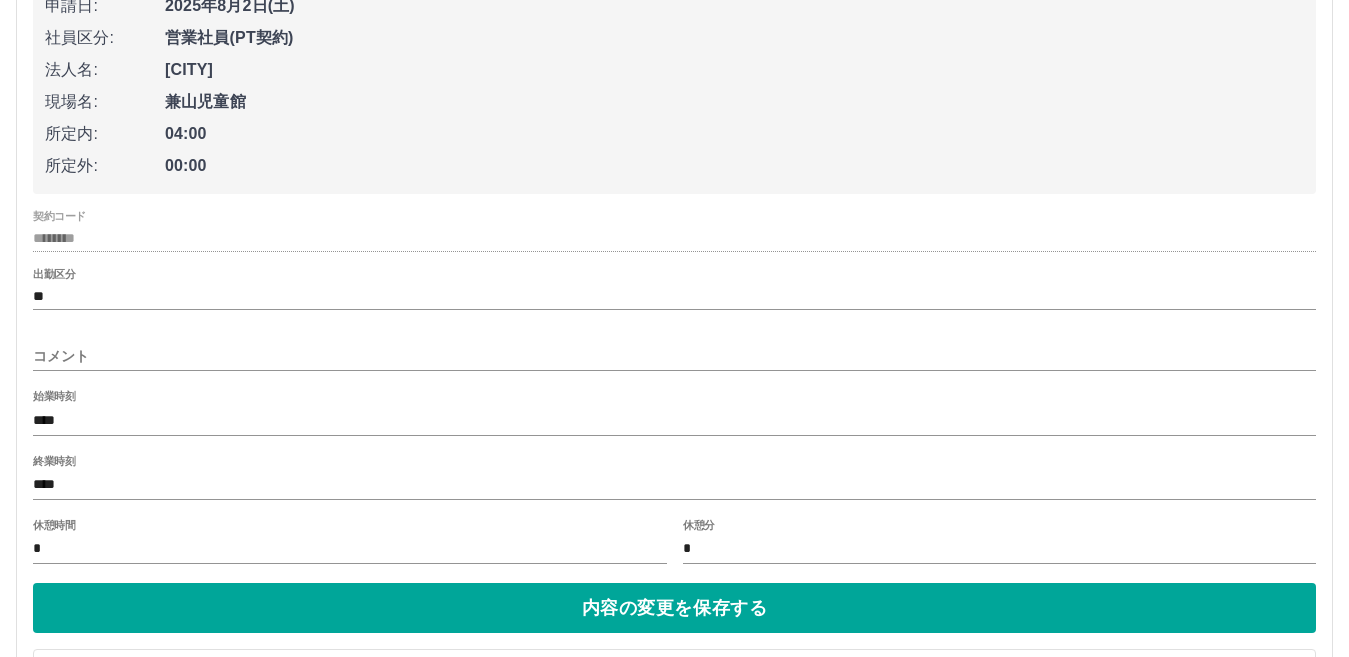 scroll, scrollTop: 360, scrollLeft: 0, axis: vertical 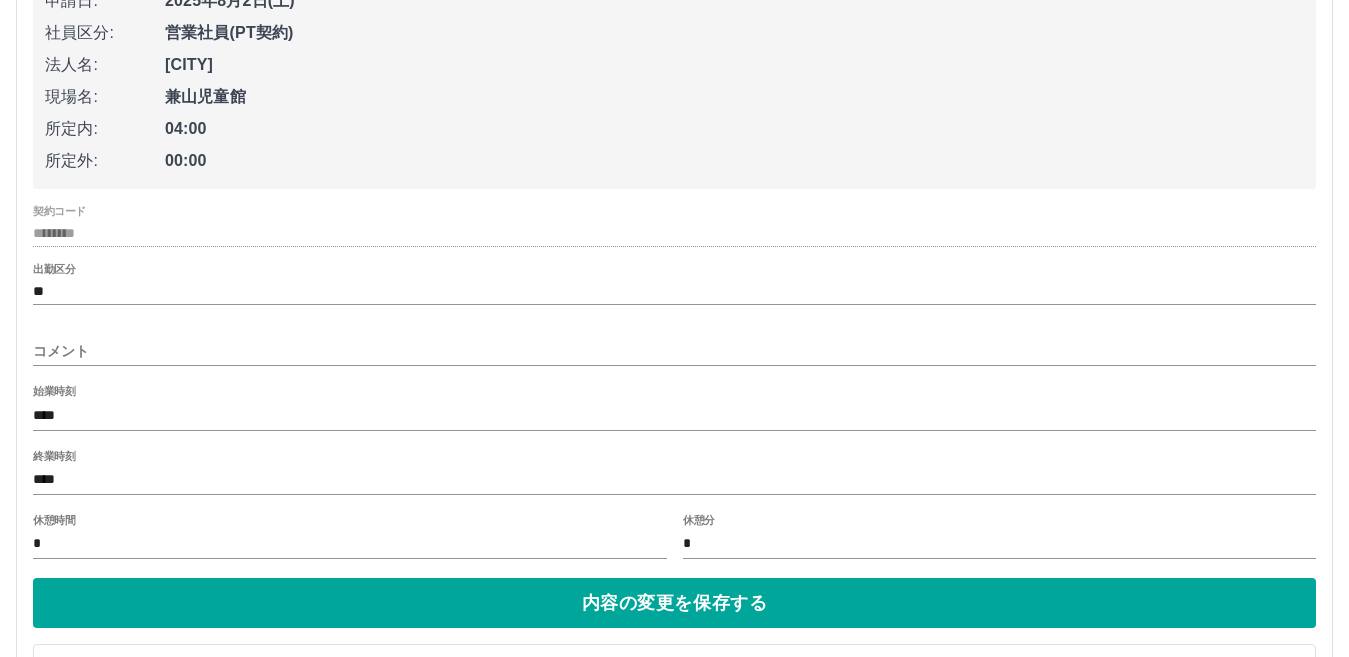 click on "****" at bounding box center (674, 480) 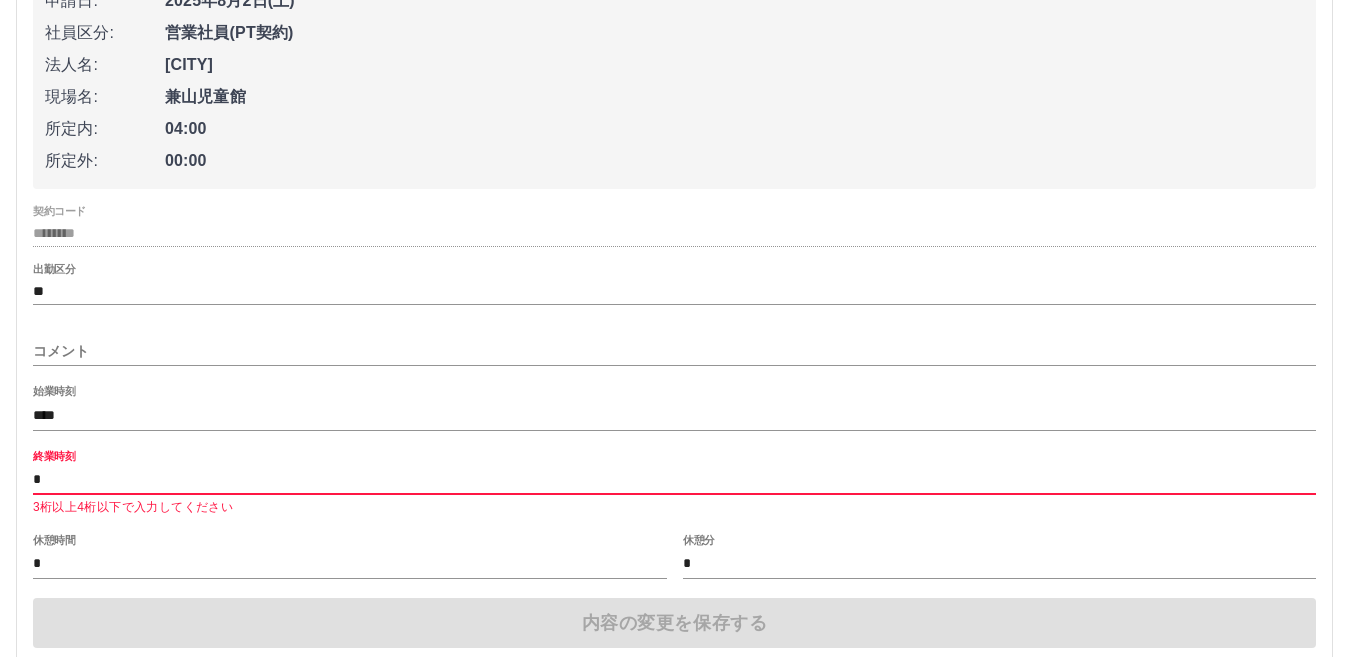 type on "****" 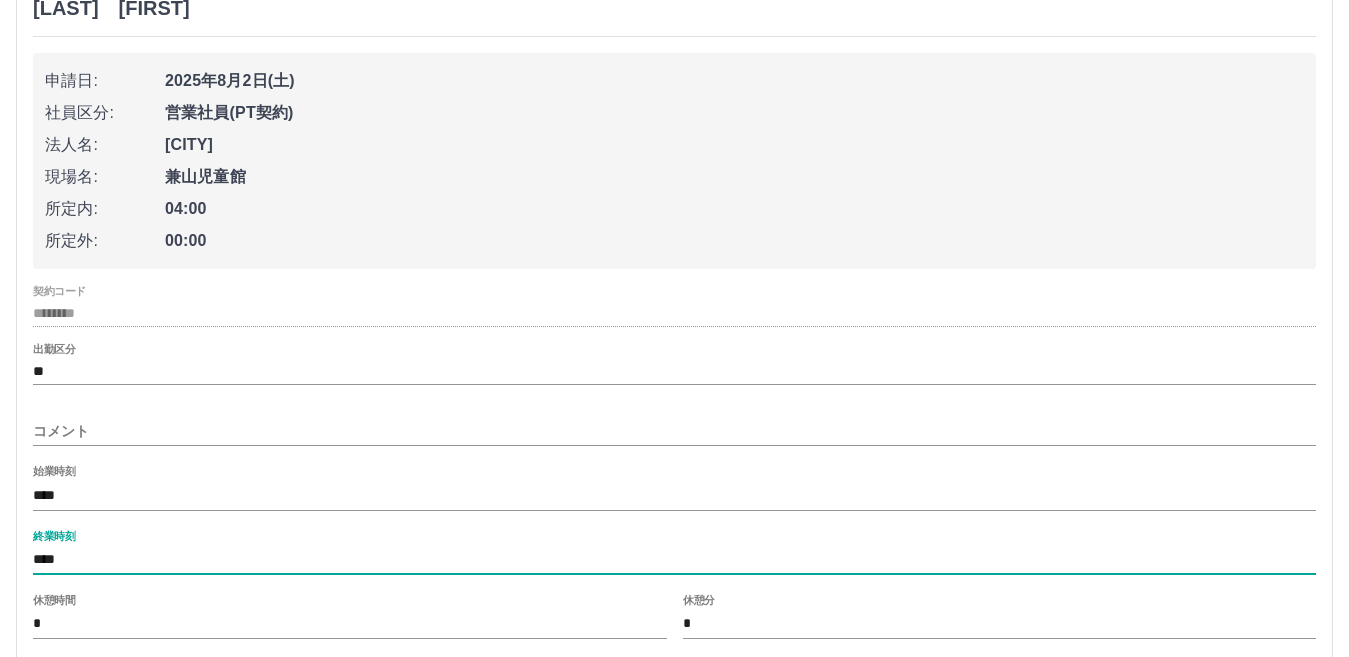 scroll, scrollTop: 240, scrollLeft: 0, axis: vertical 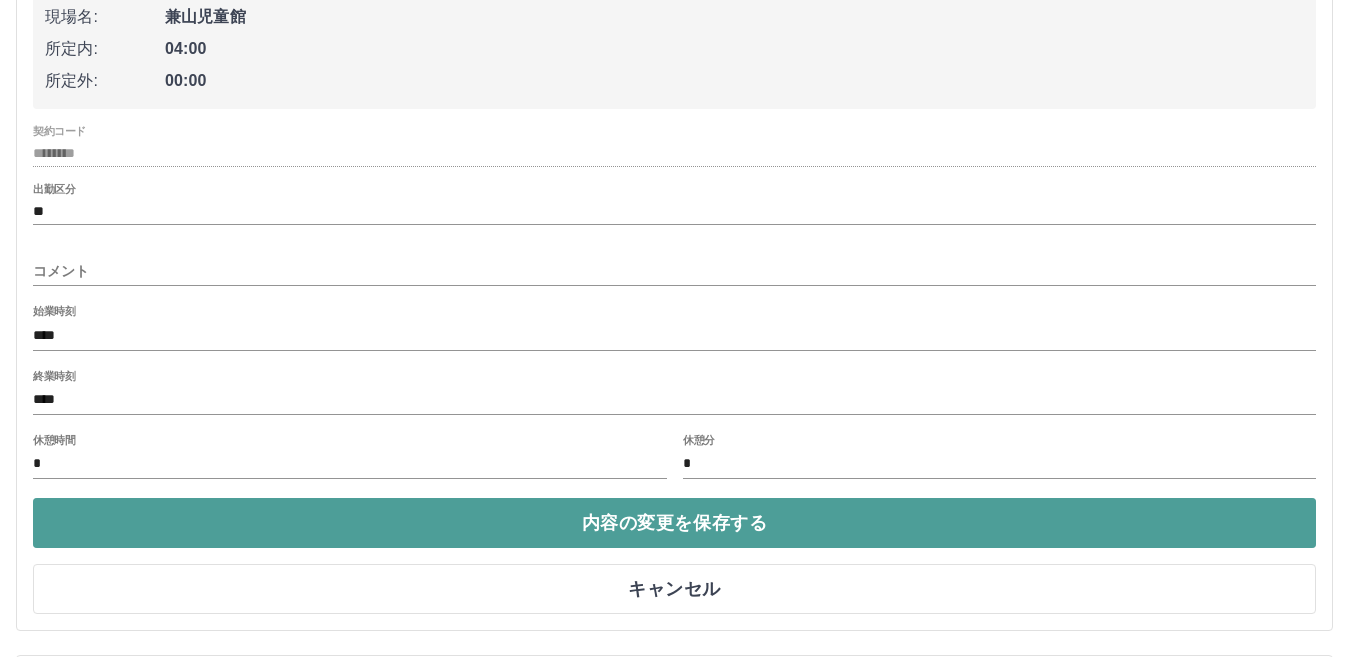 click on "内容の変更を保存する" at bounding box center (674, 523) 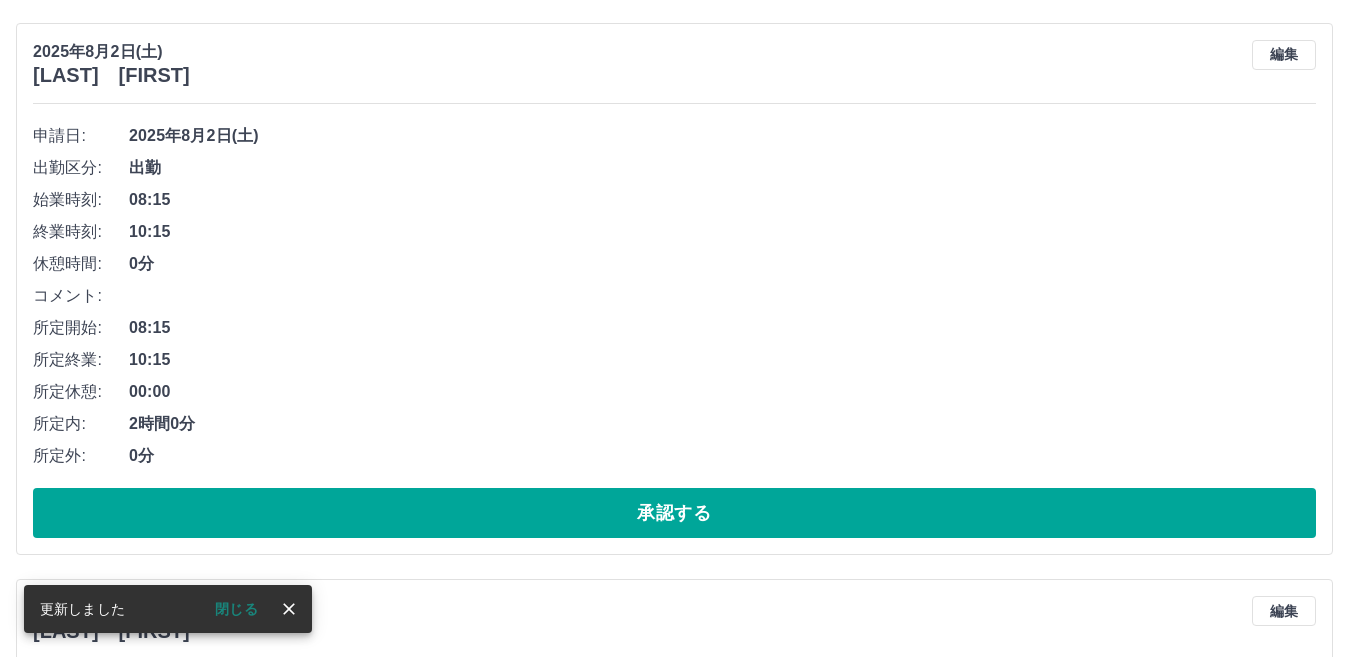scroll, scrollTop: 134, scrollLeft: 0, axis: vertical 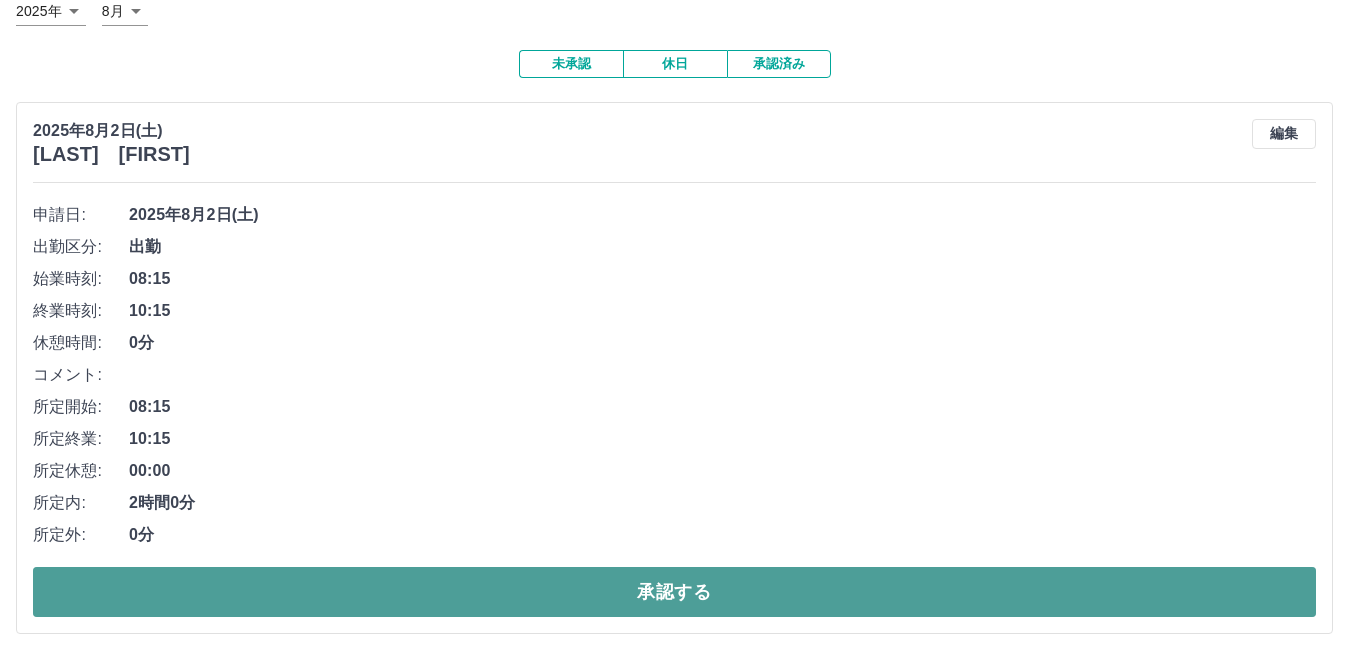 click on "承認する" at bounding box center (674, 592) 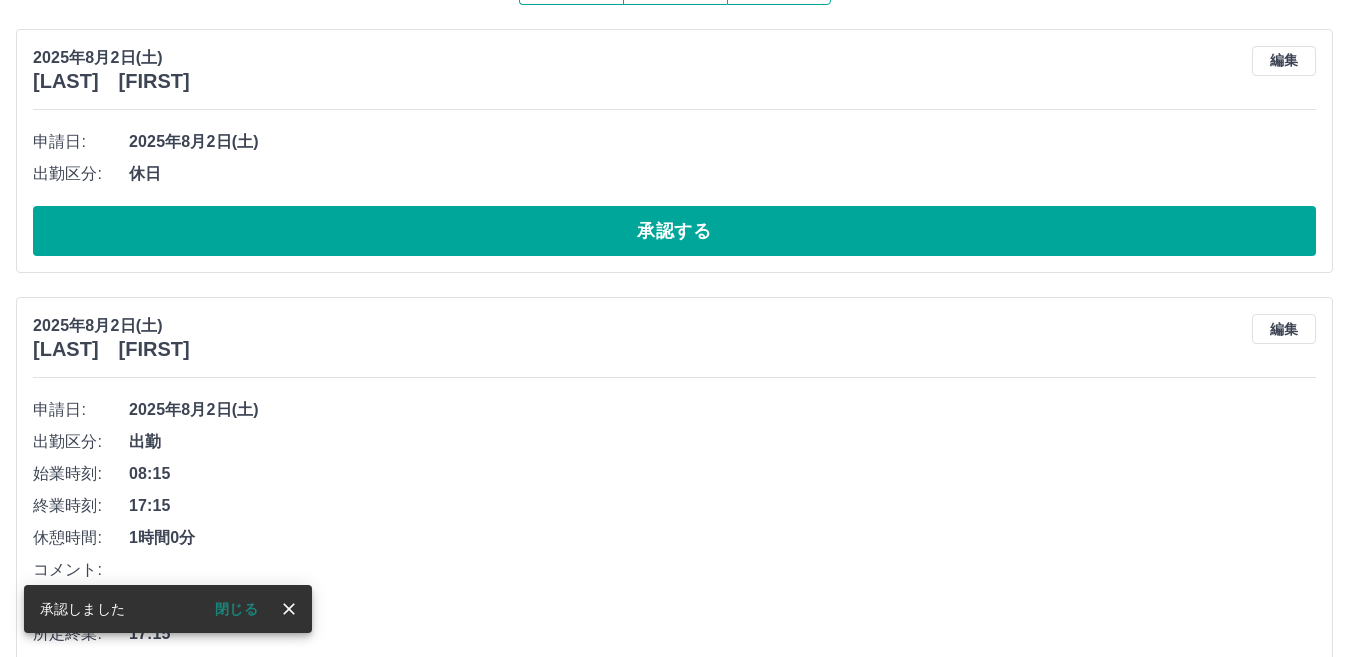 scroll, scrollTop: 214, scrollLeft: 0, axis: vertical 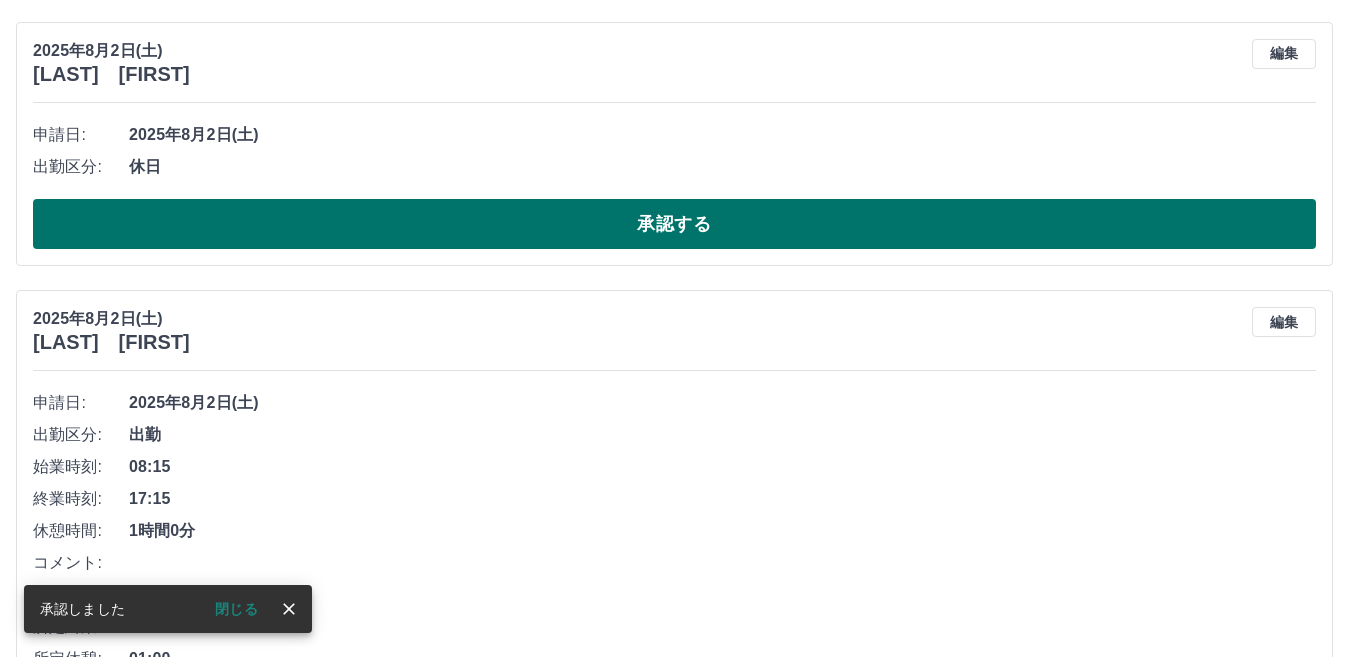 click on "承認する" at bounding box center [674, 224] 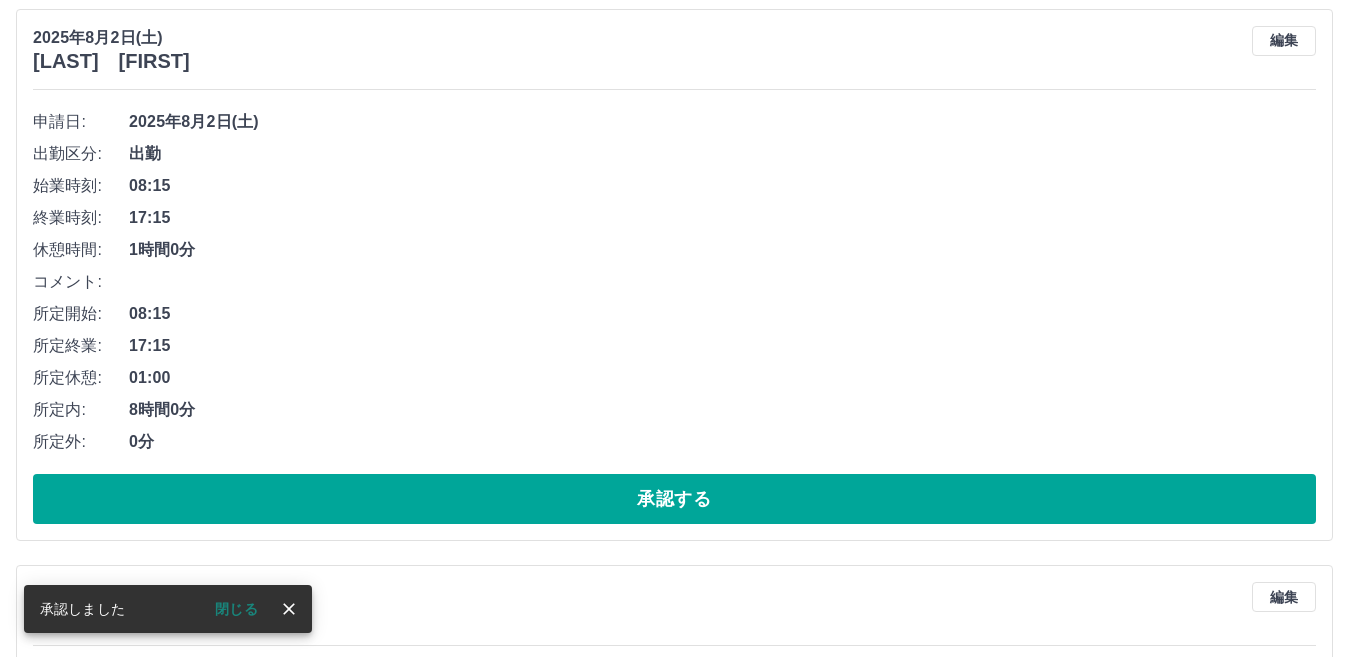 scroll, scrollTop: 240, scrollLeft: 0, axis: vertical 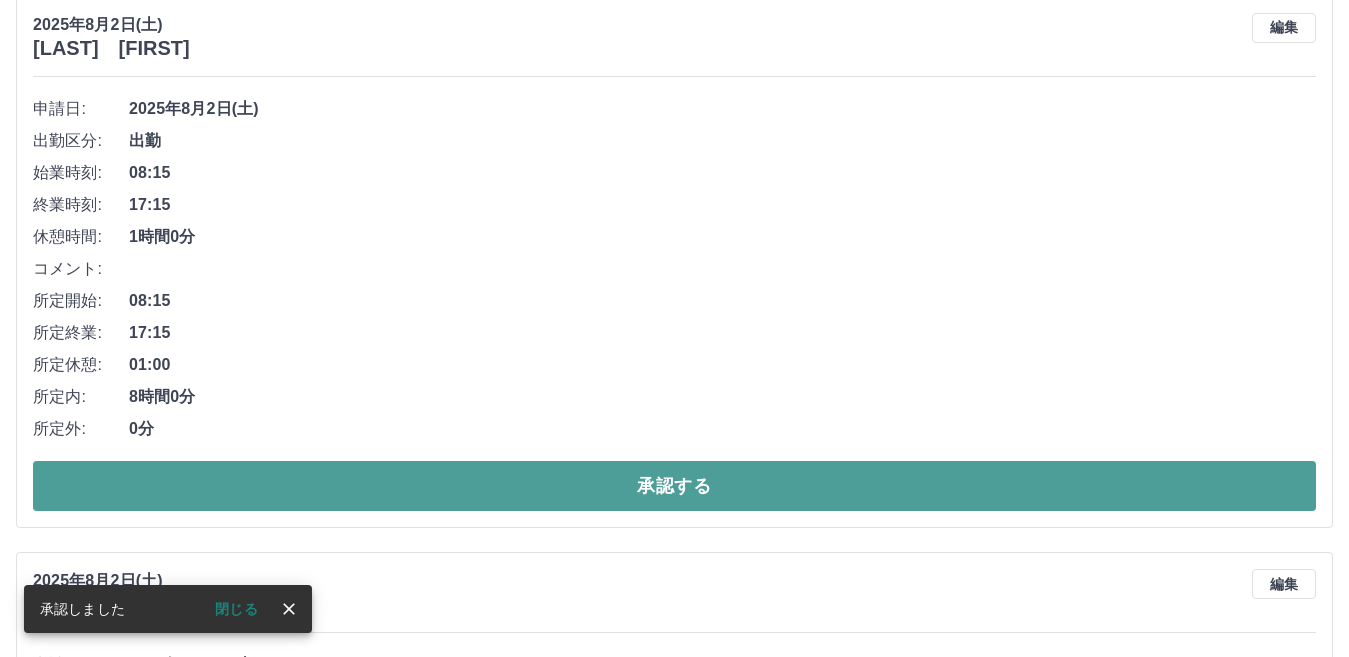 click on "承認する" at bounding box center (674, 486) 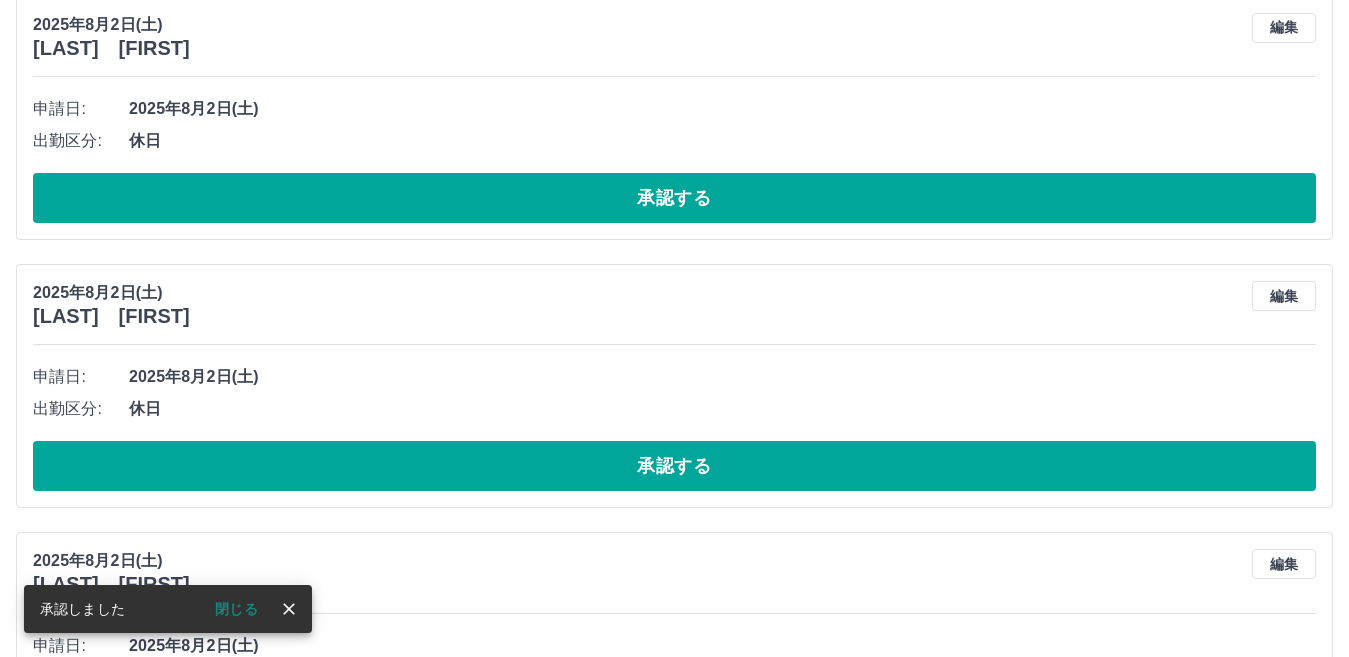 scroll, scrollTop: 0, scrollLeft: 0, axis: both 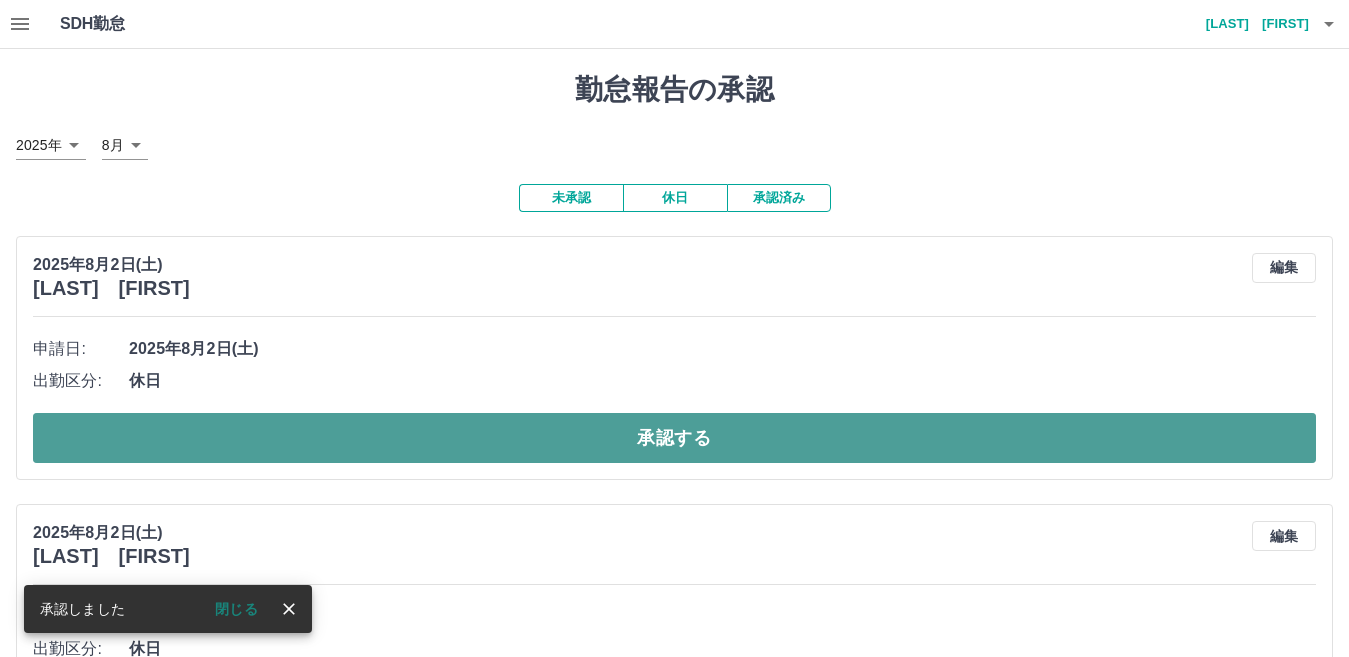 click on "承認する" at bounding box center [674, 438] 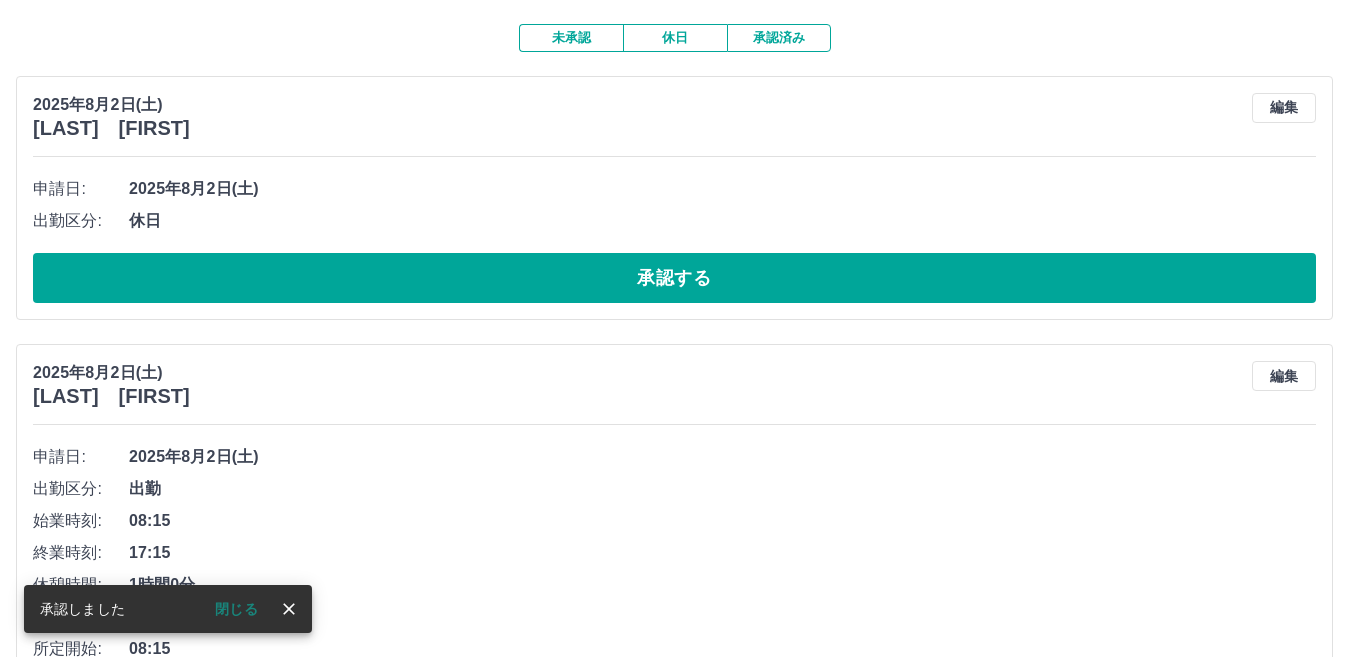 scroll, scrollTop: 200, scrollLeft: 0, axis: vertical 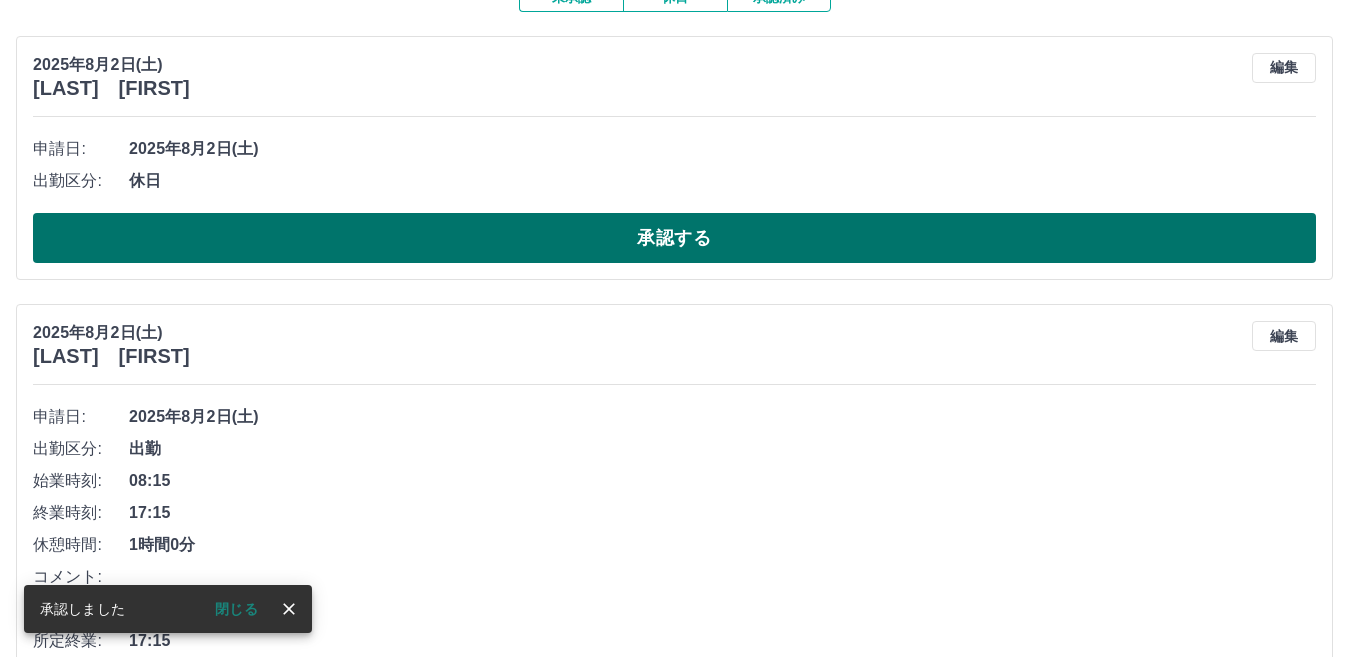 click on "承認する" at bounding box center [674, 238] 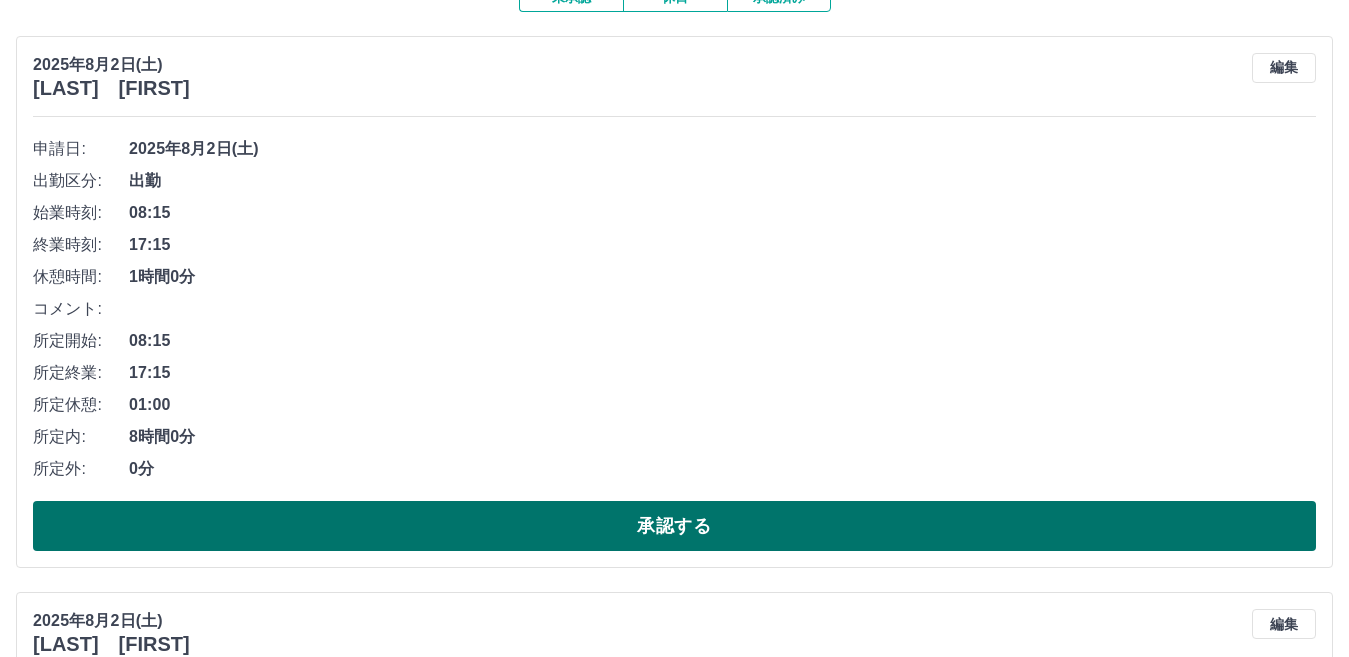 click on "承認する" at bounding box center [674, 526] 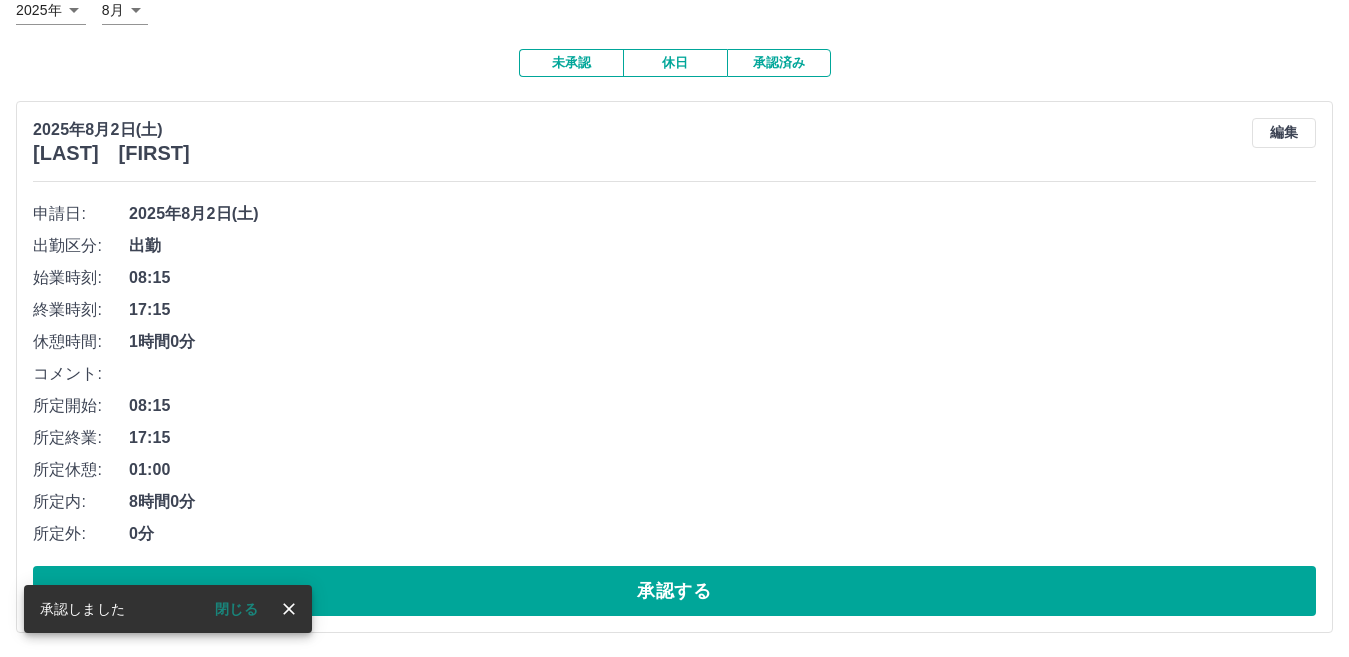 scroll, scrollTop: 137, scrollLeft: 0, axis: vertical 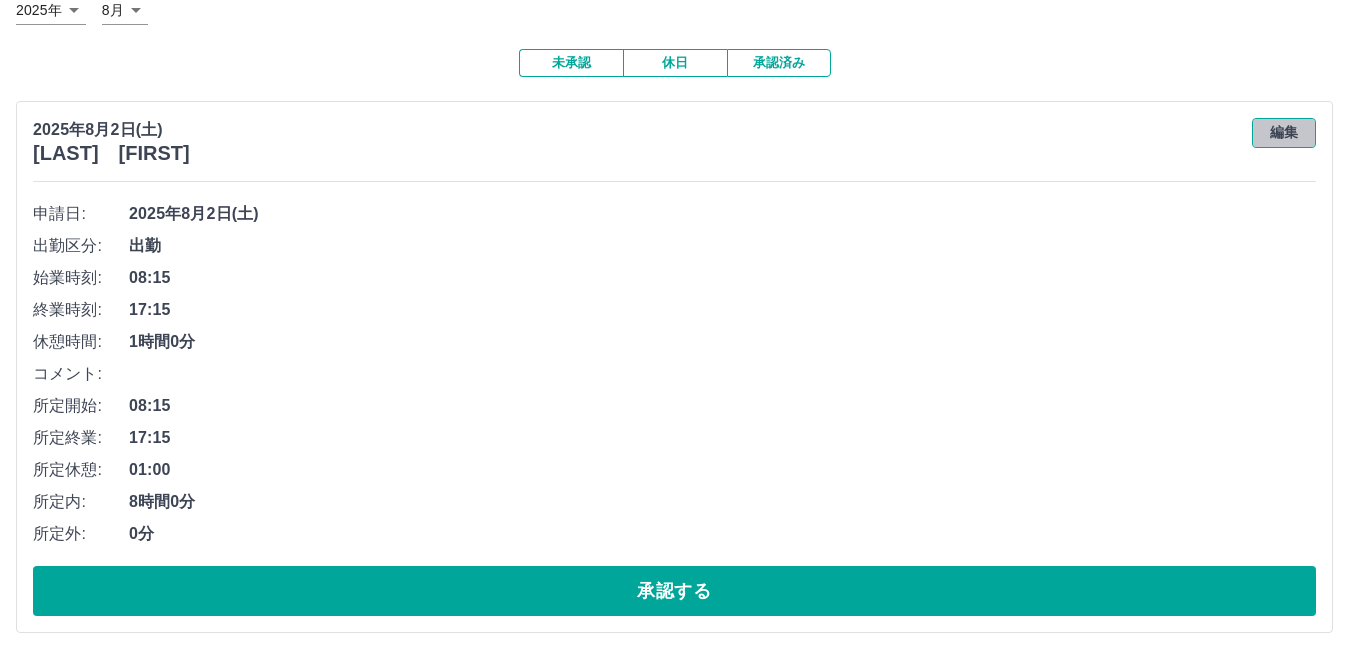 click on "編集" at bounding box center (1284, 133) 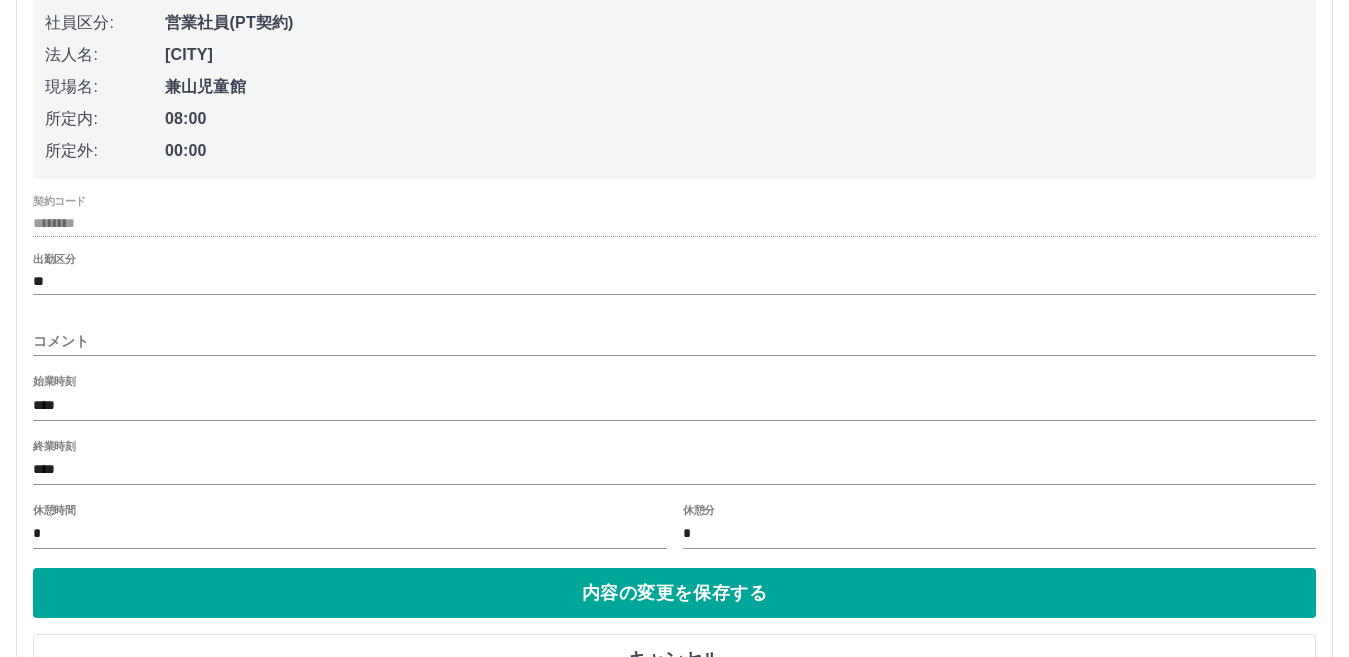 scroll, scrollTop: 377, scrollLeft: 0, axis: vertical 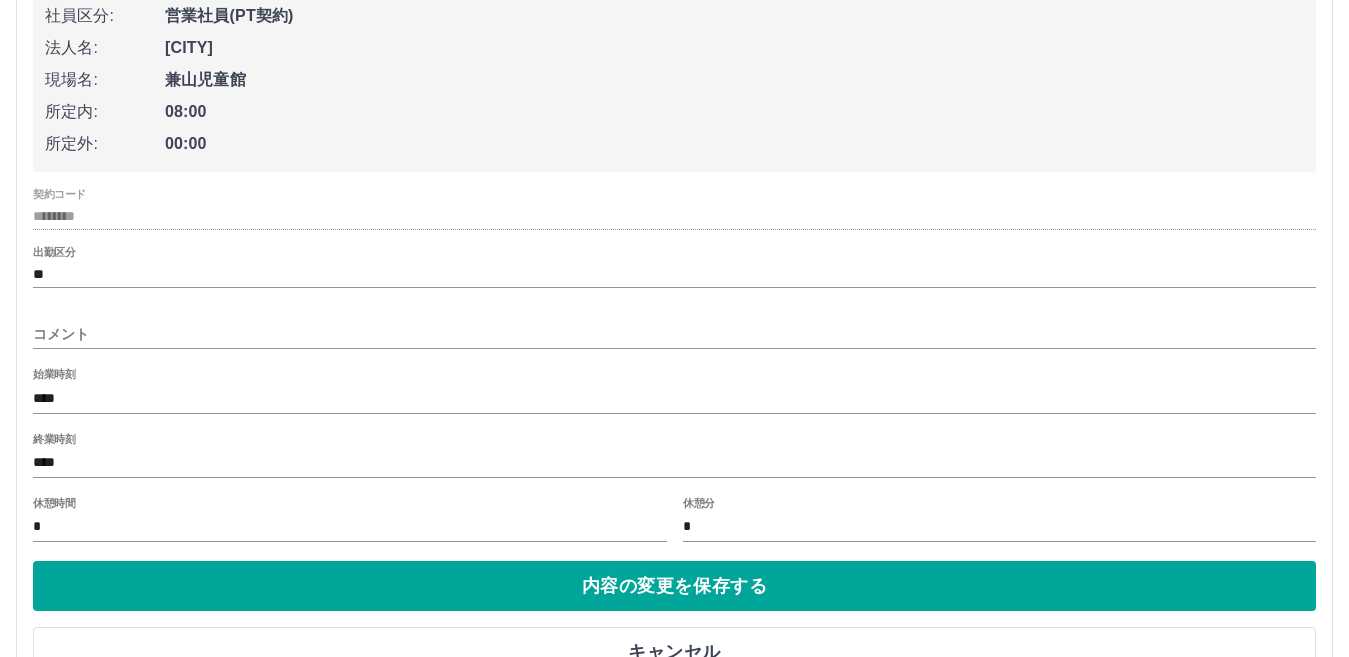 click on "****" at bounding box center (674, 463) 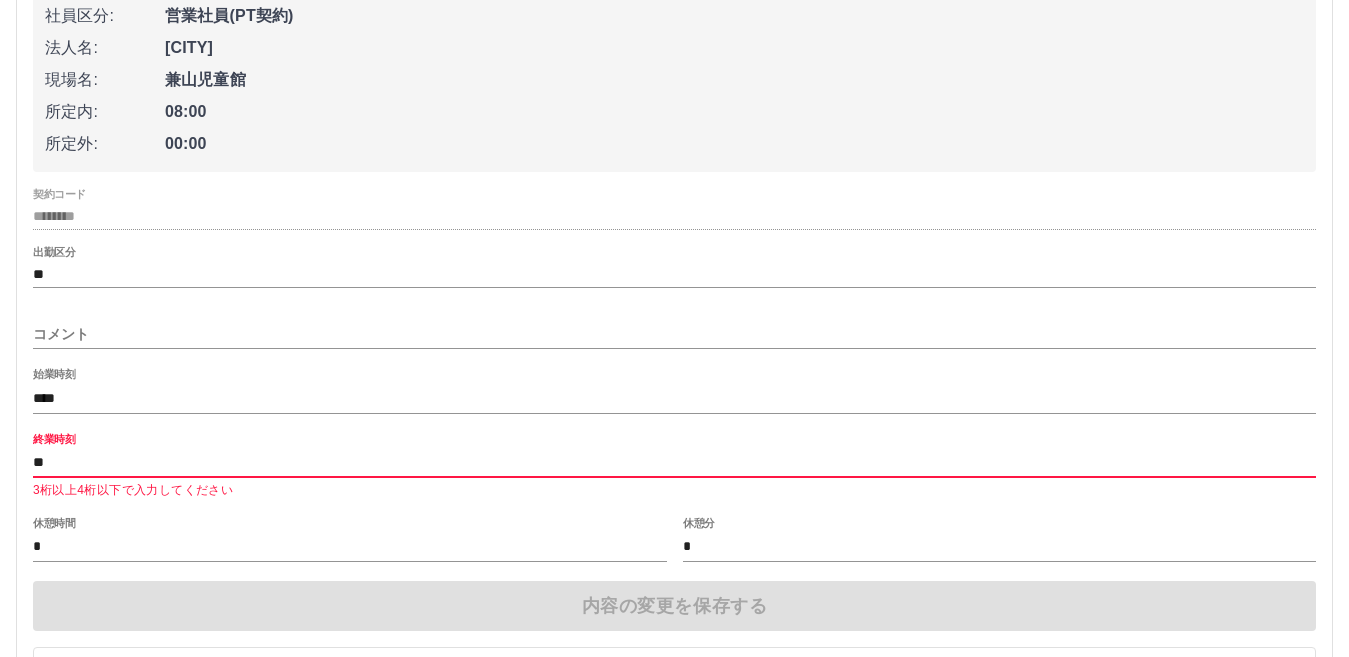 type on "*" 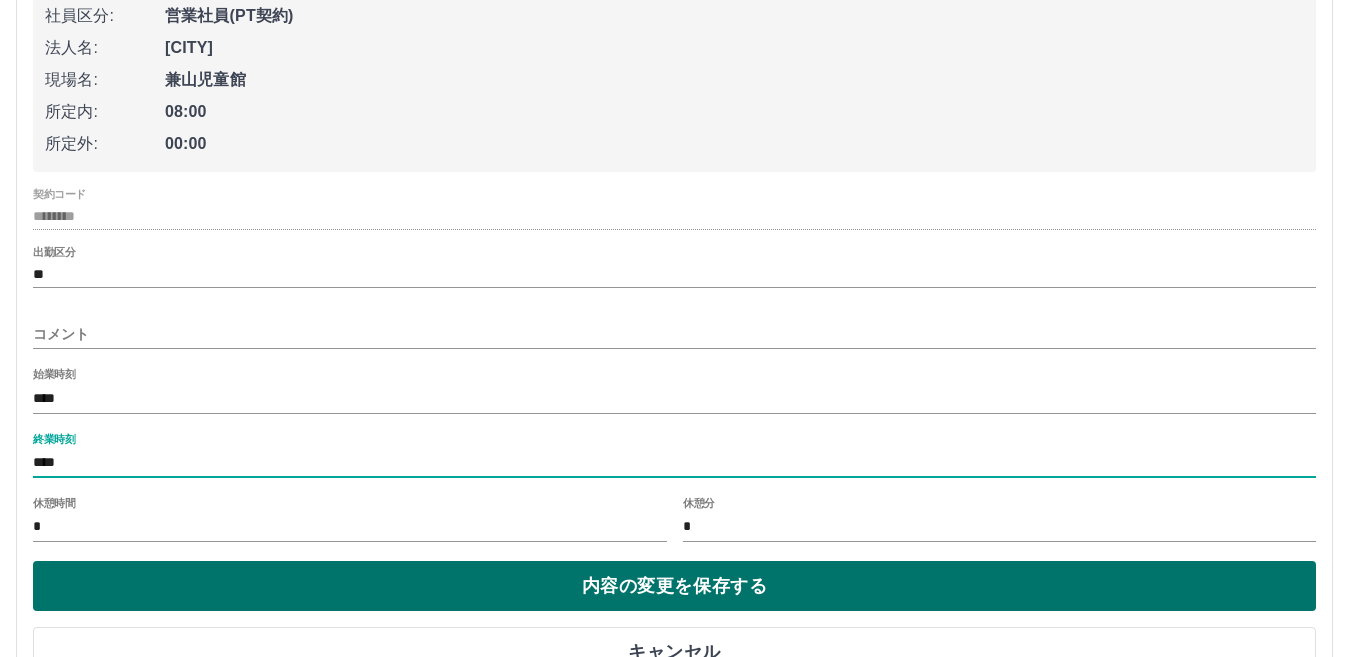 type on "****" 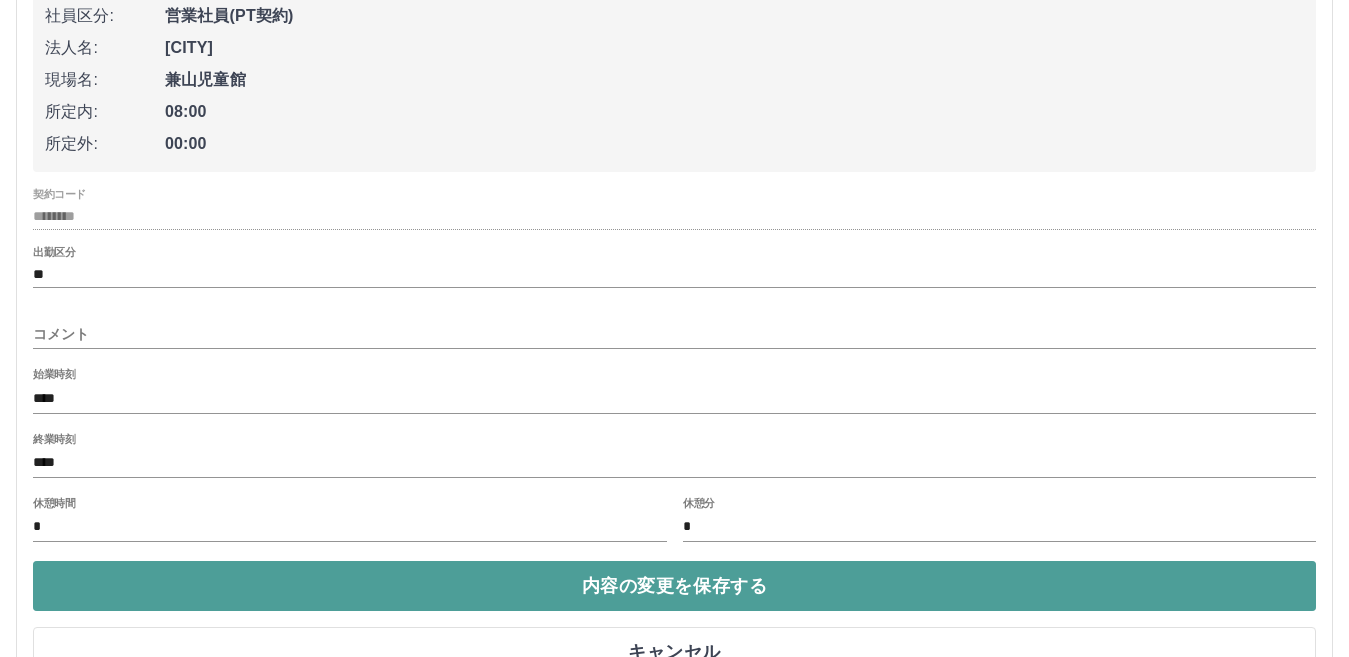 click on "内容の変更を保存する" at bounding box center [674, 586] 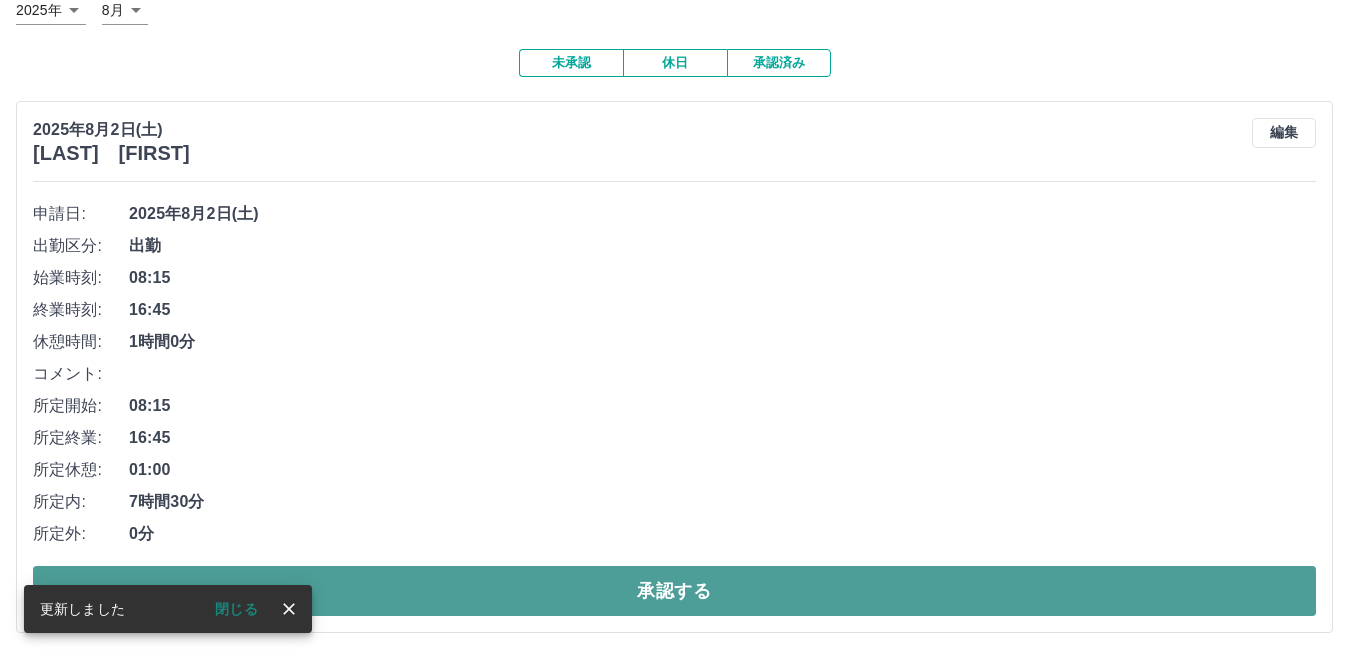 click on "承認する" at bounding box center (674, 591) 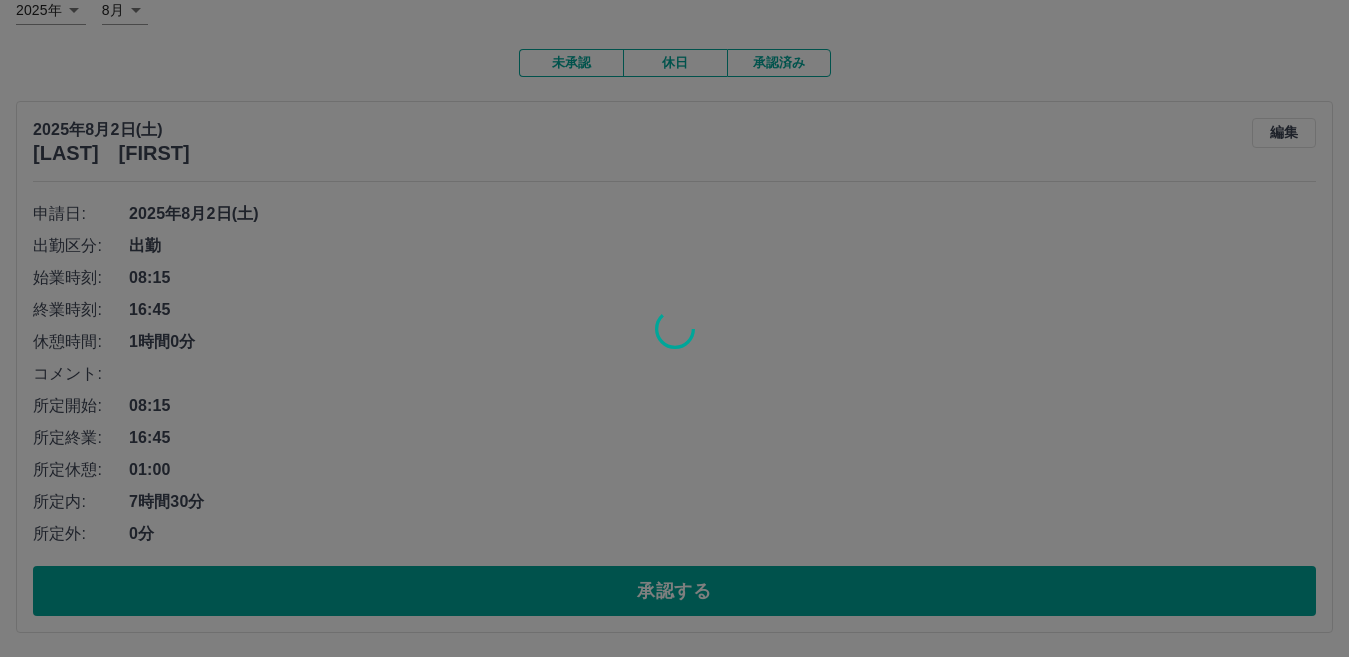 scroll, scrollTop: 0, scrollLeft: 0, axis: both 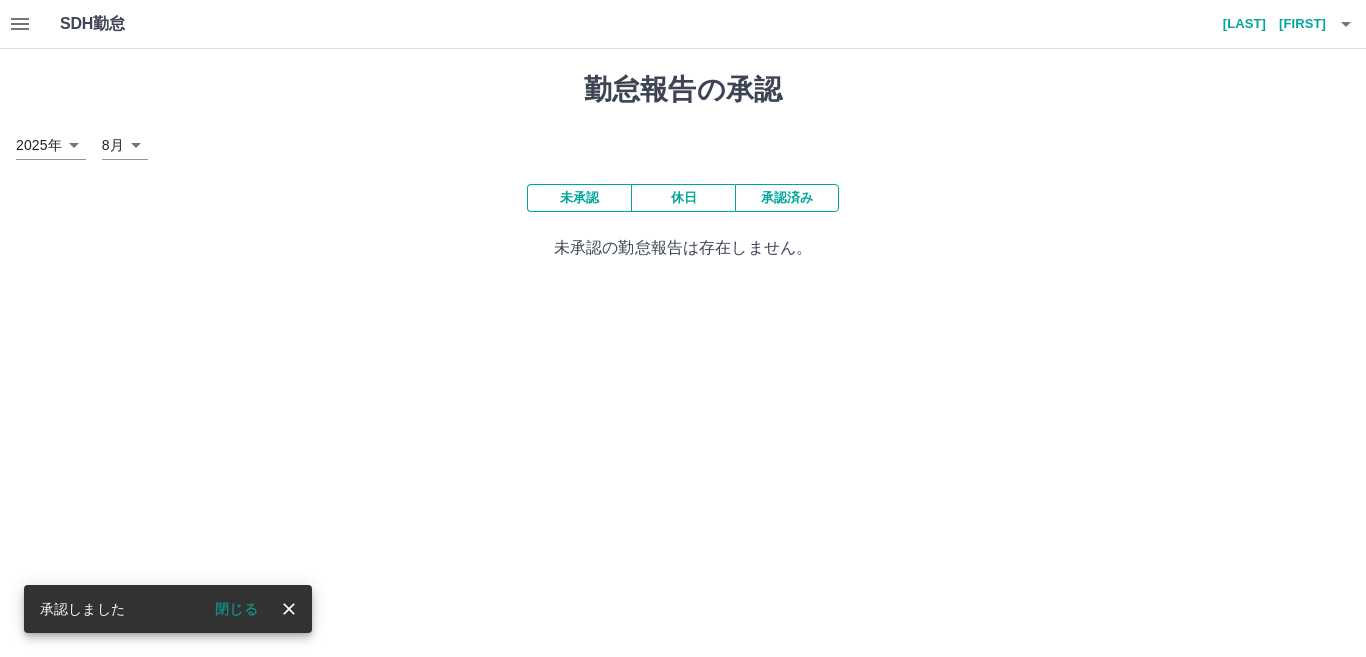 click 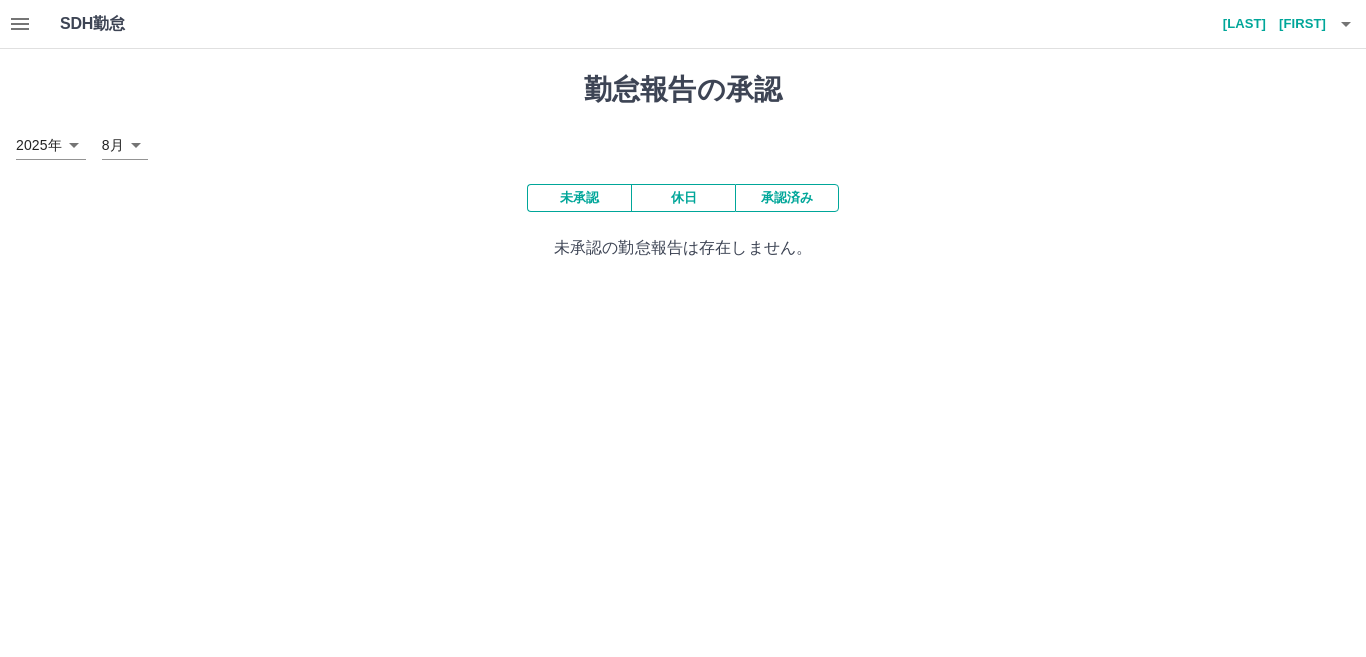 click 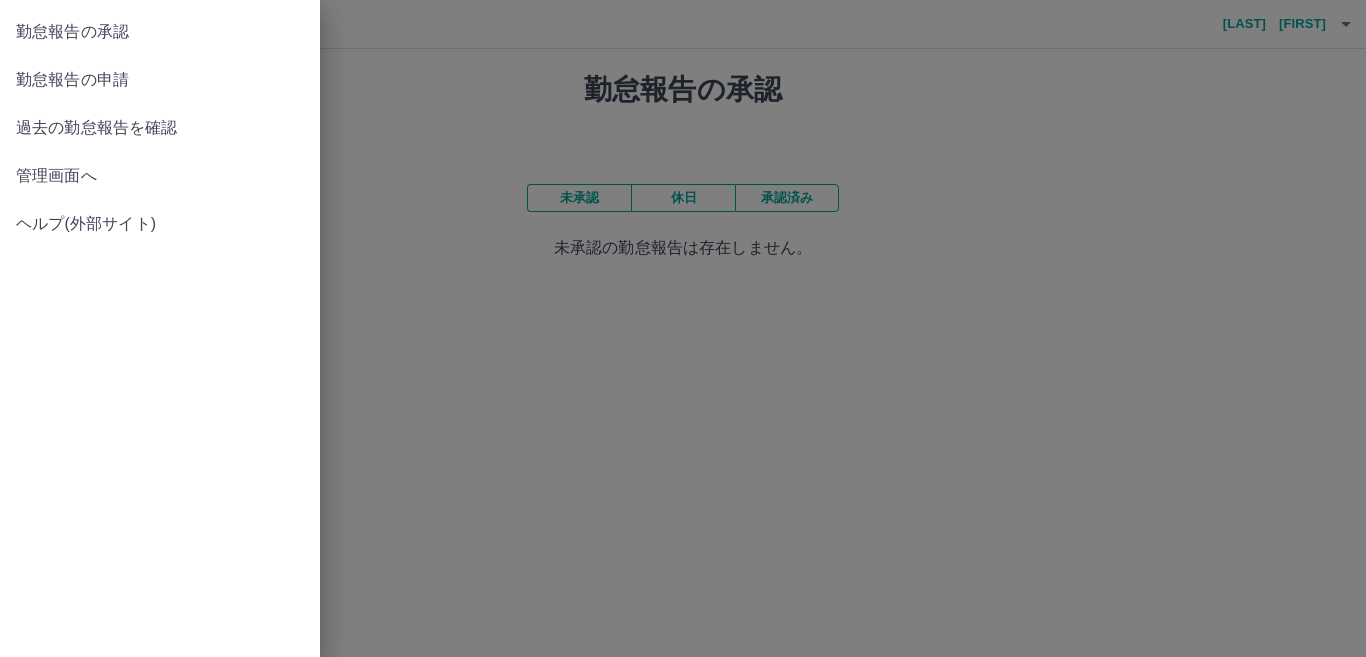 click on "過去の勤怠報告を確認" at bounding box center (160, 128) 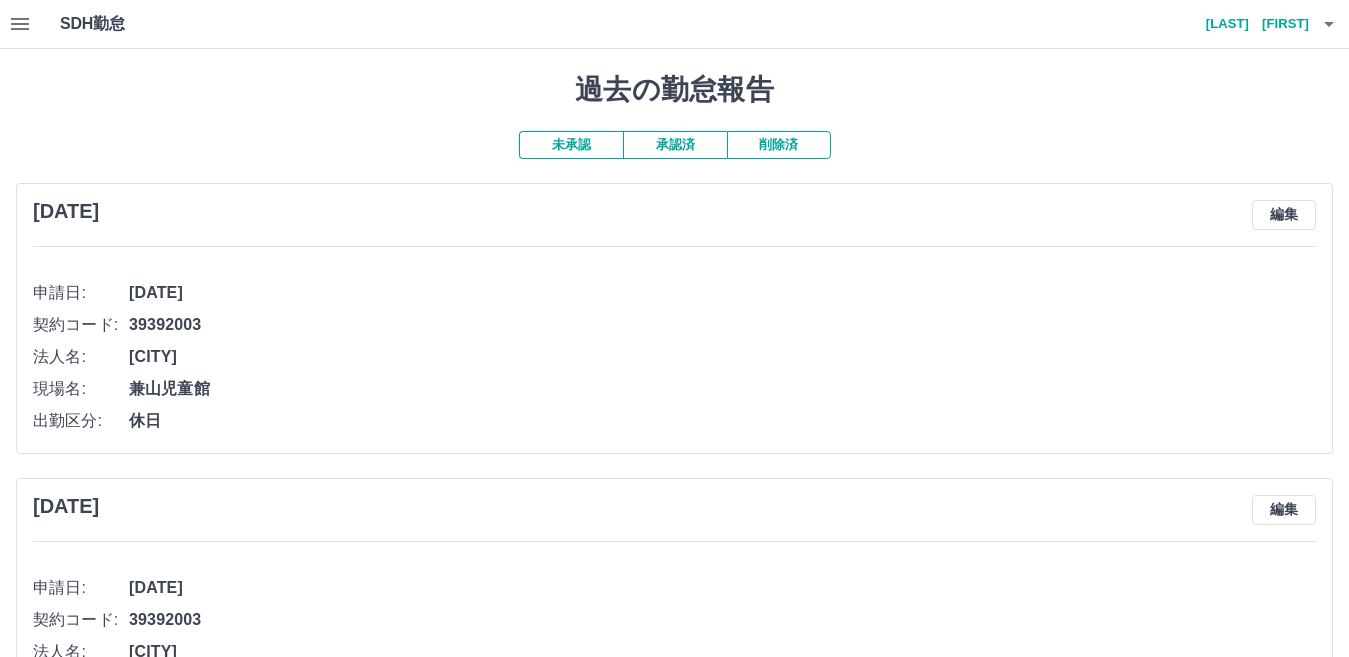 click on "承認済" at bounding box center [675, 145] 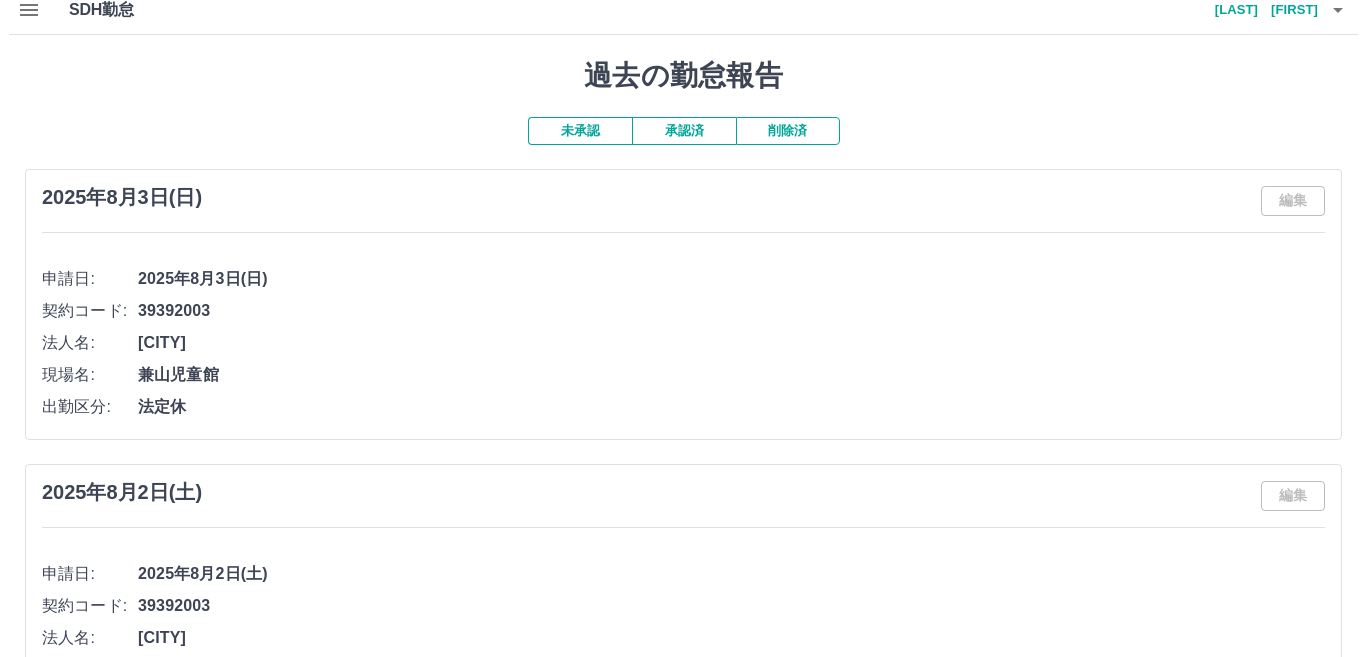 scroll, scrollTop: 0, scrollLeft: 0, axis: both 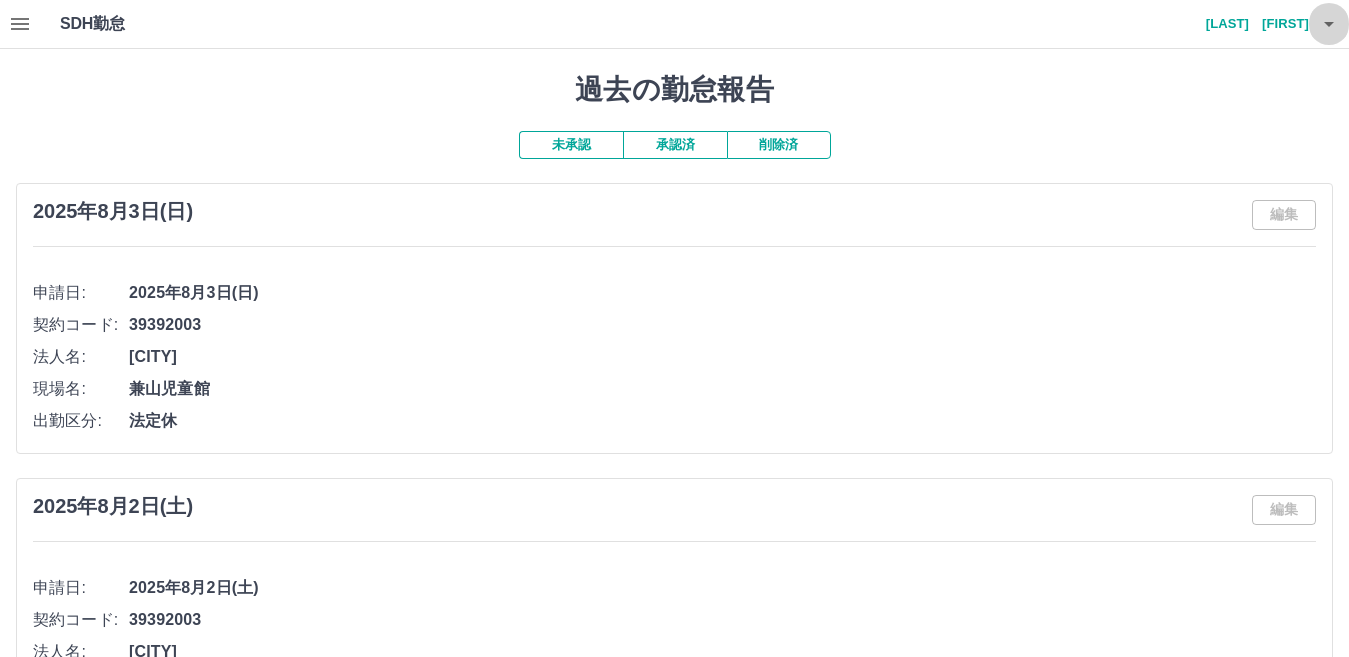 click 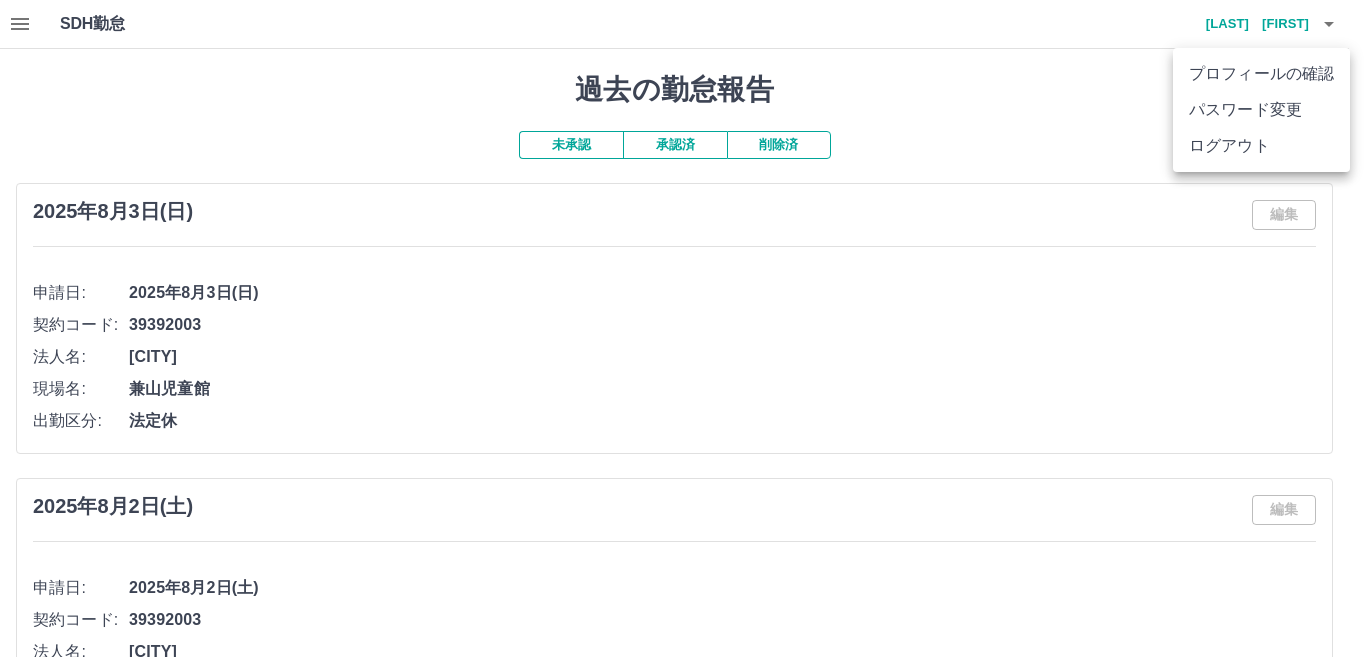 click on "ログアウト" at bounding box center (1261, 146) 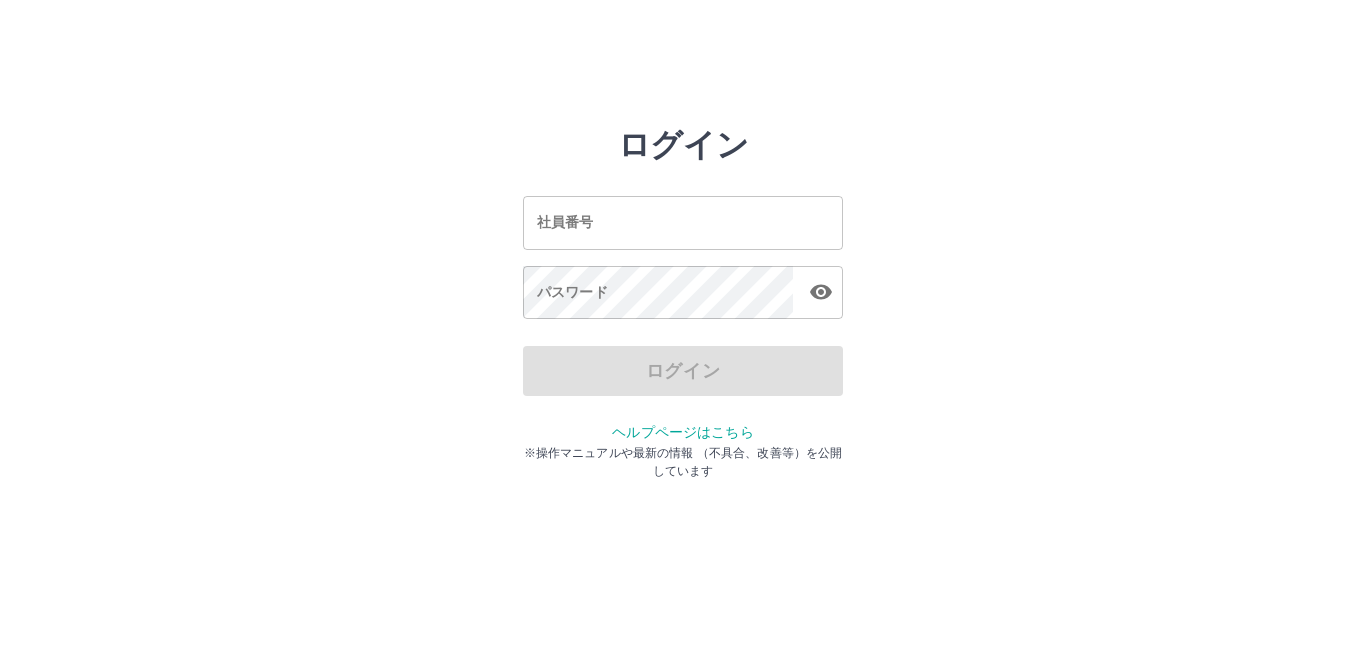scroll, scrollTop: 0, scrollLeft: 0, axis: both 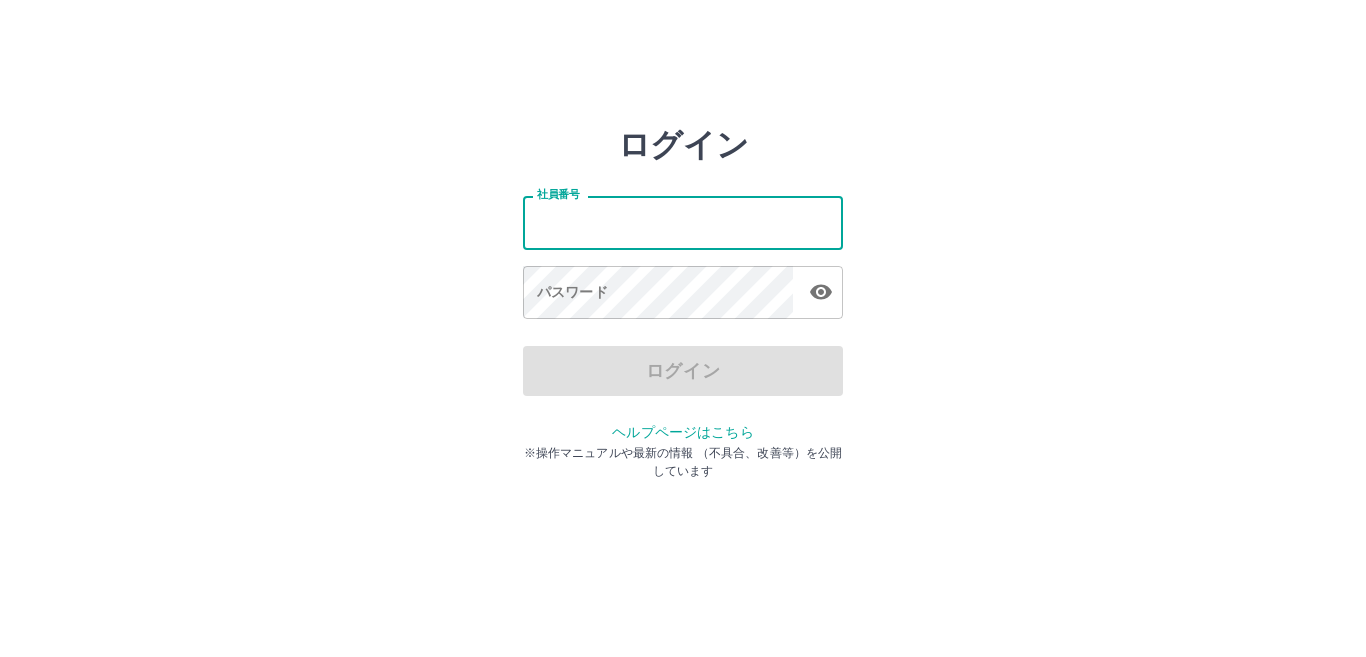 click on "社員番号" at bounding box center [683, 222] 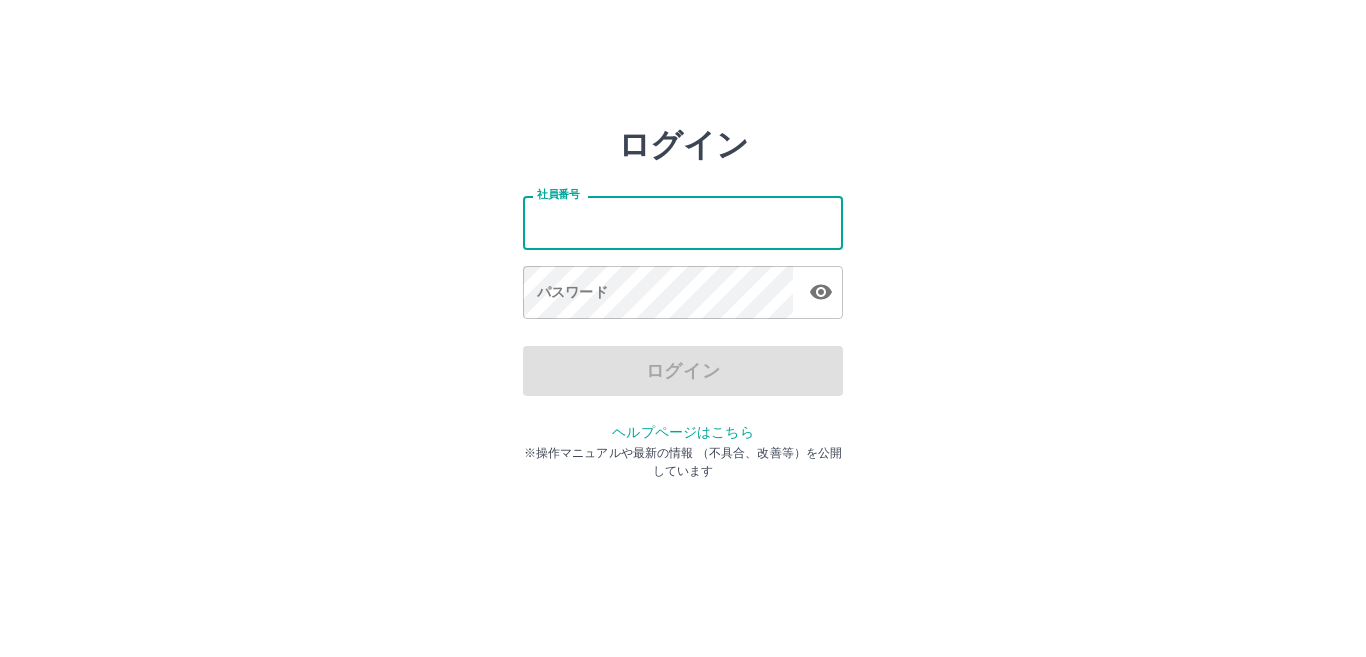 type on "*******" 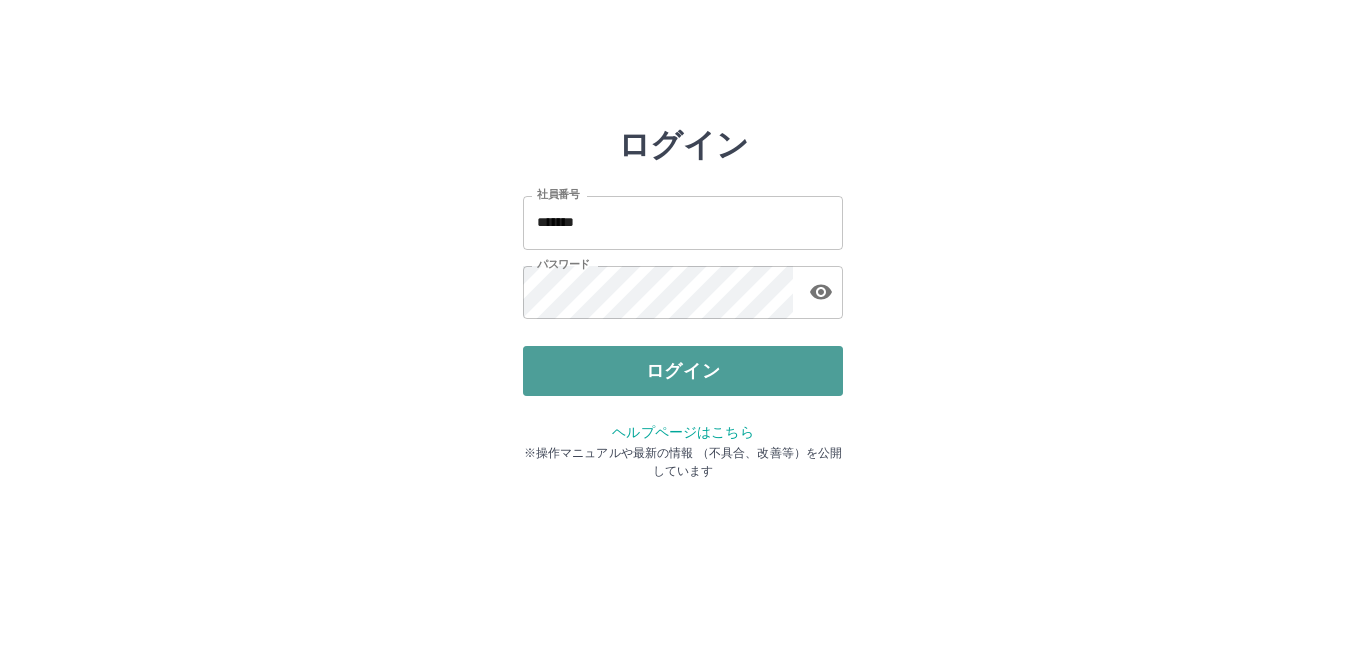 click on "ログイン" at bounding box center (683, 371) 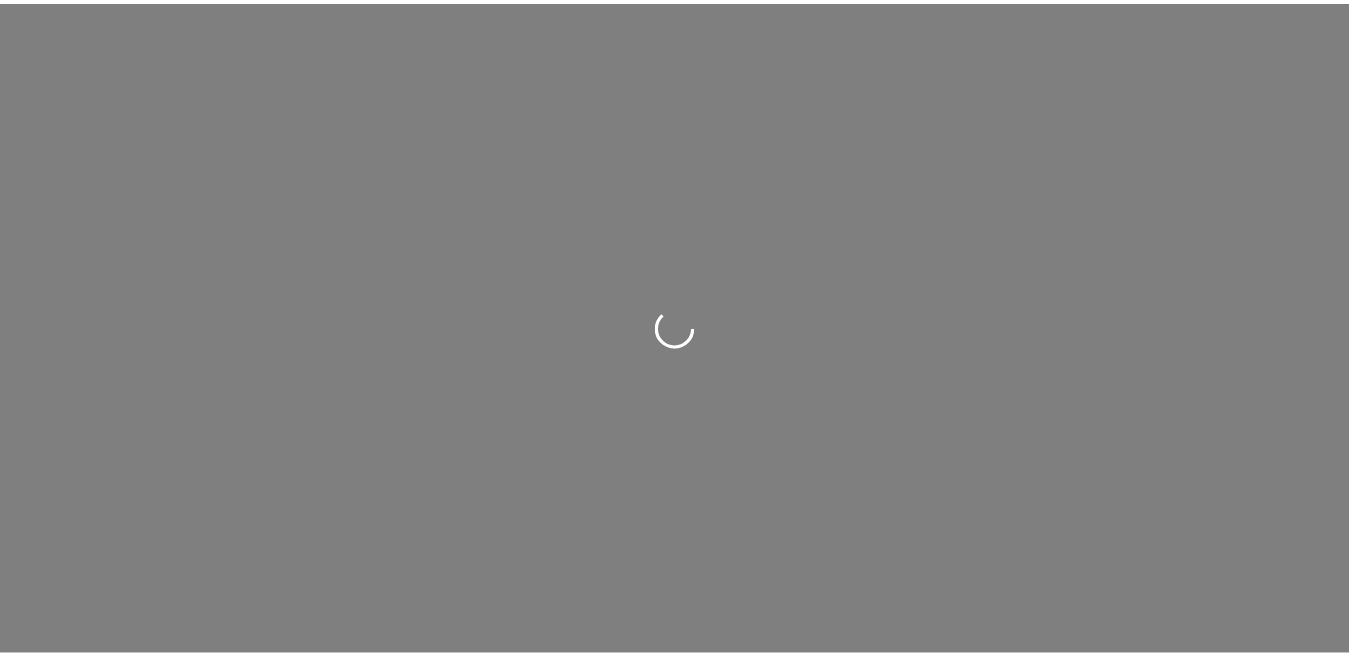 scroll, scrollTop: 0, scrollLeft: 0, axis: both 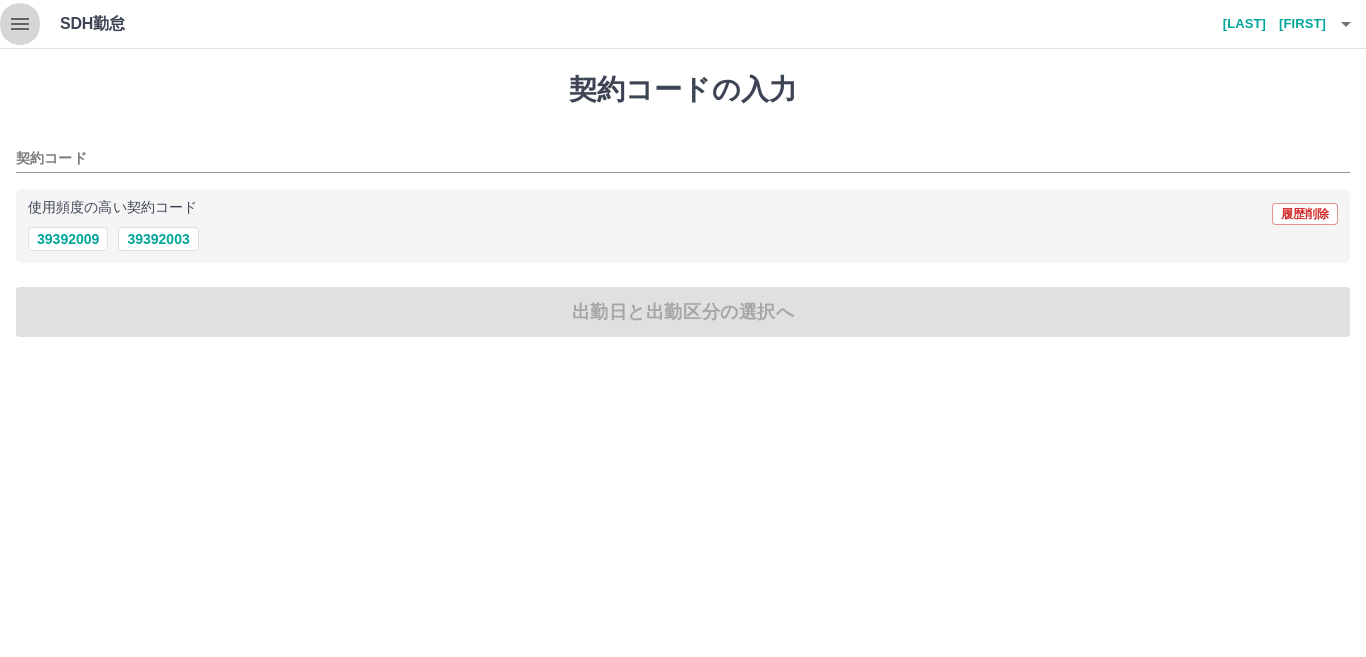 click 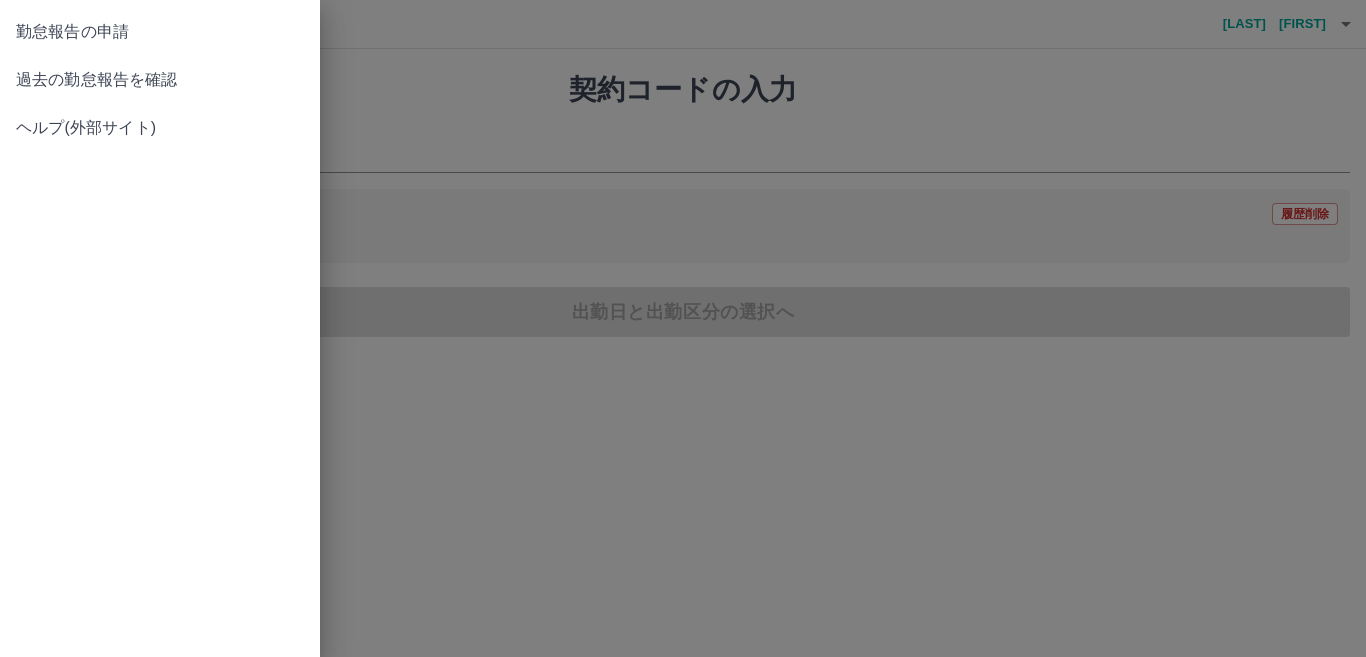 click on "過去の勤怠報告を確認" at bounding box center (160, 80) 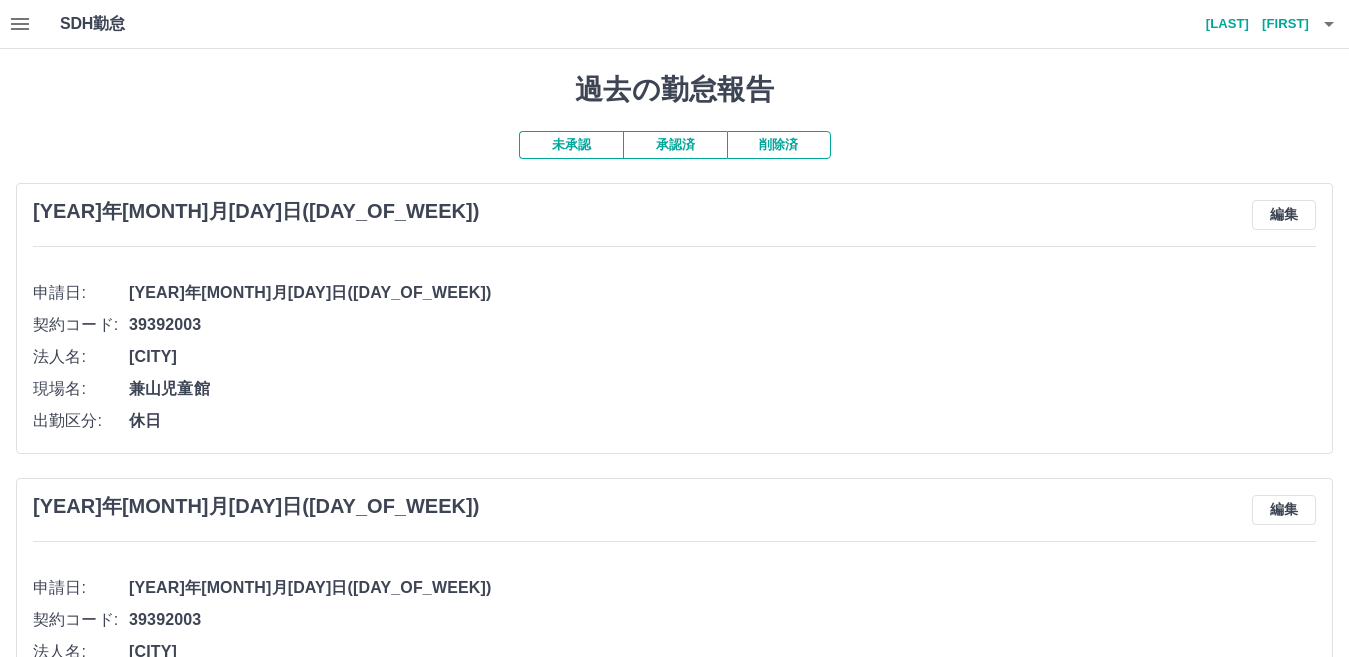 click on "承認済" at bounding box center [675, 145] 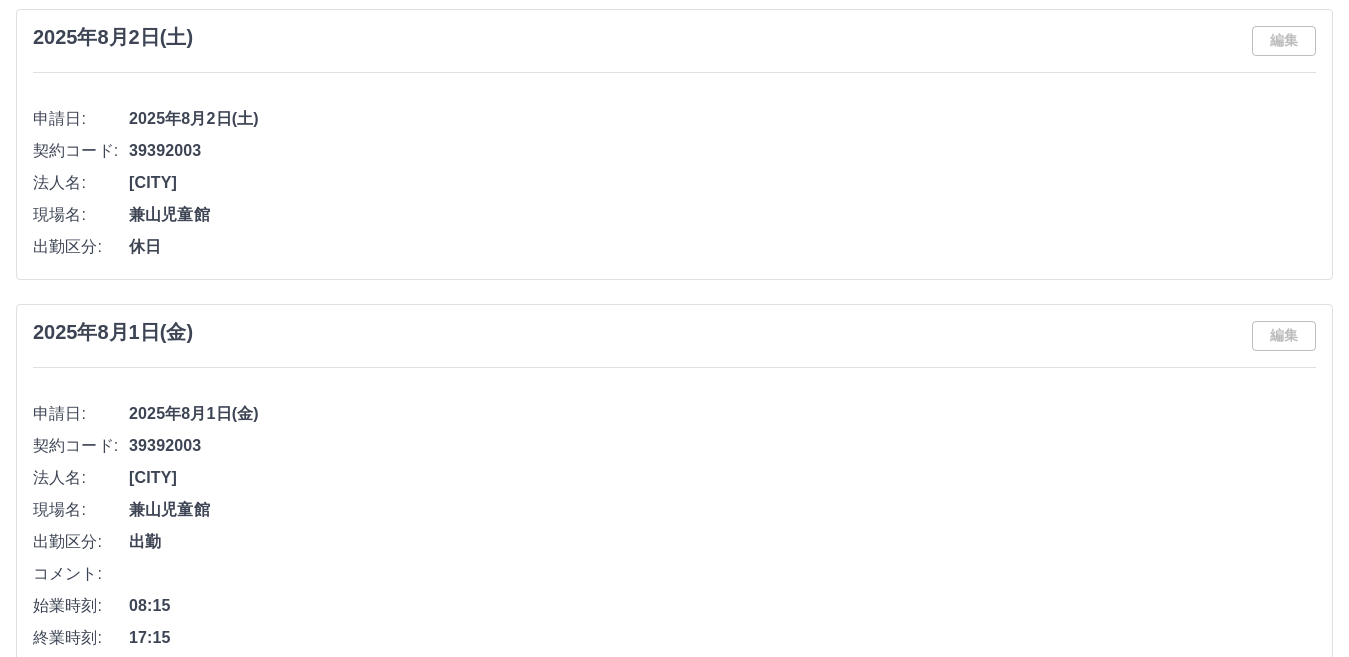 scroll, scrollTop: 480, scrollLeft: 0, axis: vertical 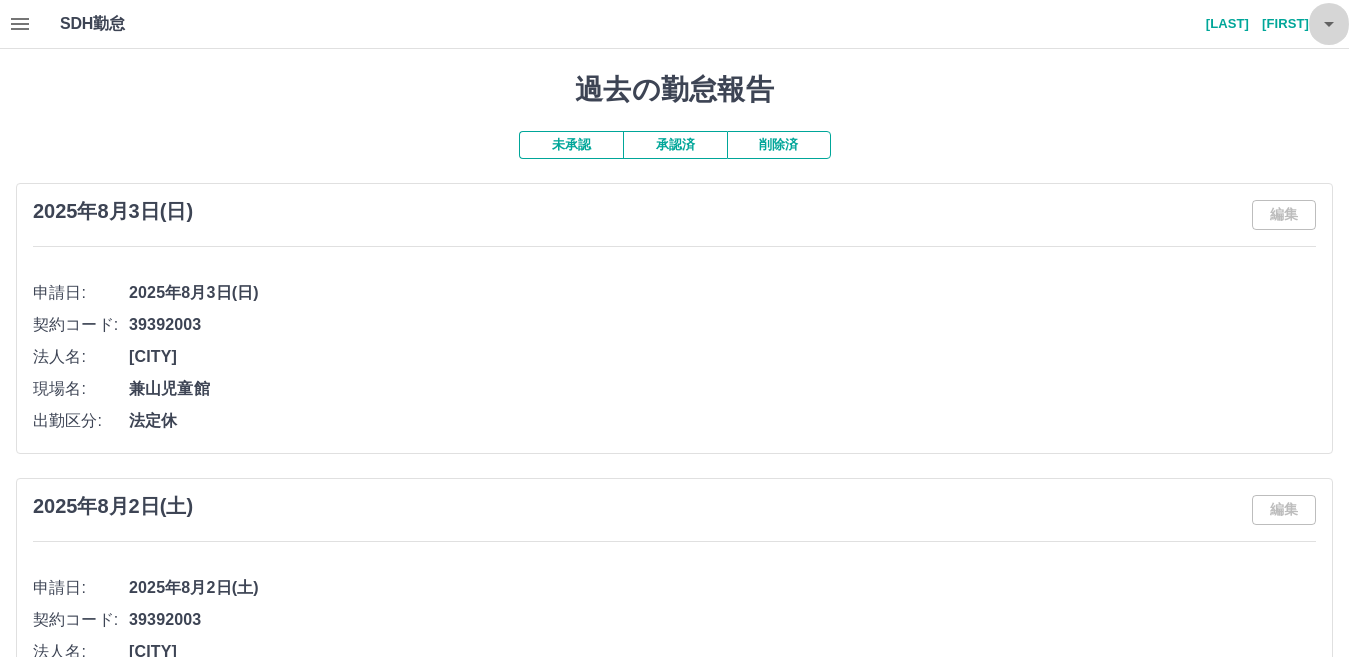 click 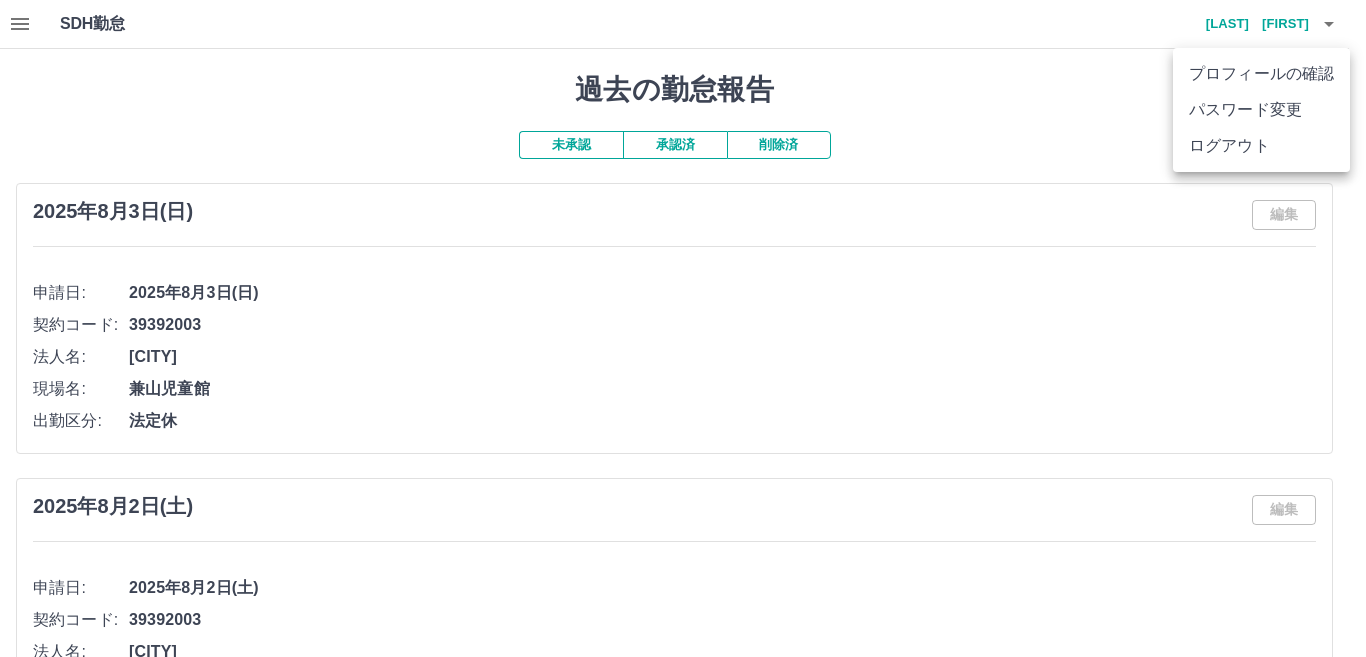 click on "ログアウト" at bounding box center [1261, 146] 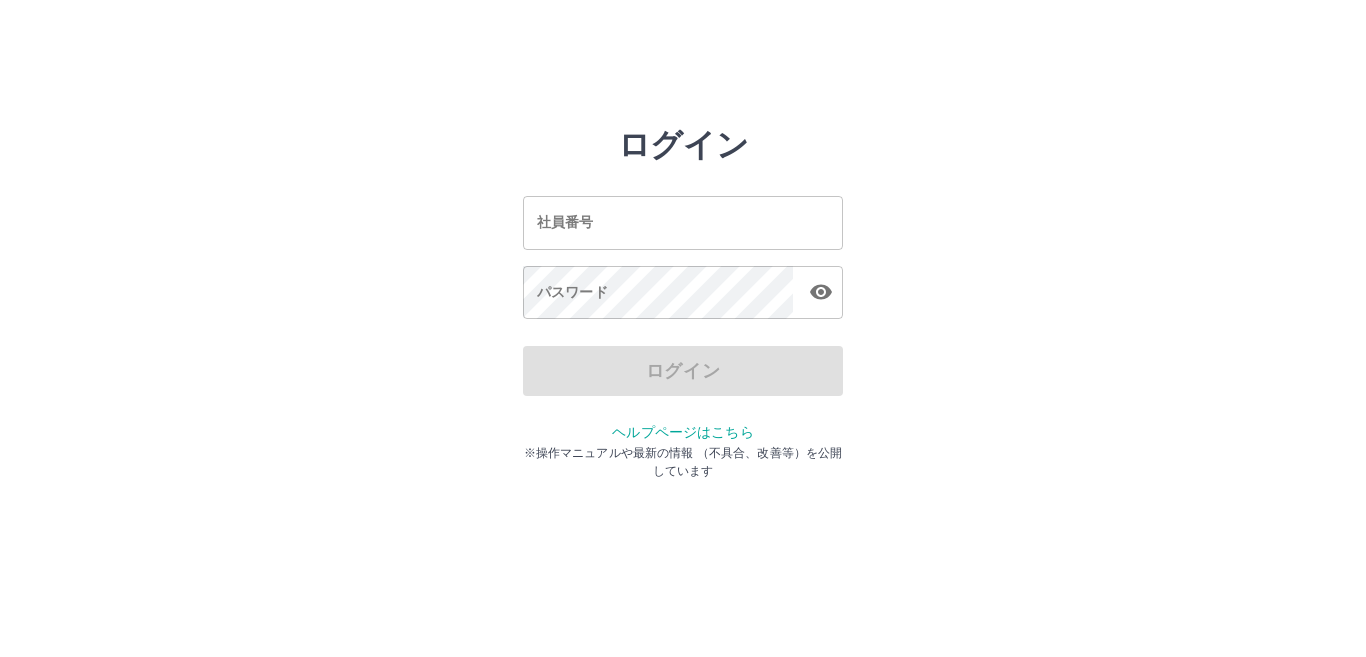 scroll, scrollTop: 0, scrollLeft: 0, axis: both 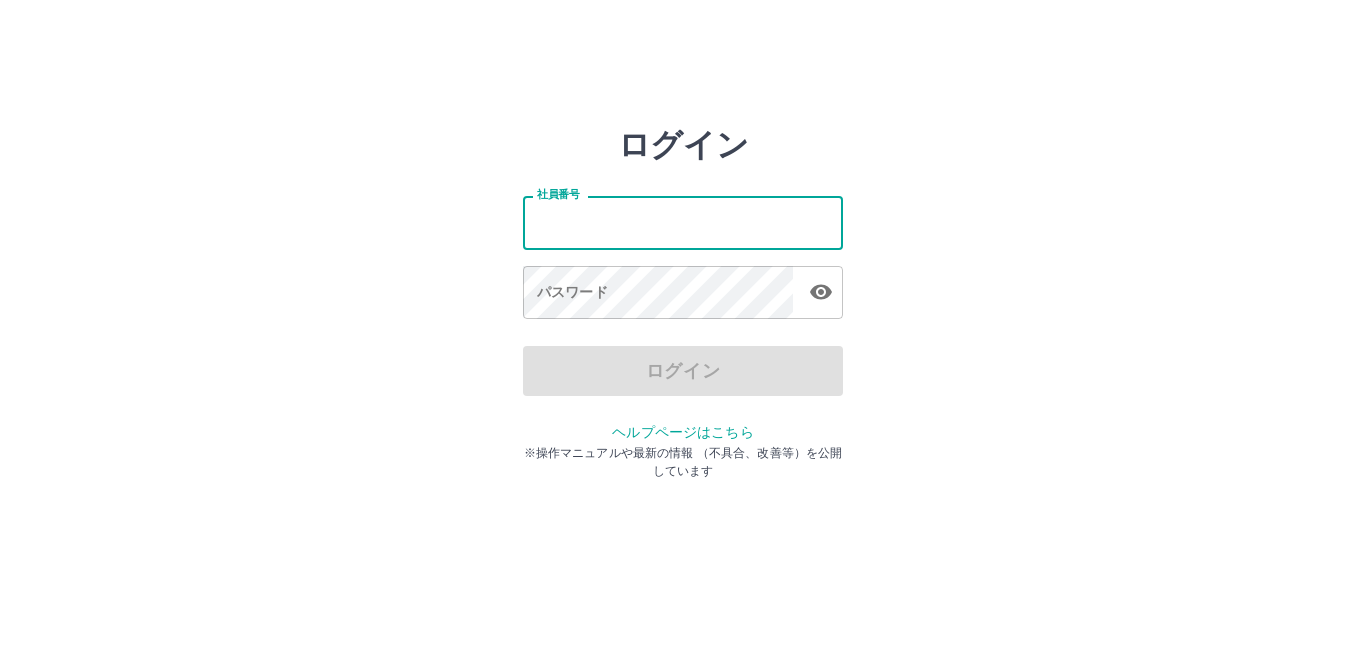 type on "*******" 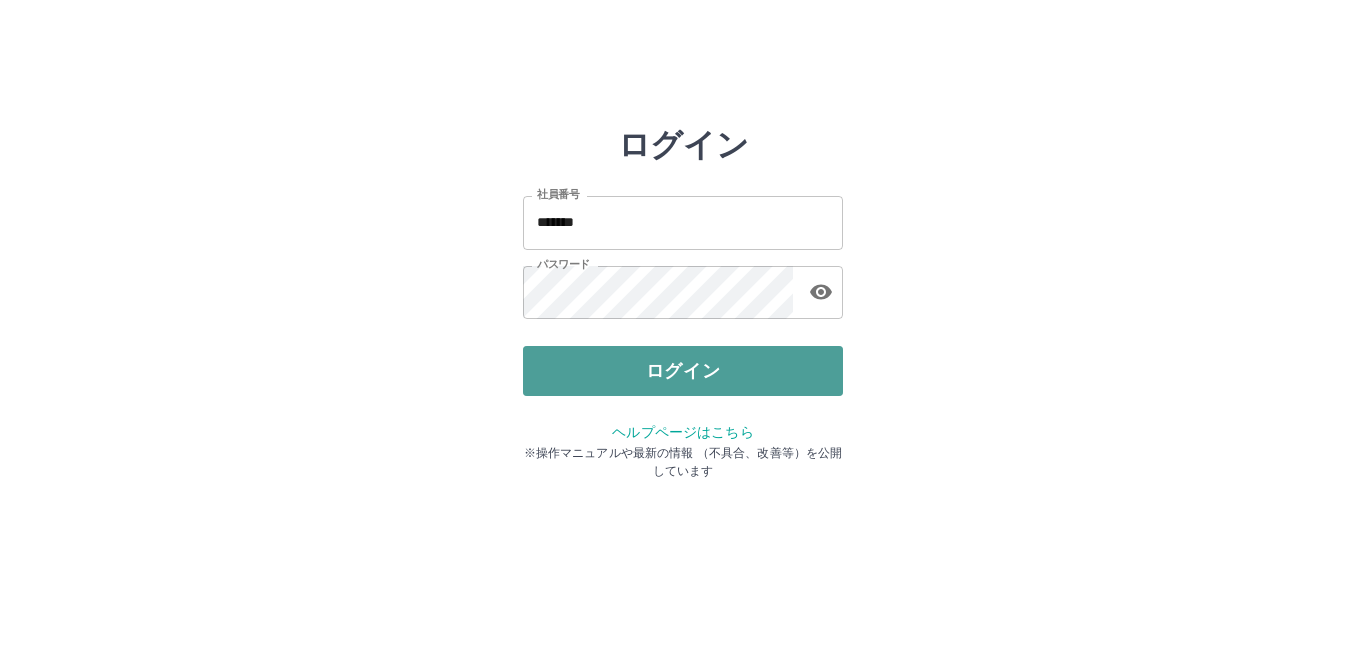 click on "ログイン" at bounding box center [683, 371] 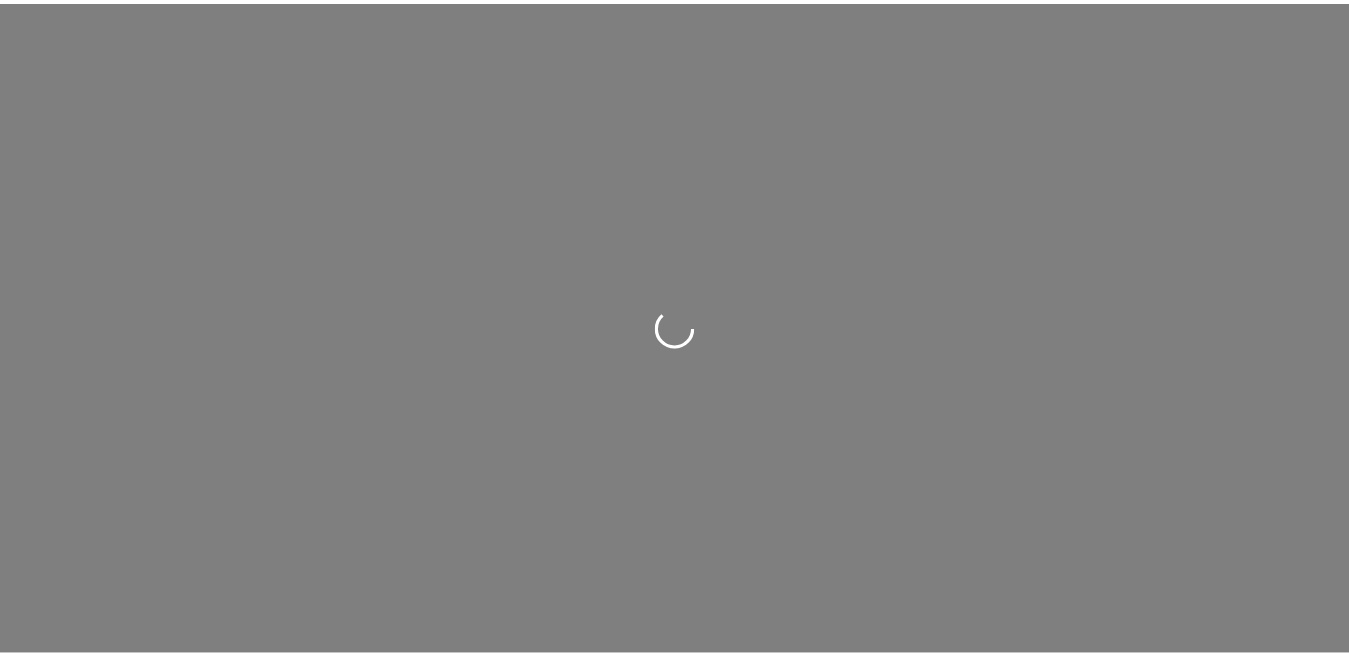 scroll, scrollTop: 0, scrollLeft: 0, axis: both 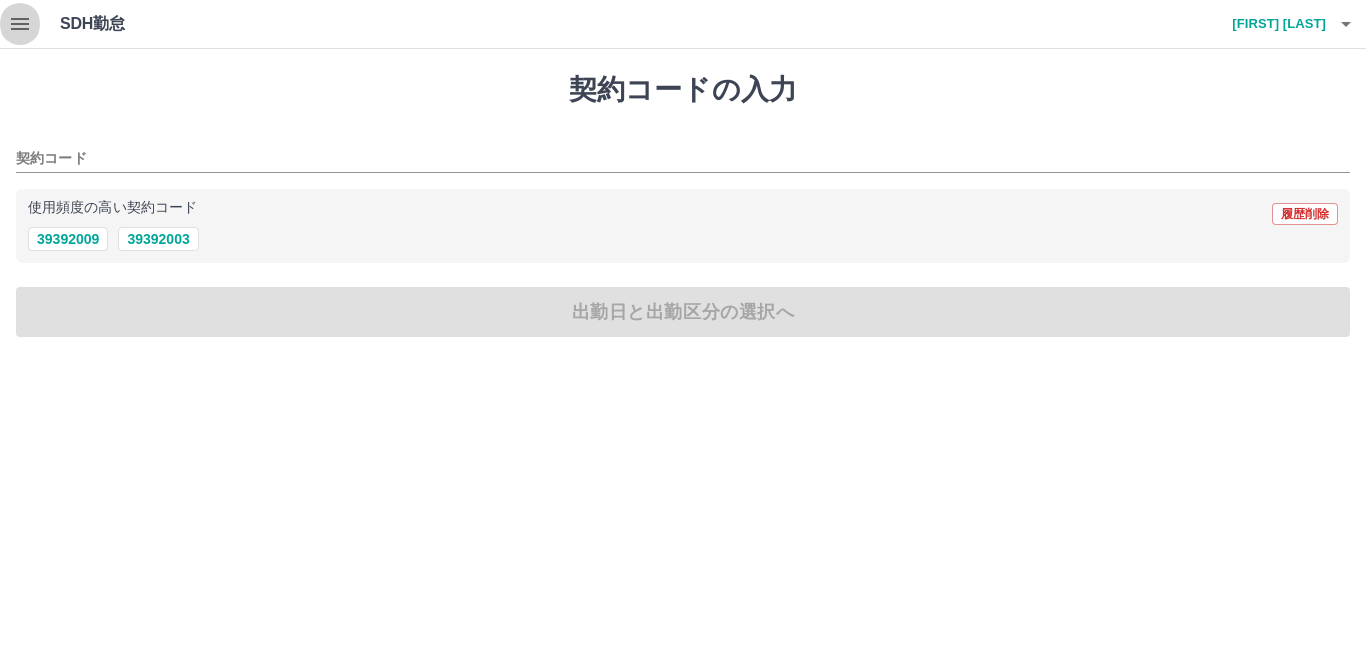 click 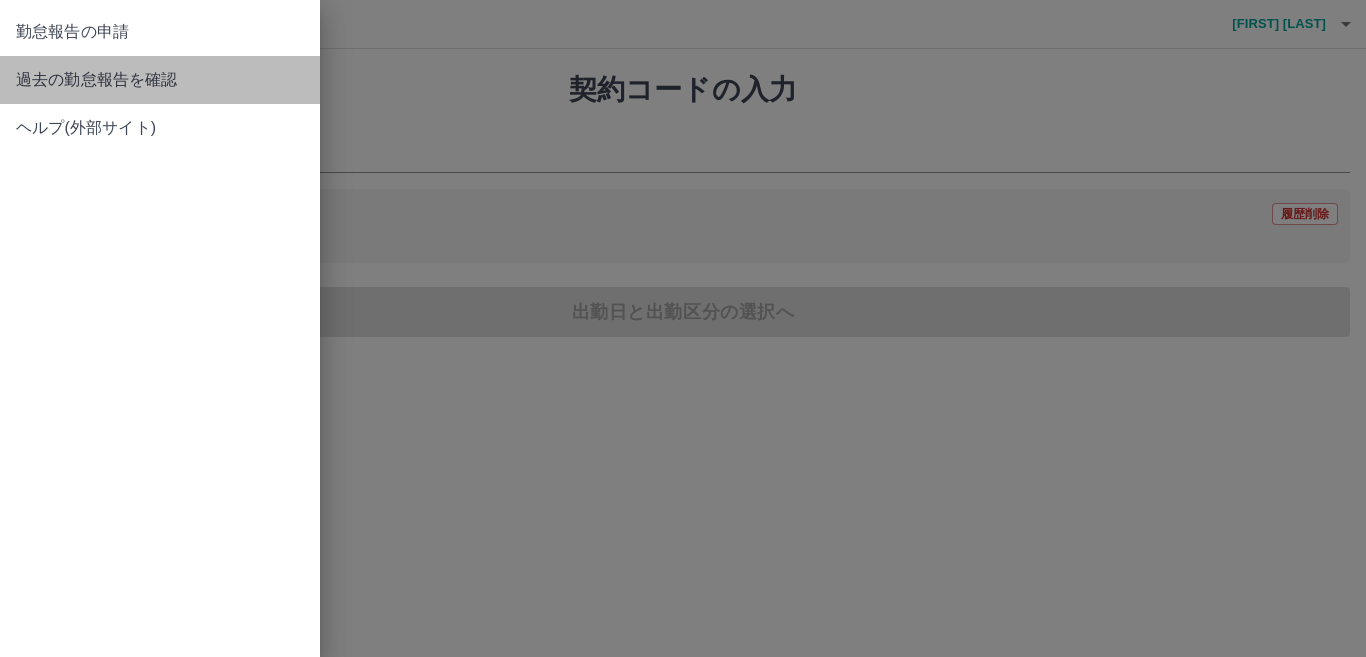 click on "過去の勤怠報告を確認" at bounding box center (160, 80) 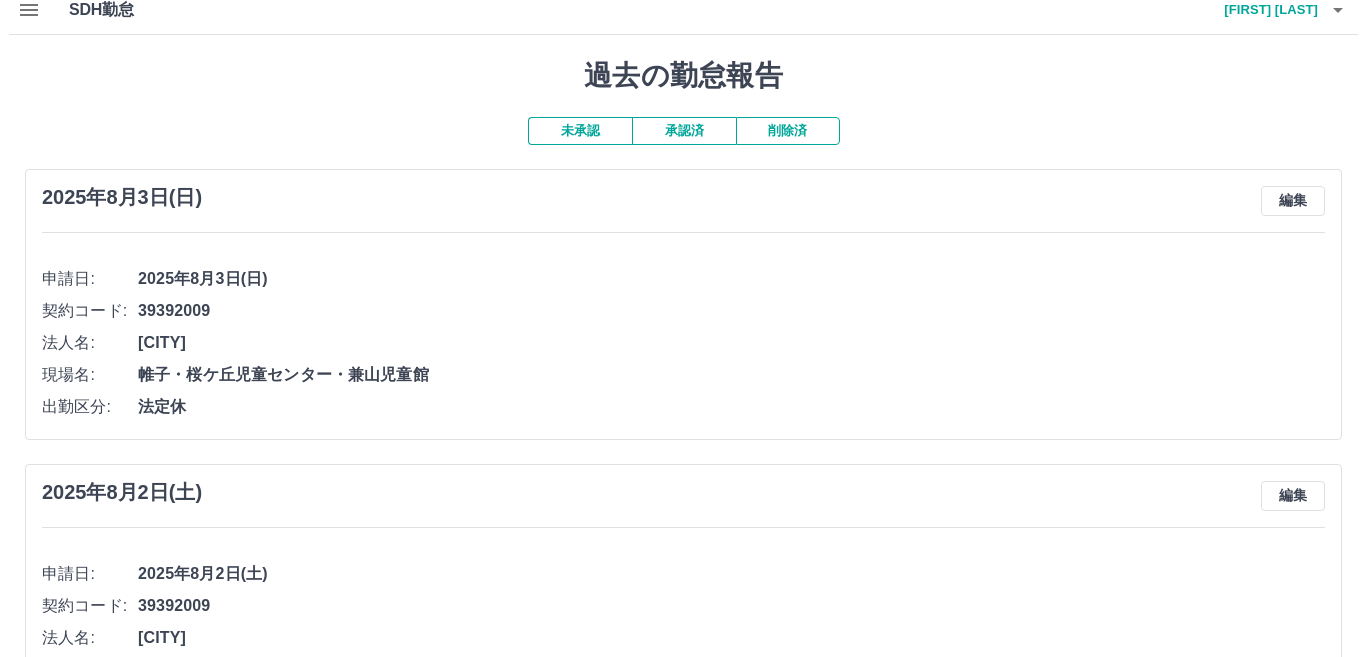 scroll, scrollTop: 0, scrollLeft: 0, axis: both 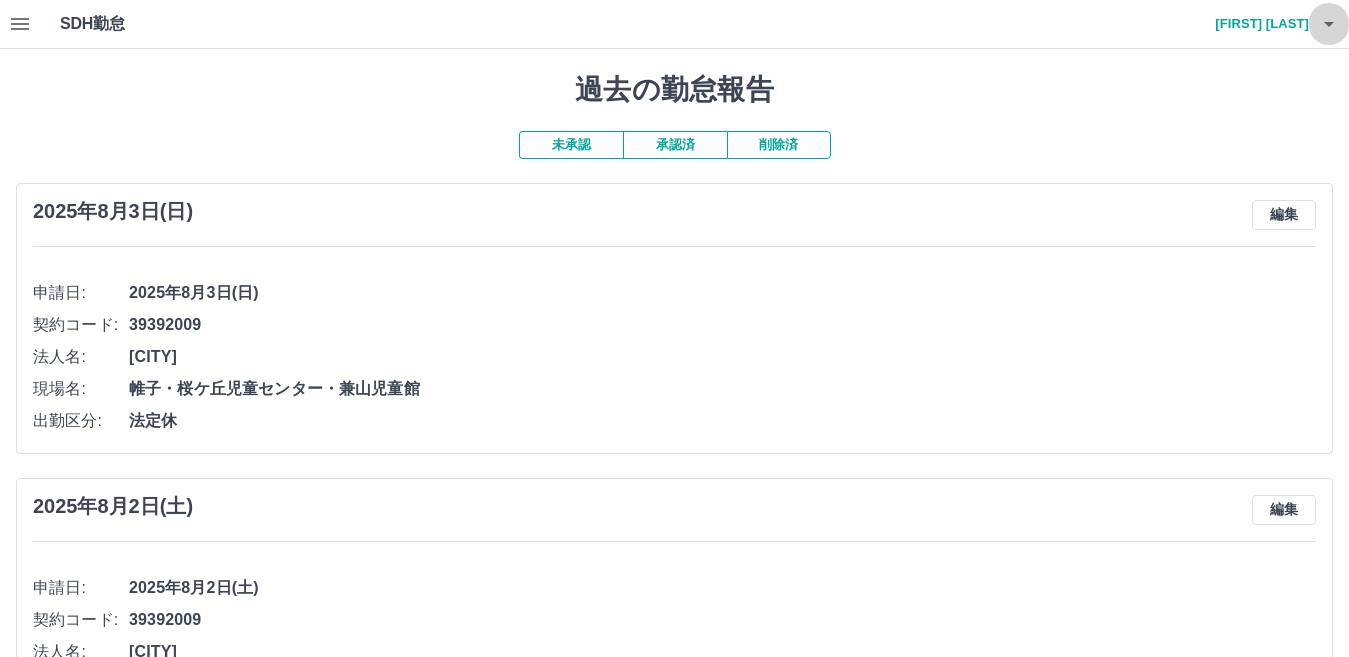 click 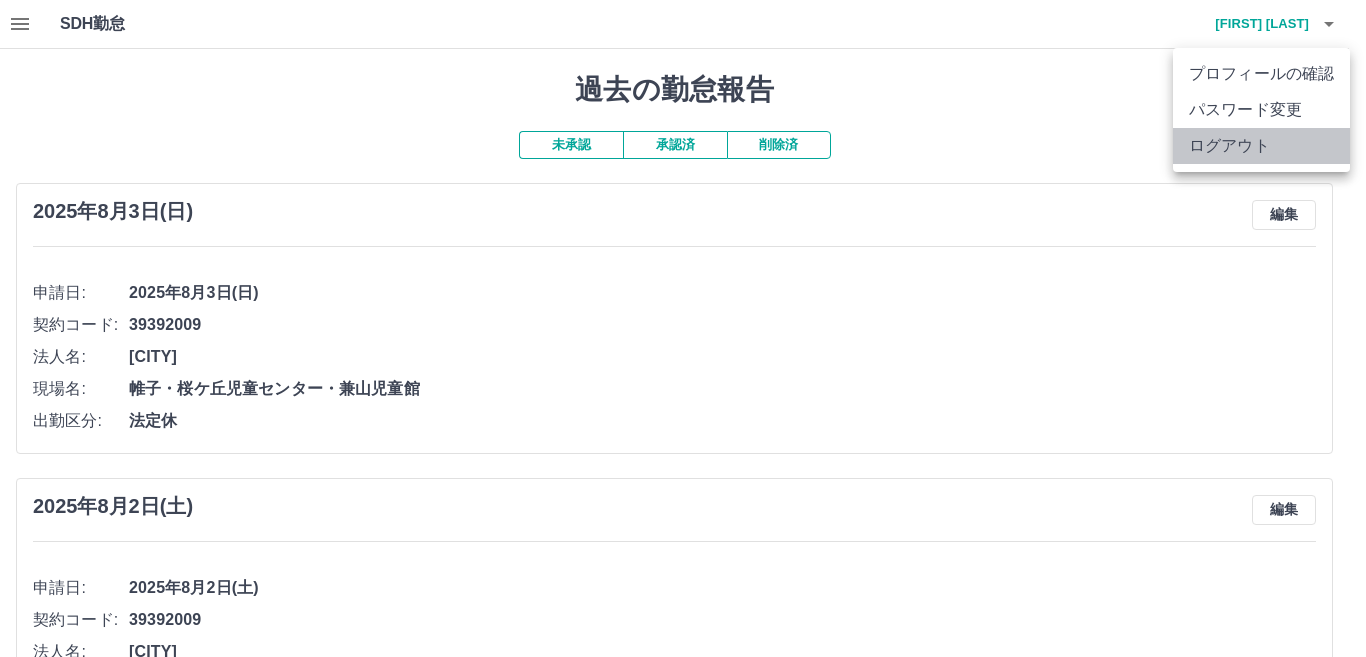 click on "ログアウト" at bounding box center [1261, 146] 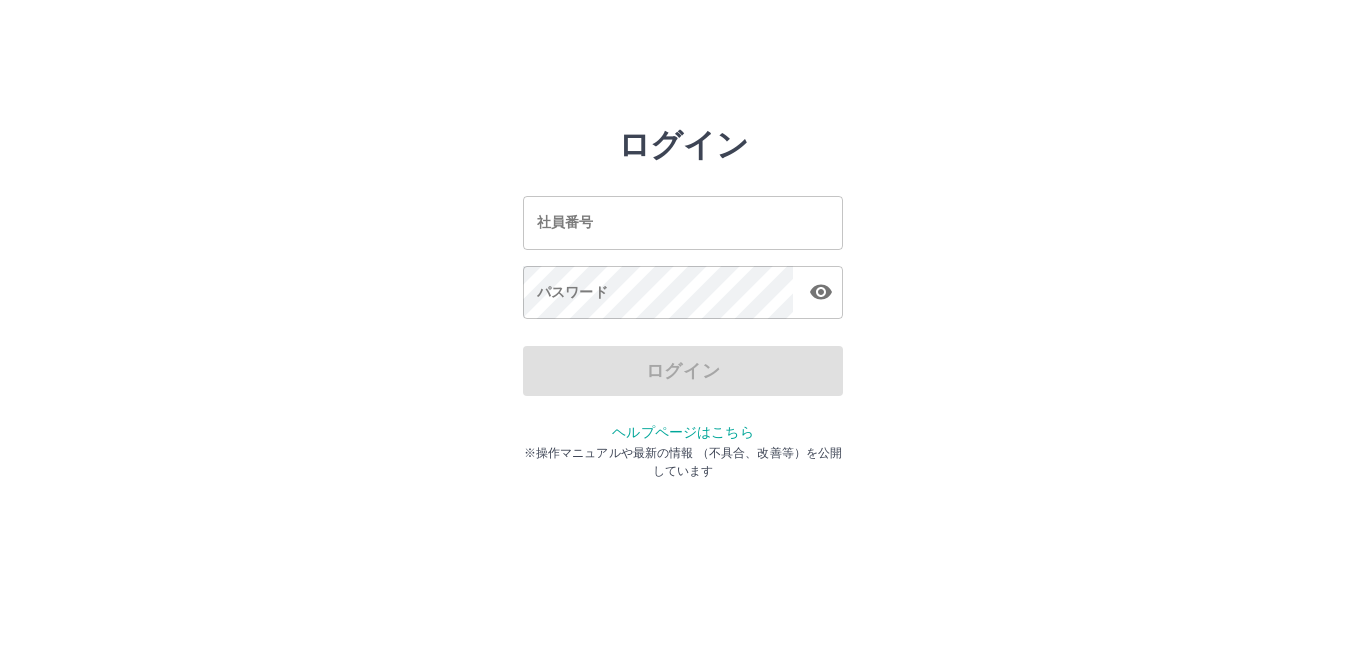 scroll, scrollTop: 0, scrollLeft: 0, axis: both 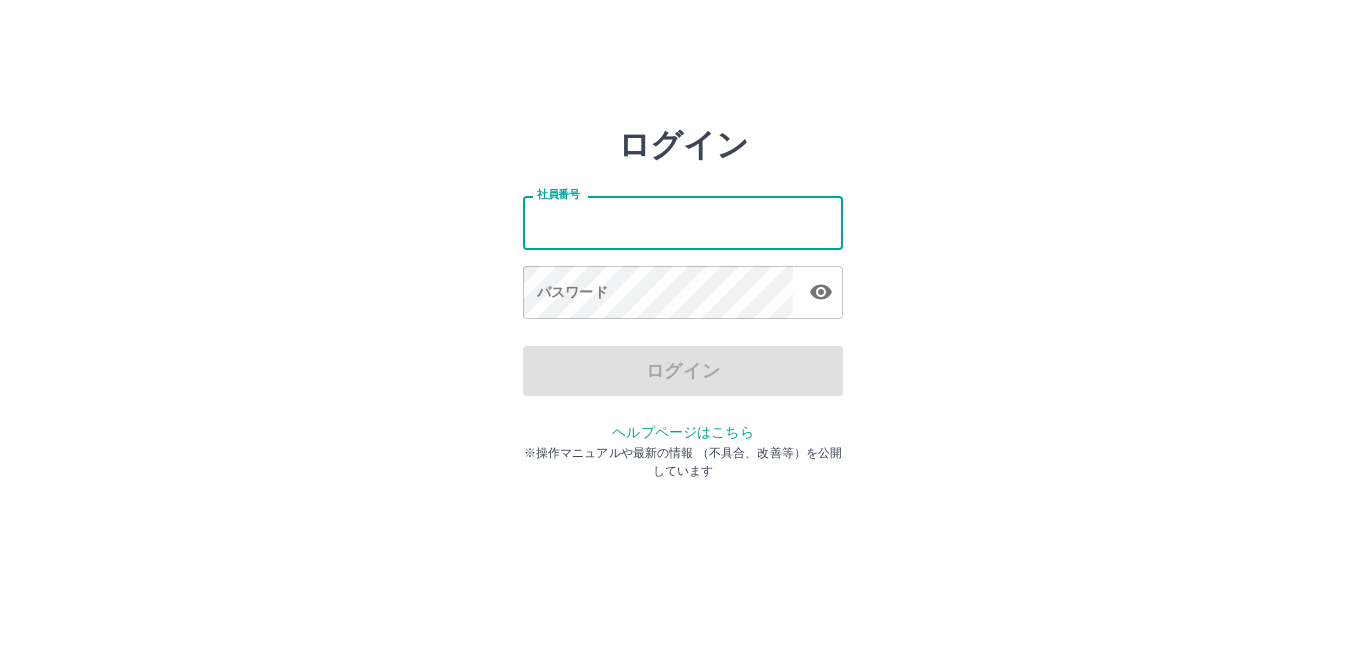 click on "社員番号" at bounding box center [683, 222] 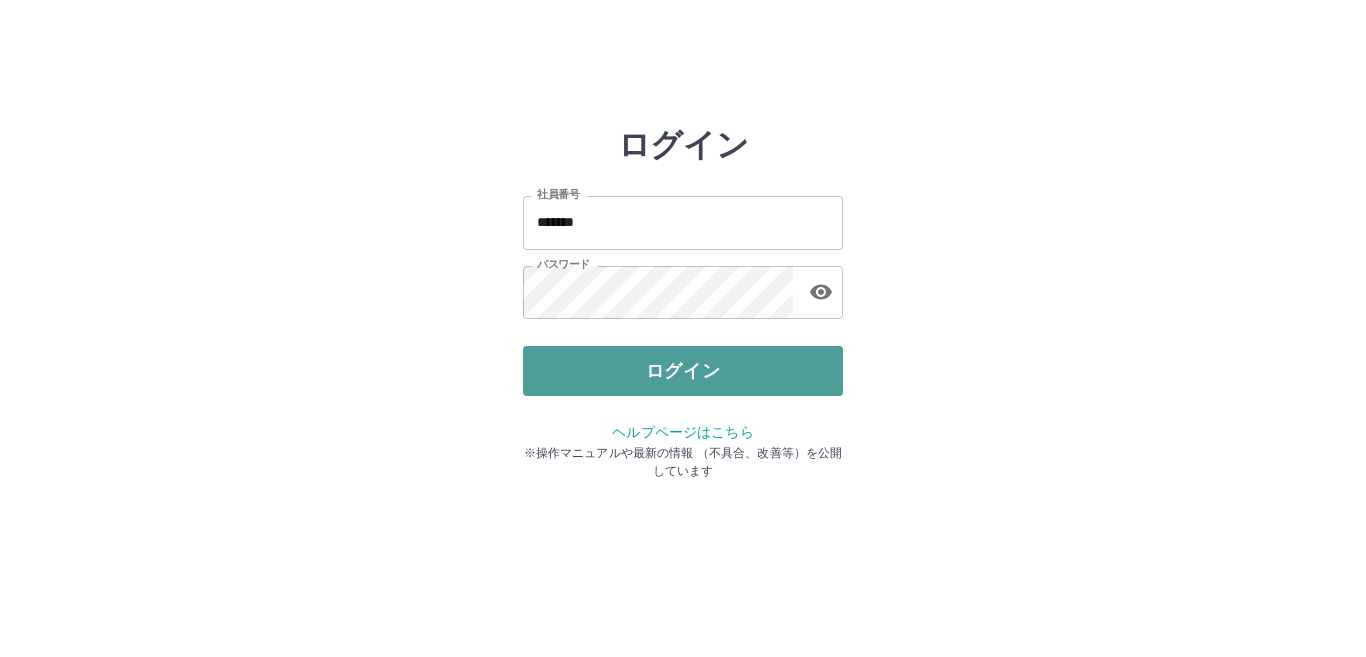 click on "ログイン" at bounding box center [683, 371] 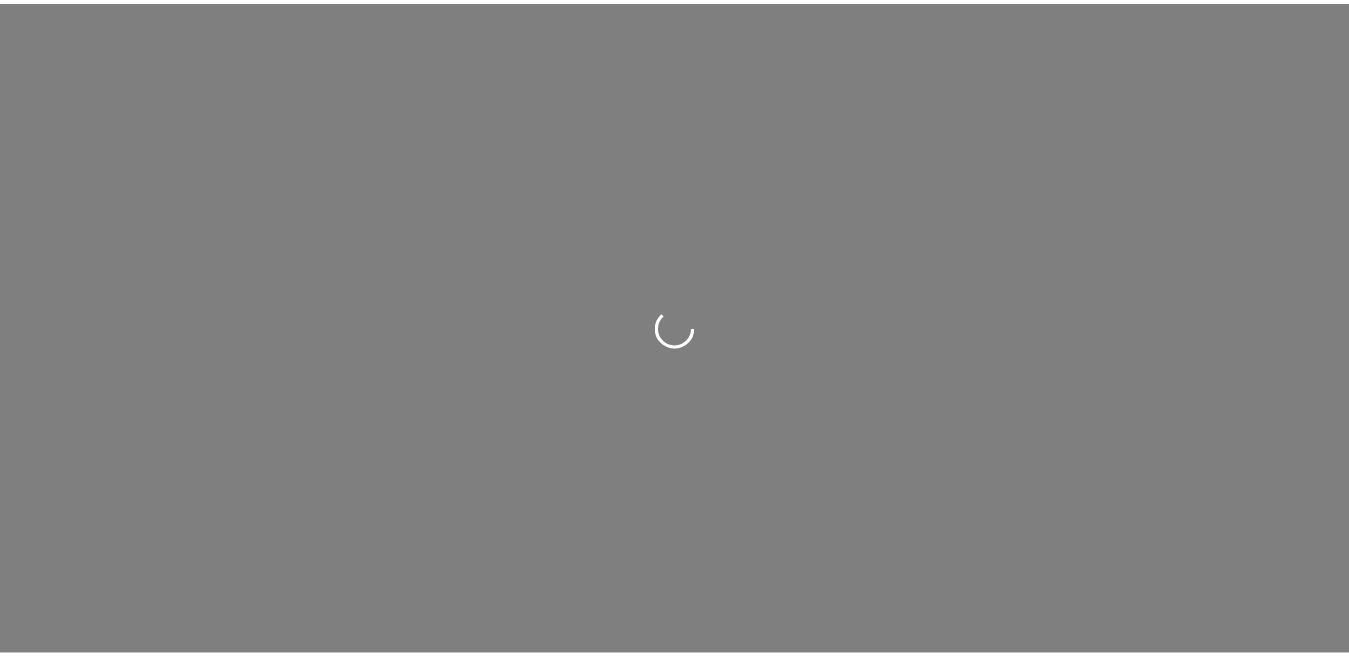 scroll, scrollTop: 0, scrollLeft: 0, axis: both 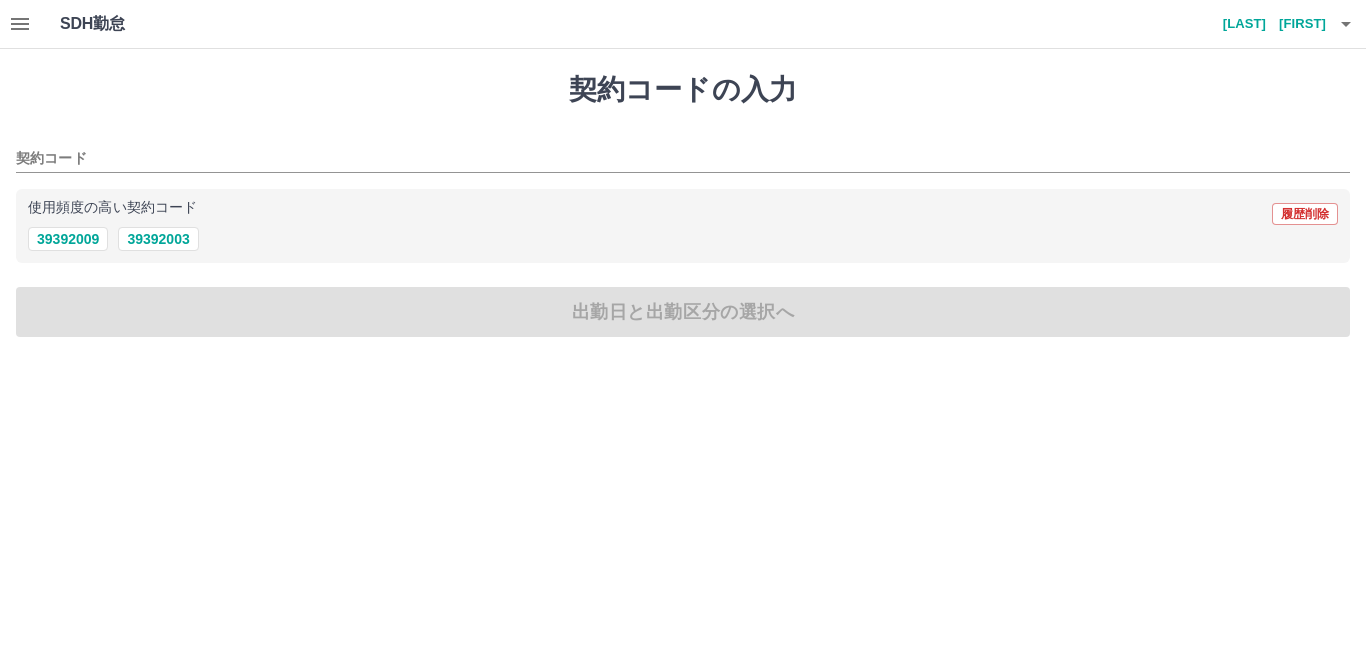 click 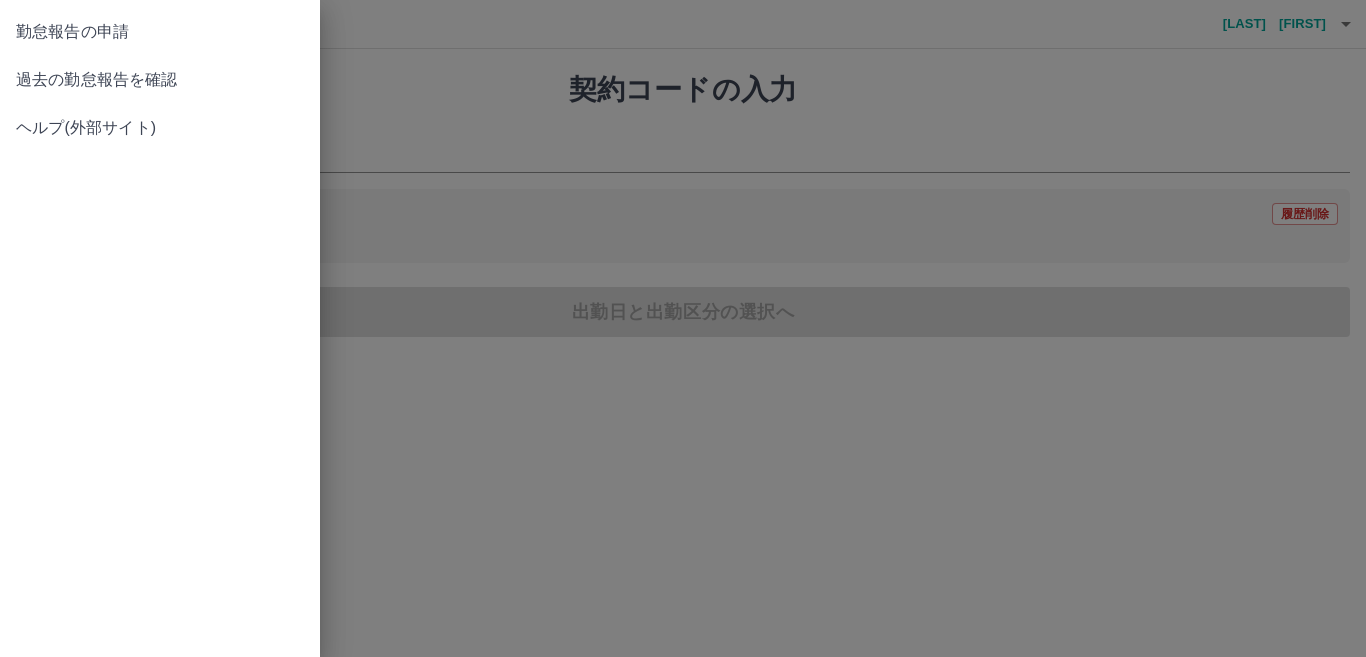 click on "過去の勤怠報告を確認" at bounding box center (160, 80) 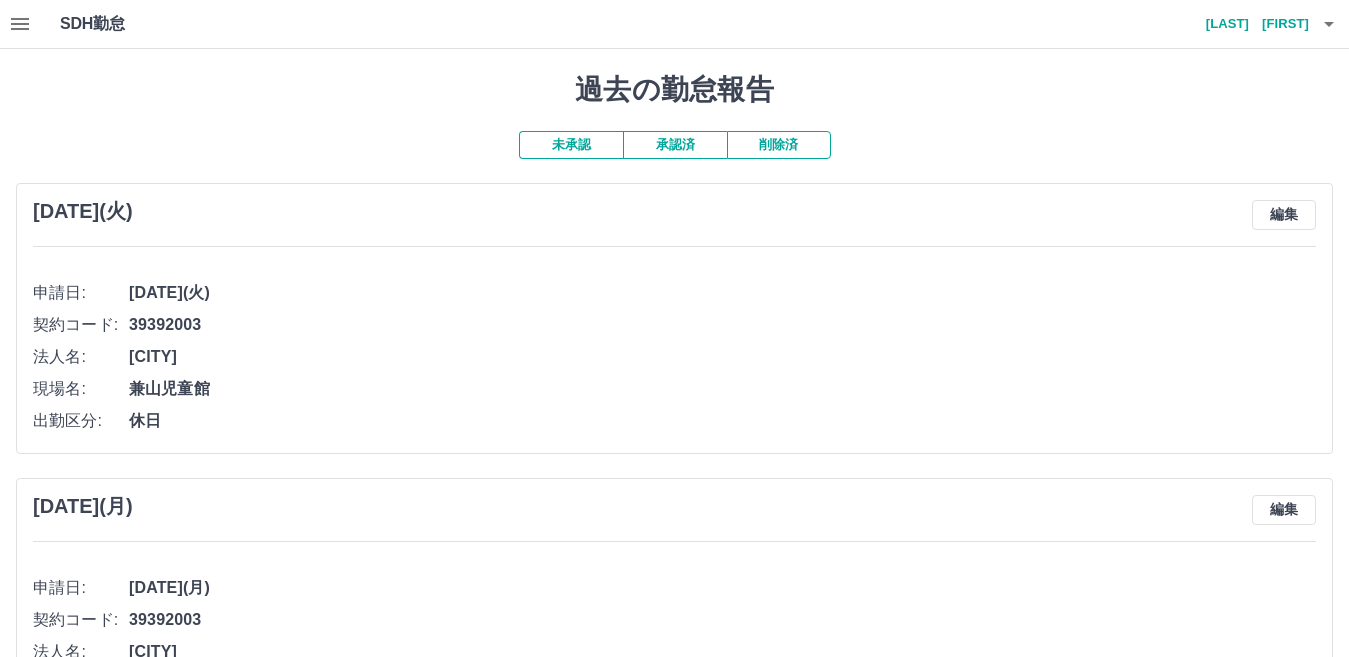 click on "承認済" at bounding box center (675, 145) 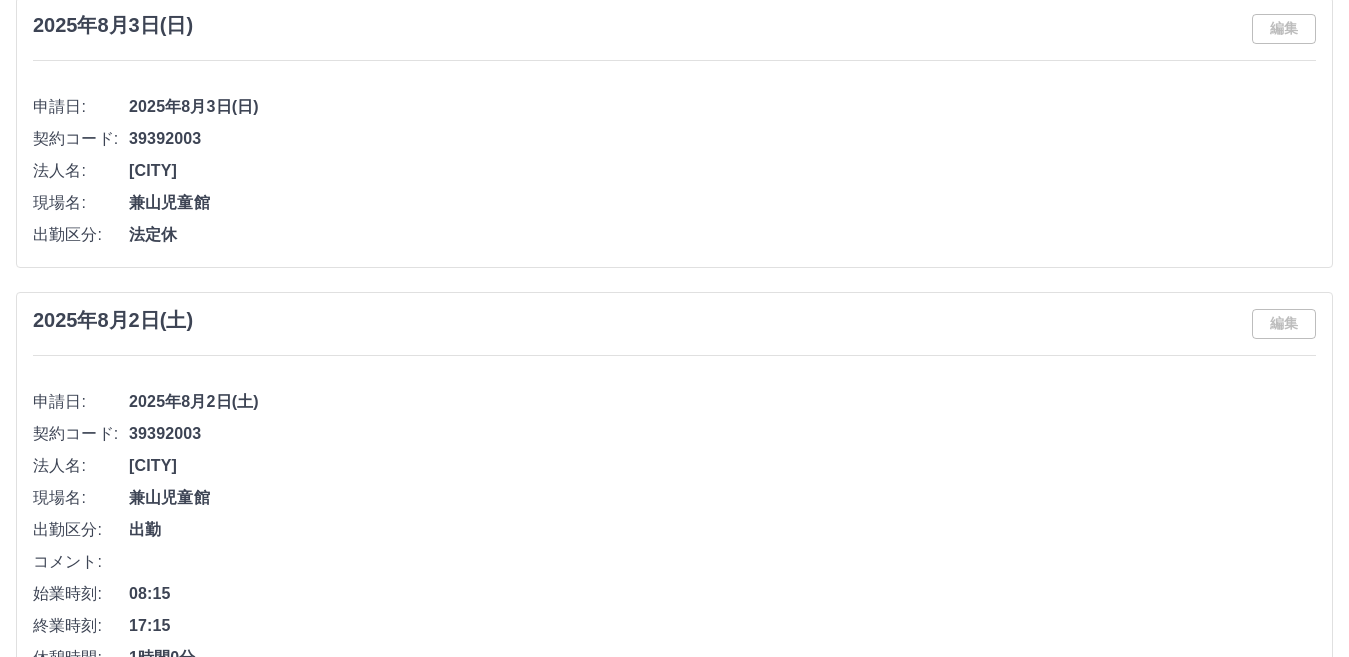 scroll, scrollTop: 200, scrollLeft: 0, axis: vertical 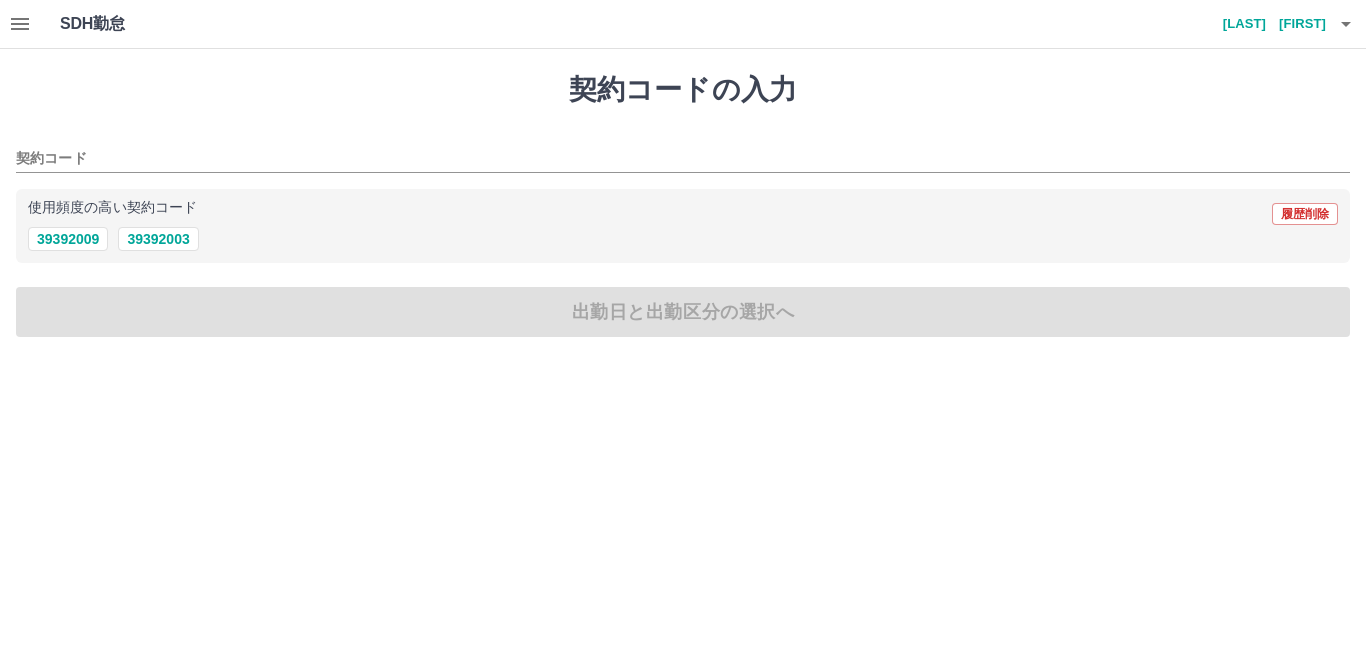 click 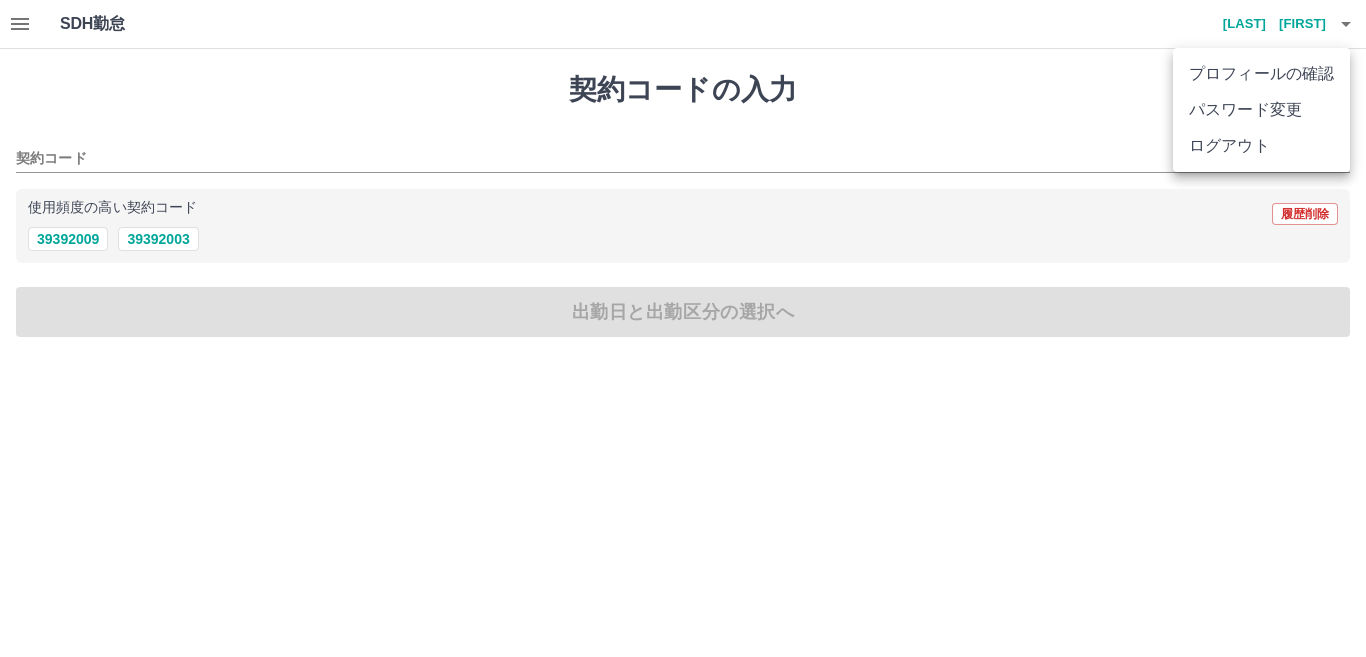 click on "ログアウト" at bounding box center (1261, 146) 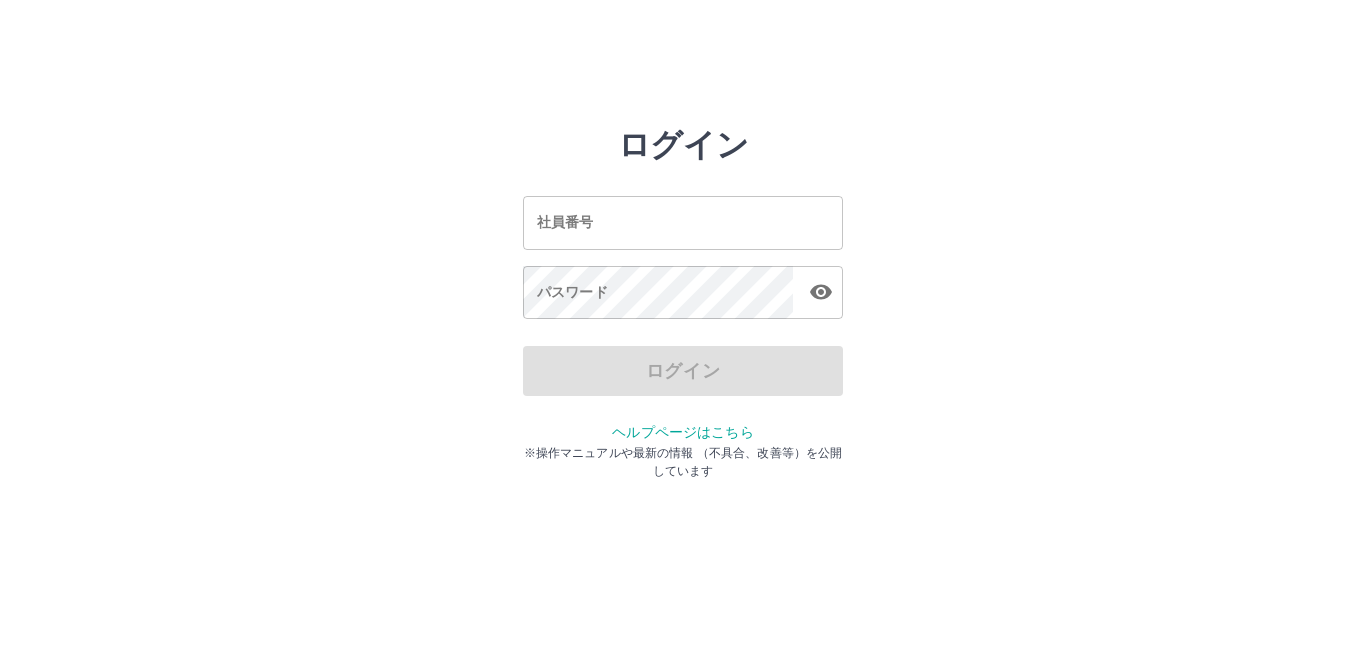 scroll, scrollTop: 0, scrollLeft: 0, axis: both 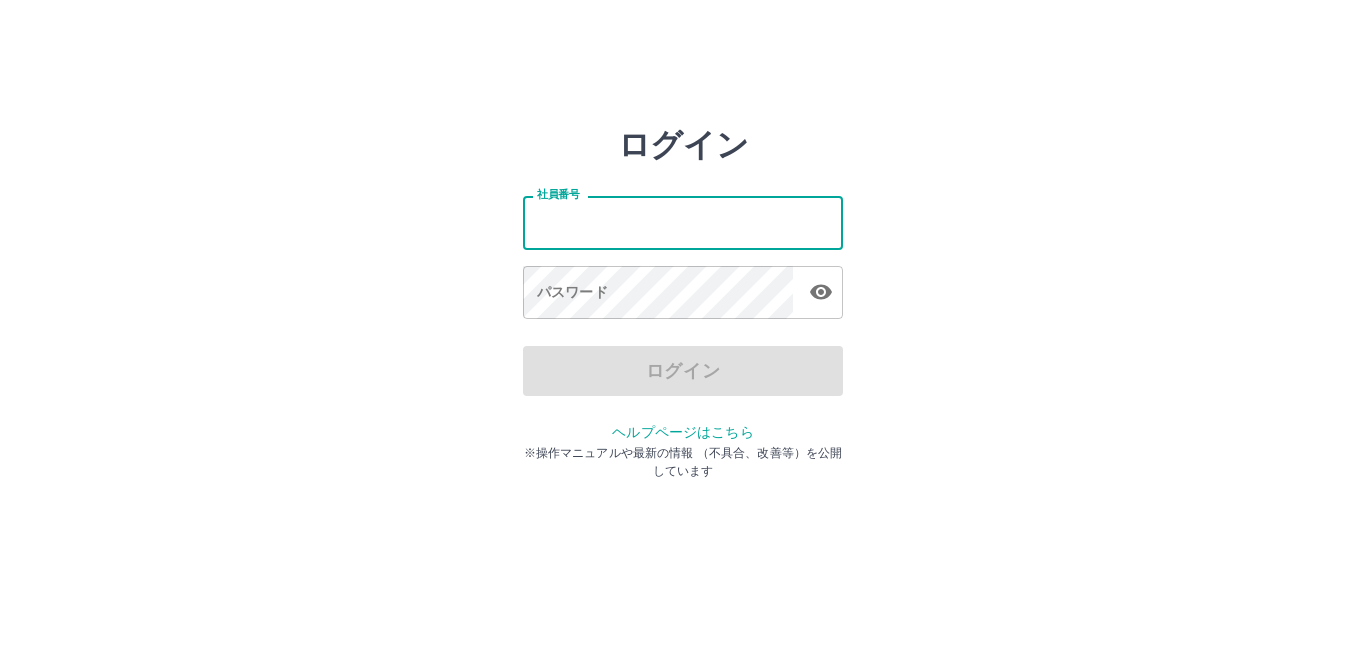 click on "社員番号" at bounding box center (683, 222) 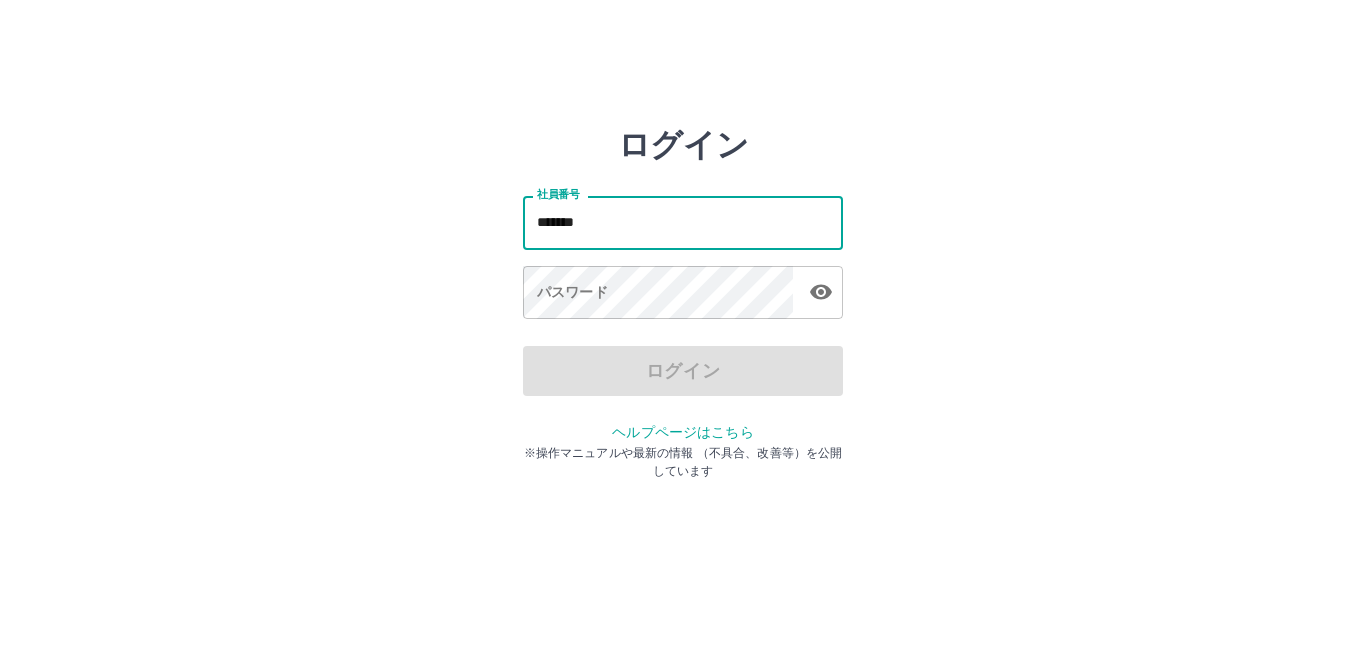 type on "*******" 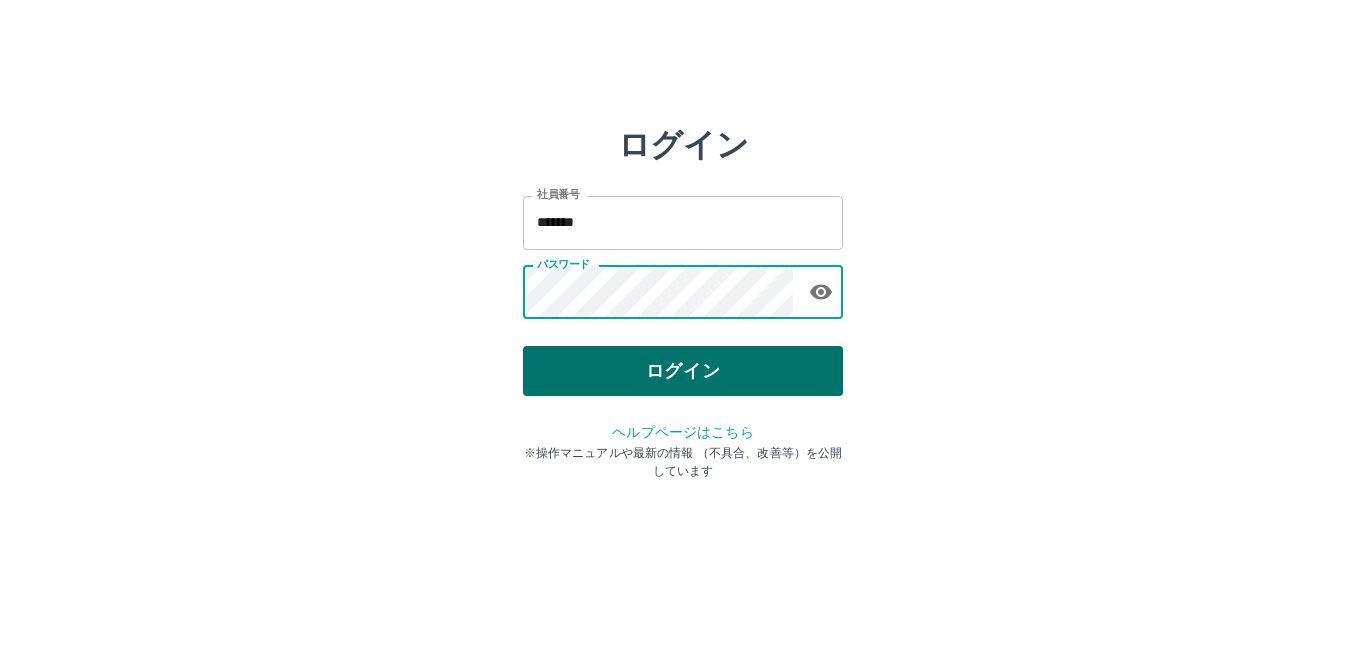 click on "ログイン" at bounding box center (683, 371) 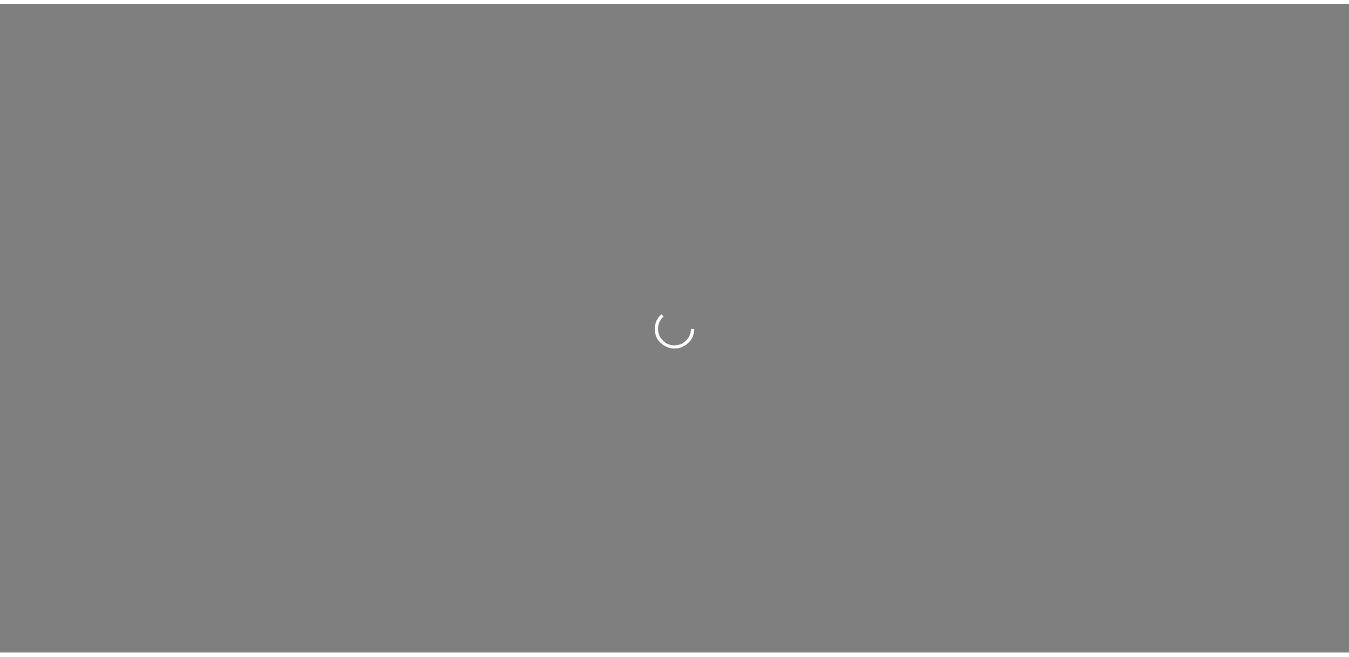 scroll, scrollTop: 0, scrollLeft: 0, axis: both 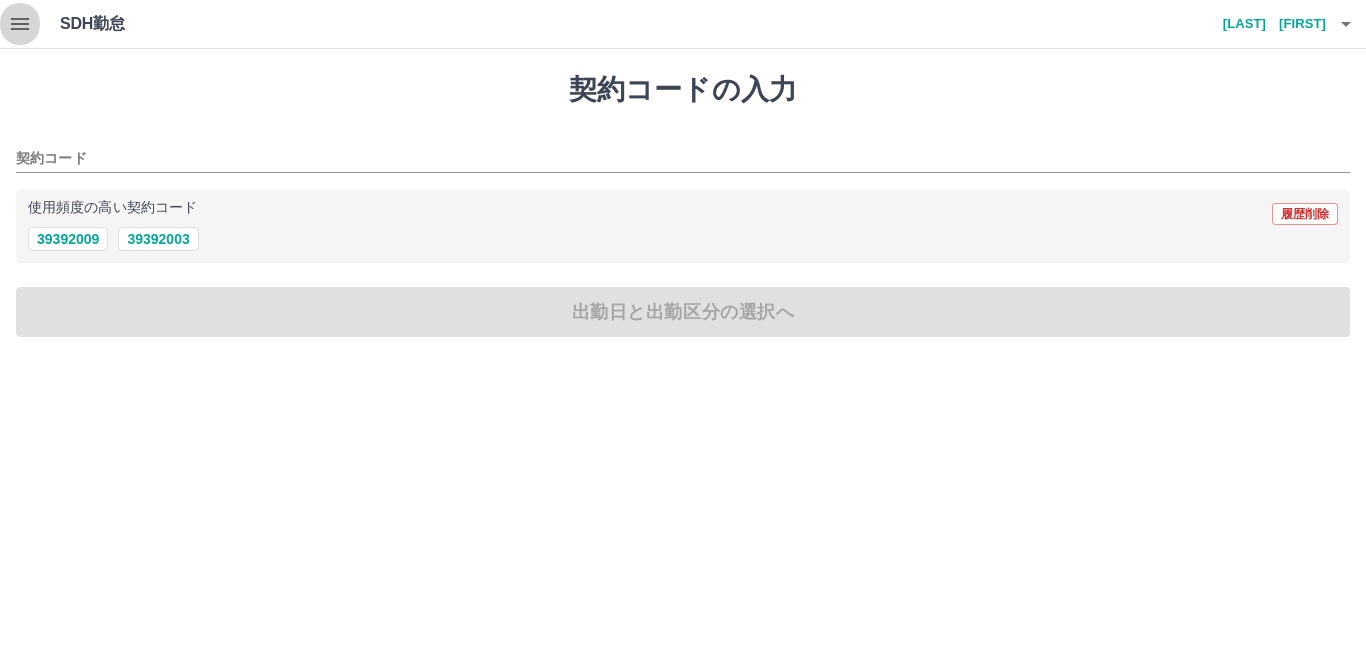 click 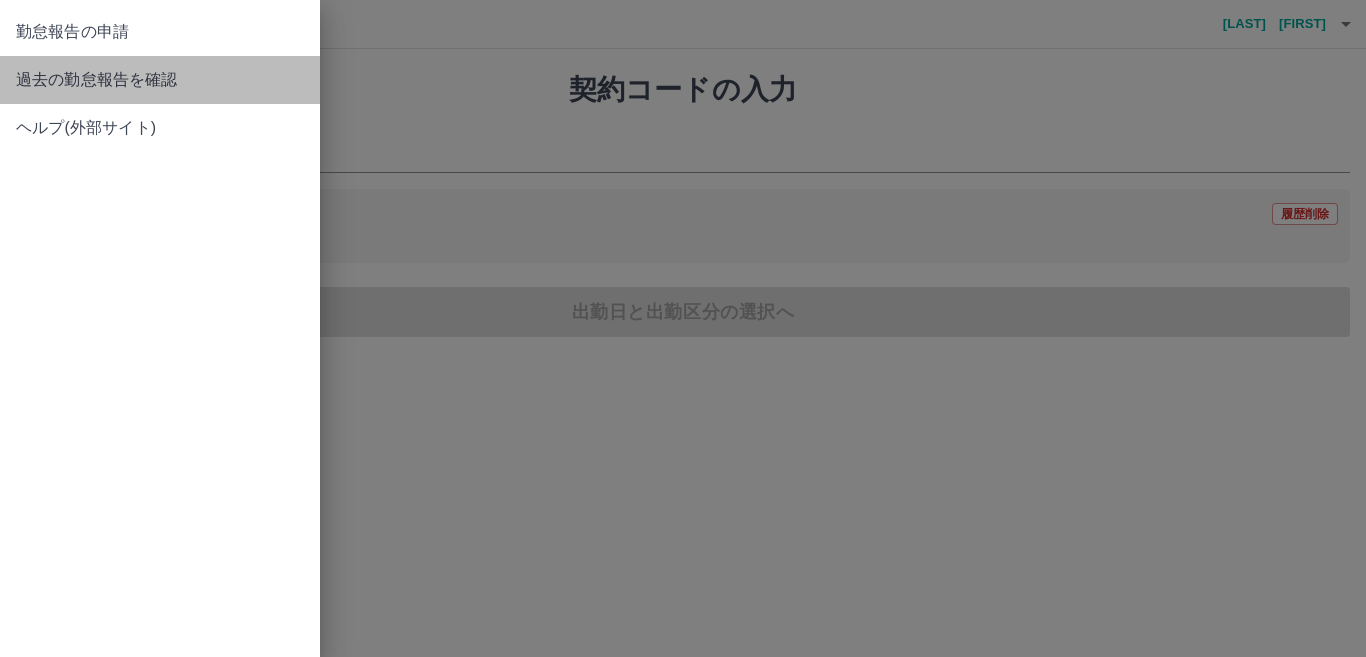 click on "過去の勤怠報告を確認" at bounding box center [160, 80] 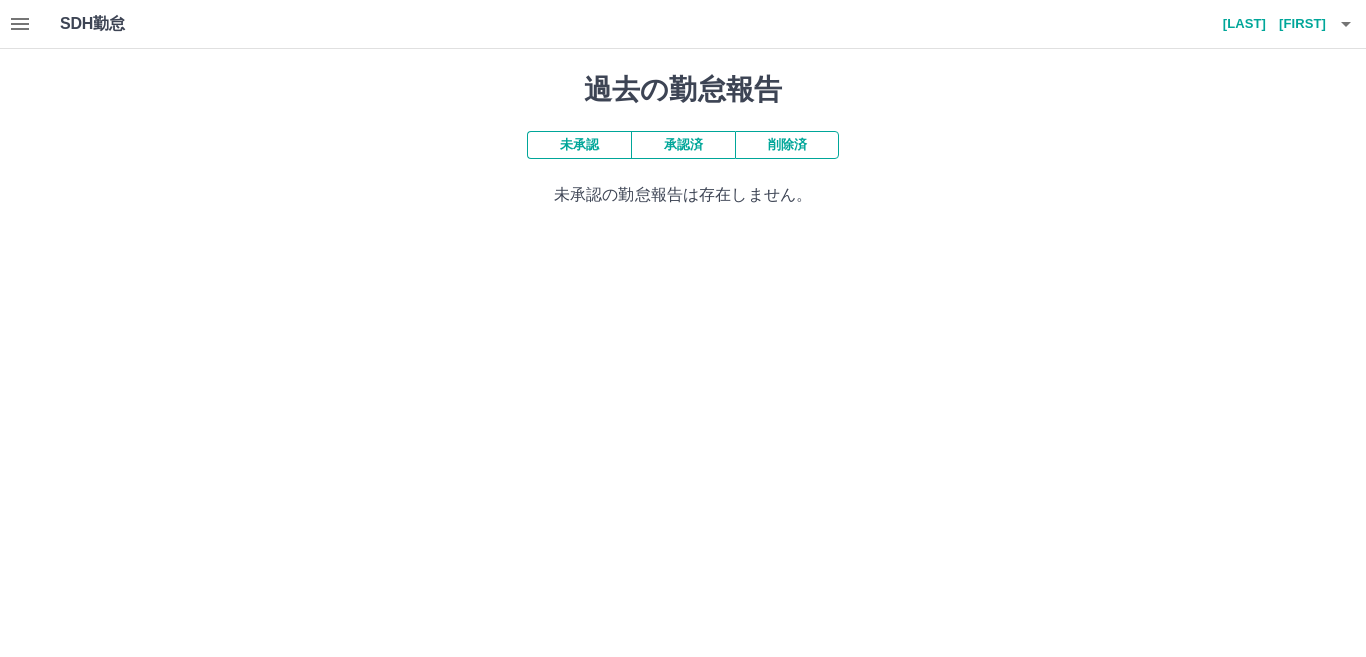 click on "承認済" at bounding box center [683, 145] 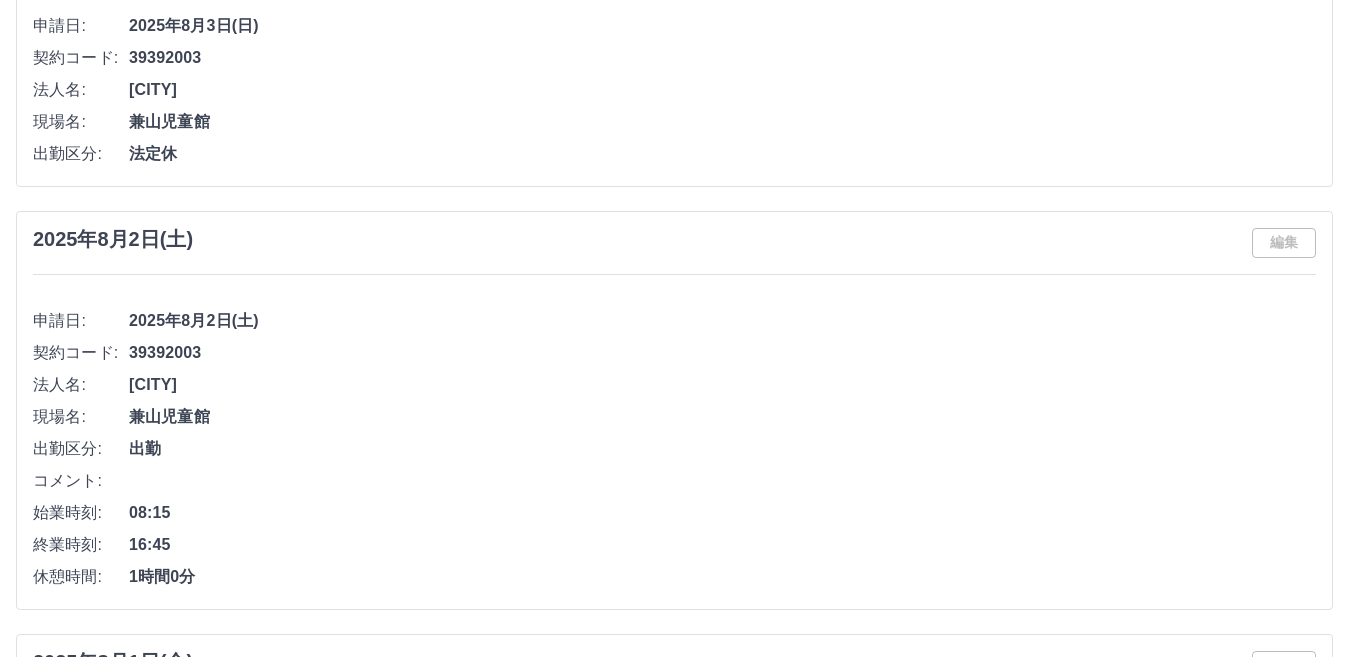 scroll, scrollTop: 280, scrollLeft: 0, axis: vertical 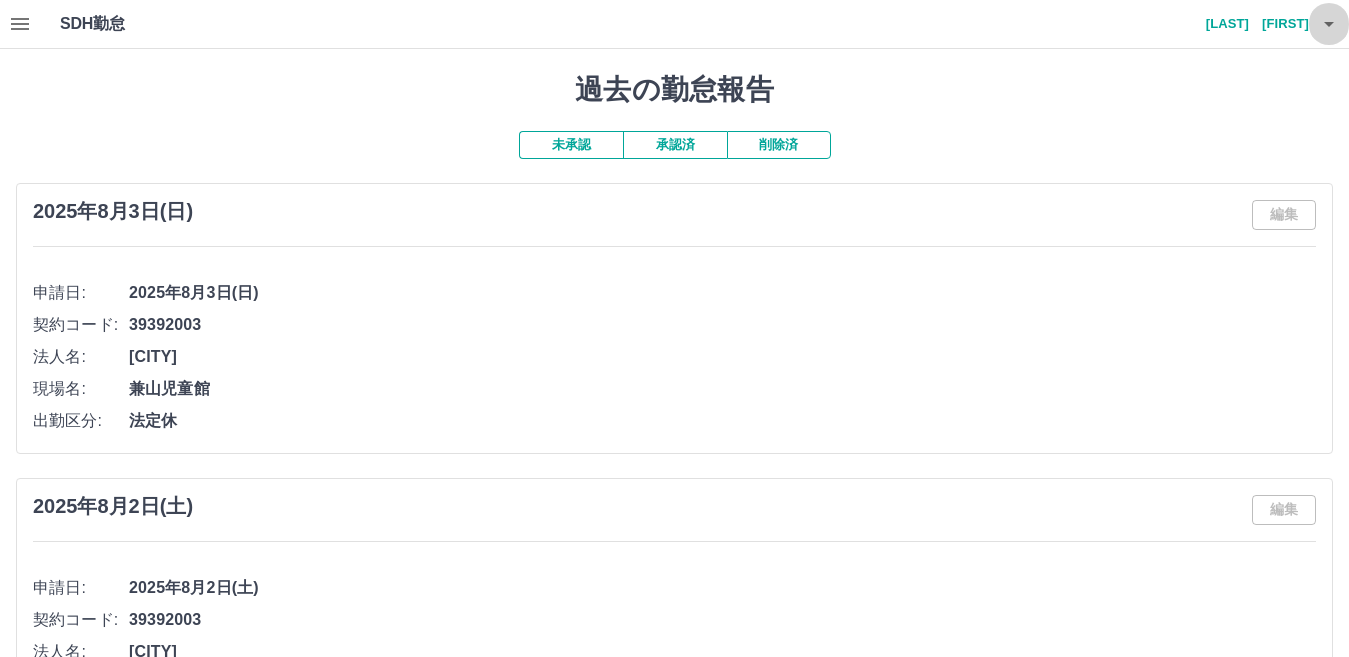 click 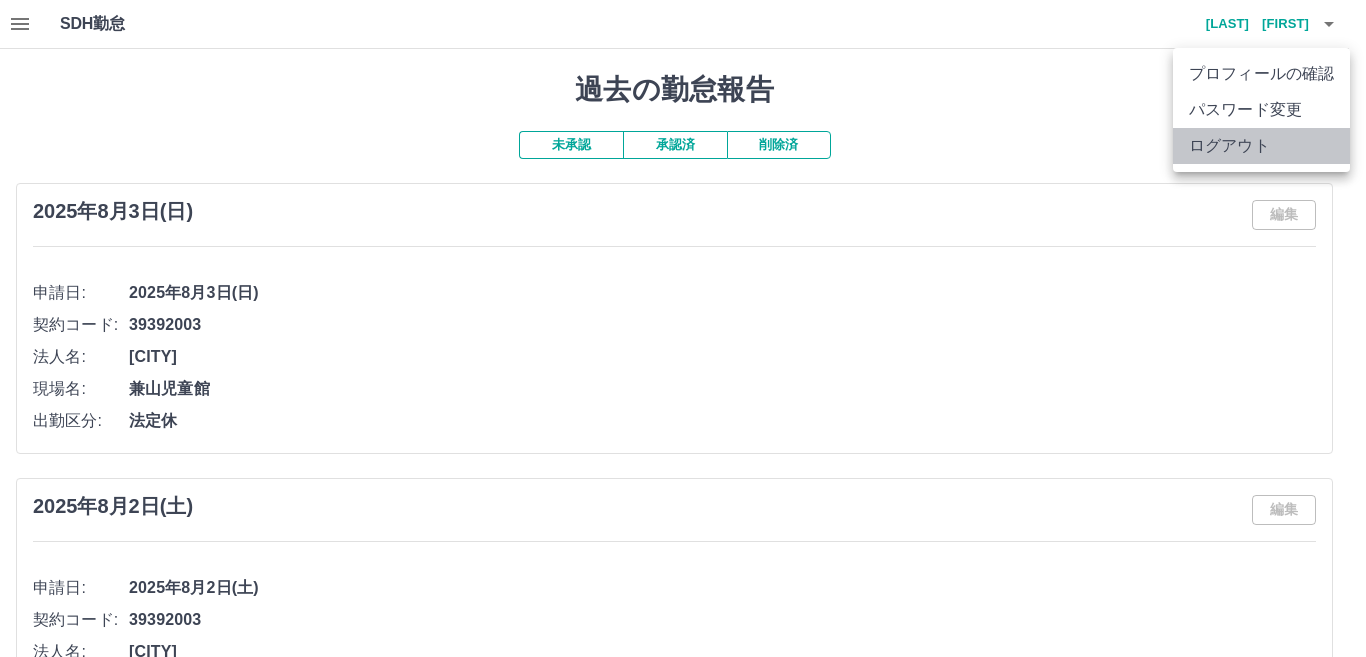 click on "ログアウト" at bounding box center (1261, 146) 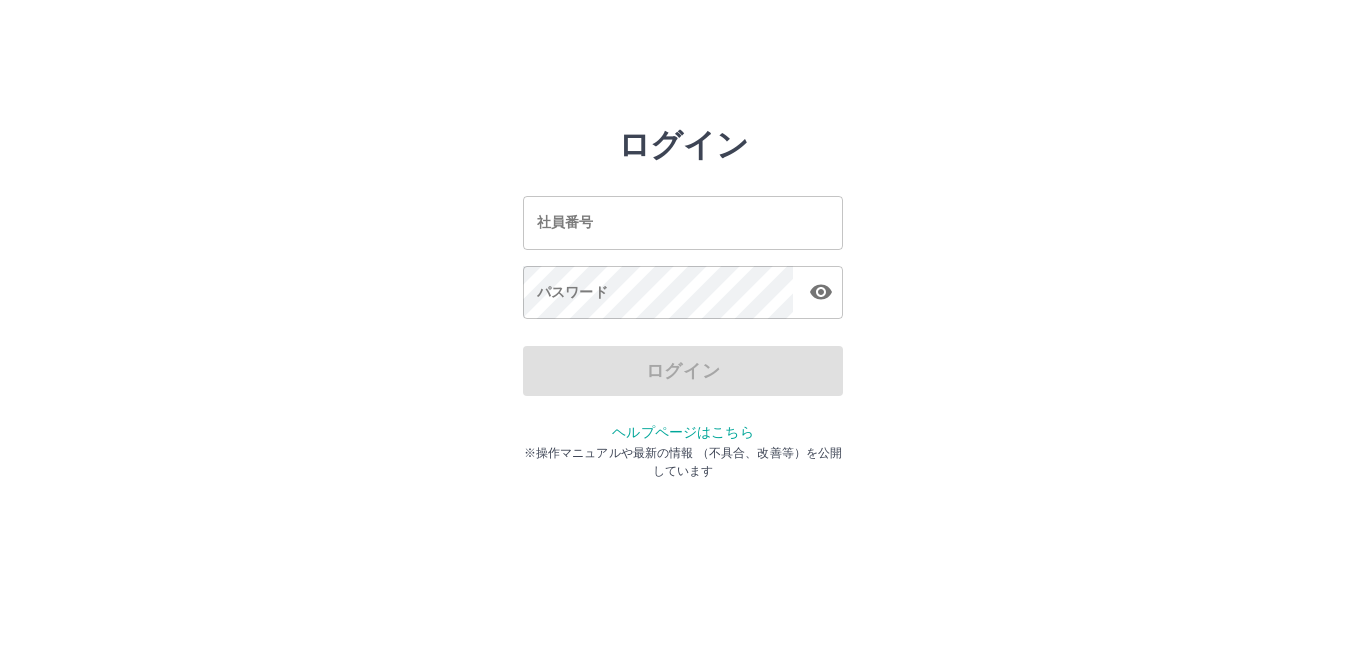 scroll, scrollTop: 0, scrollLeft: 0, axis: both 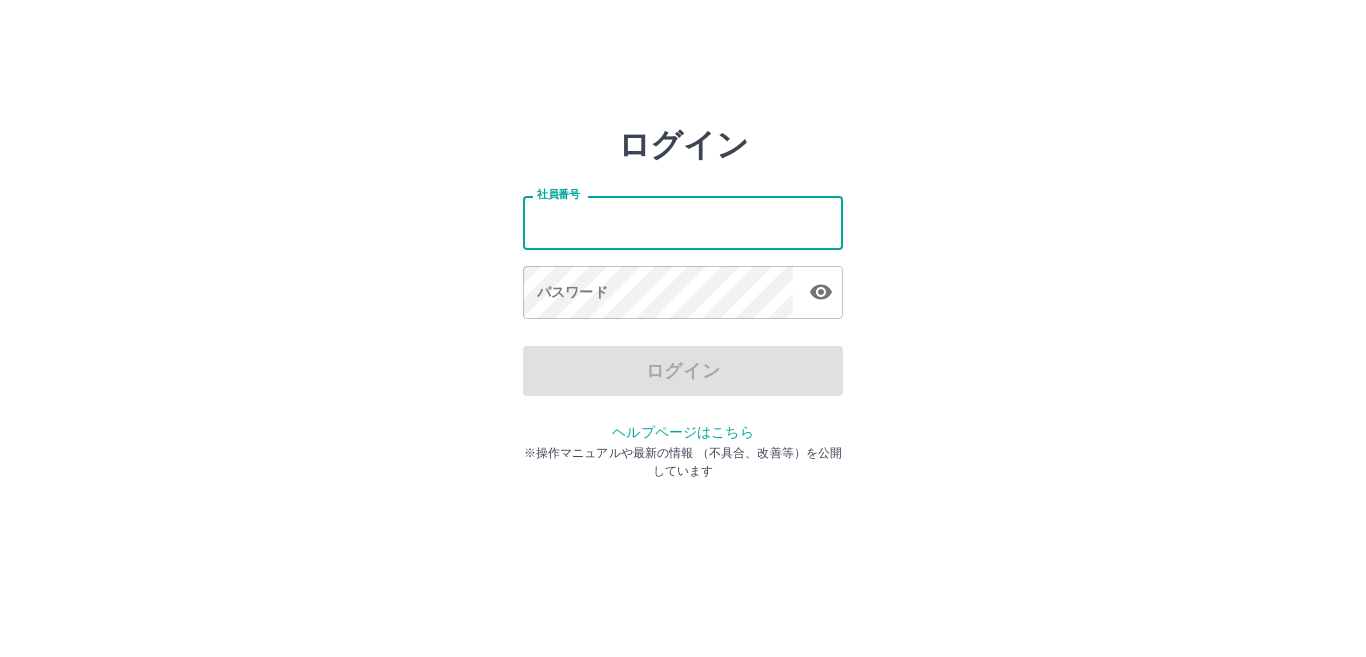 click on "社員番号" at bounding box center (683, 222) 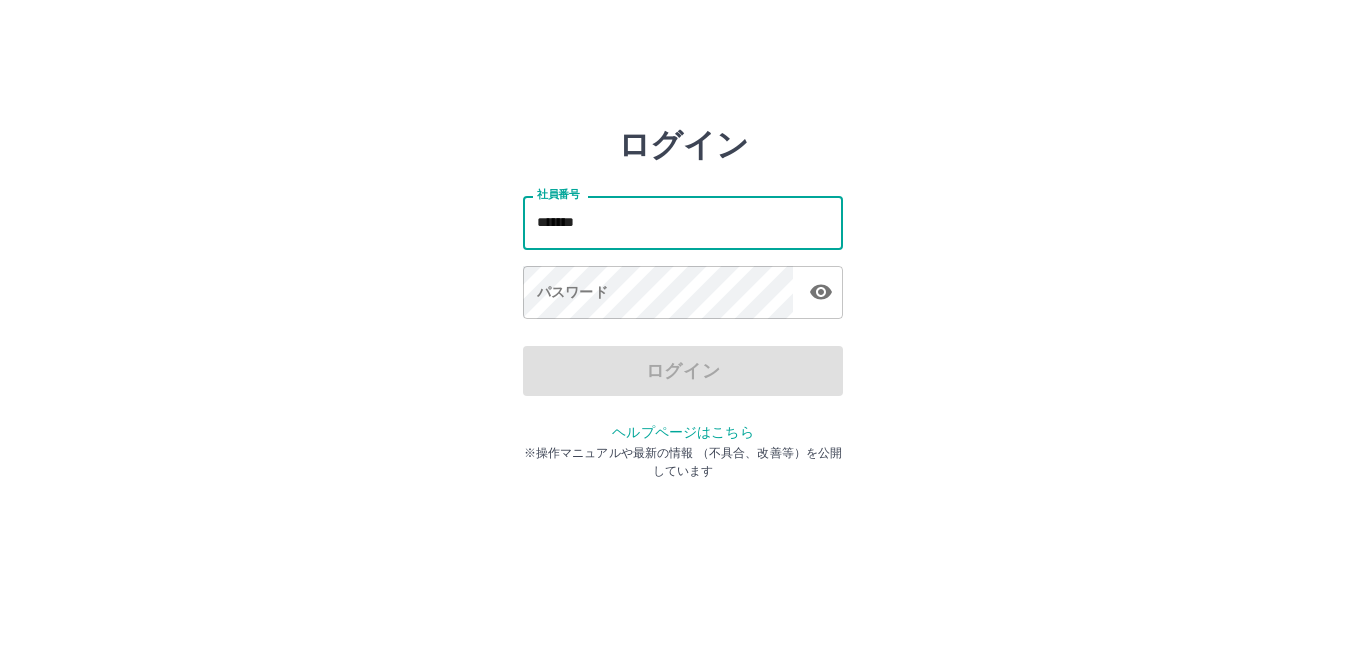 type on "*******" 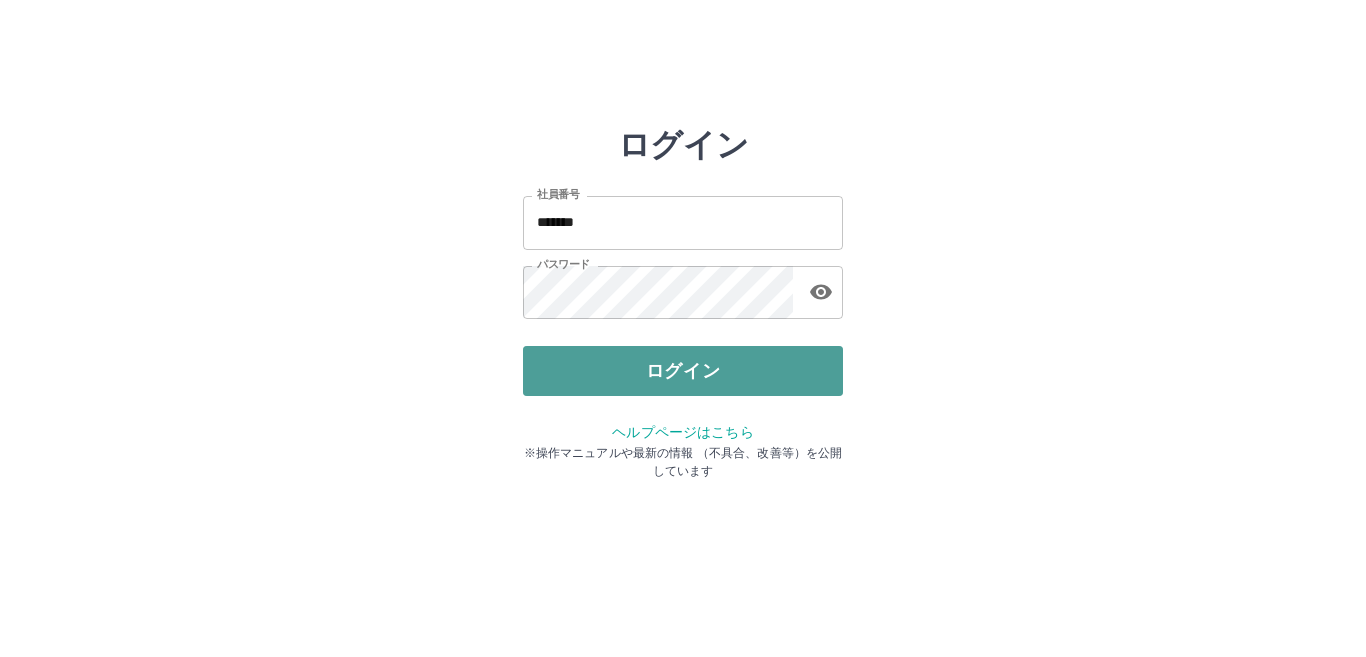click on "ログイン" at bounding box center [683, 371] 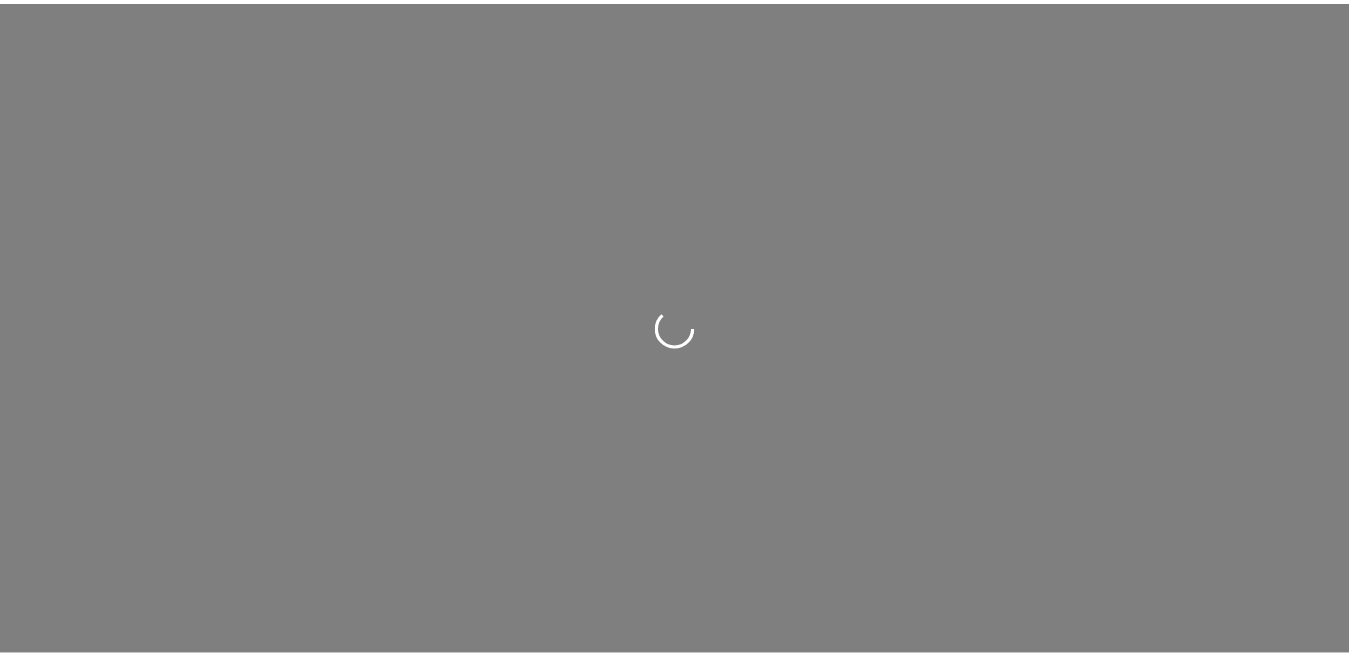 scroll, scrollTop: 0, scrollLeft: 0, axis: both 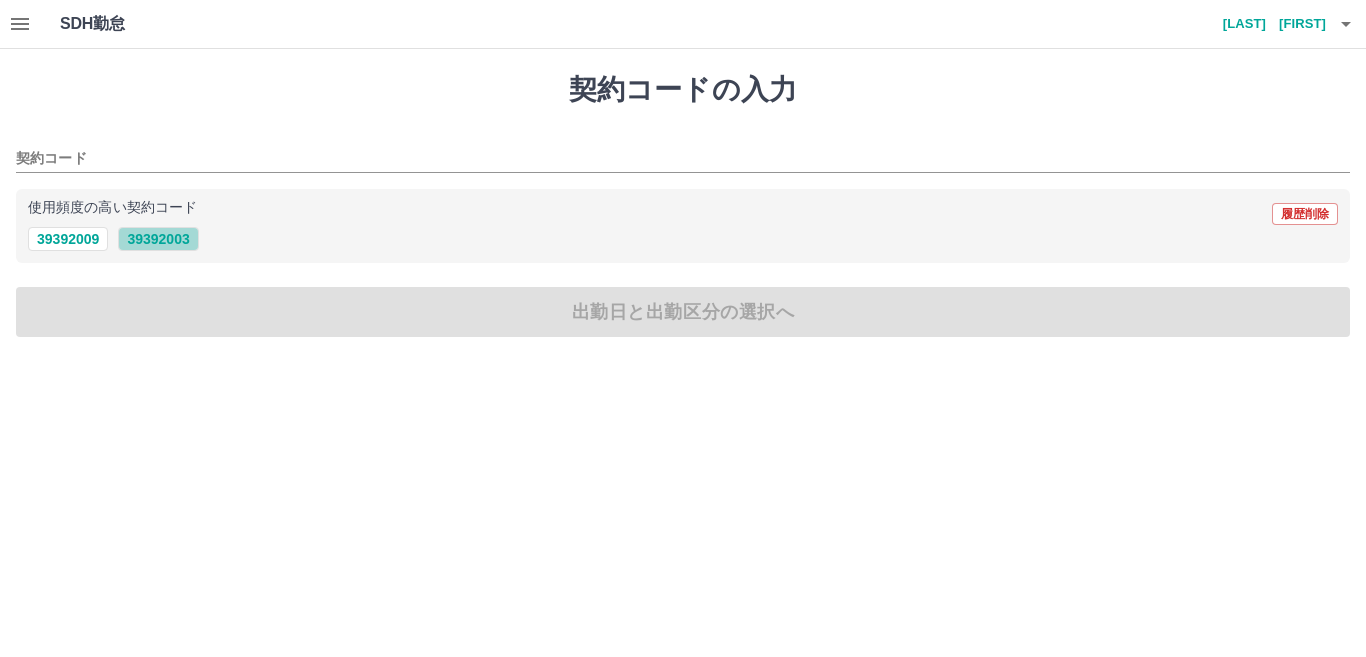 click on "39392003" at bounding box center (158, 239) 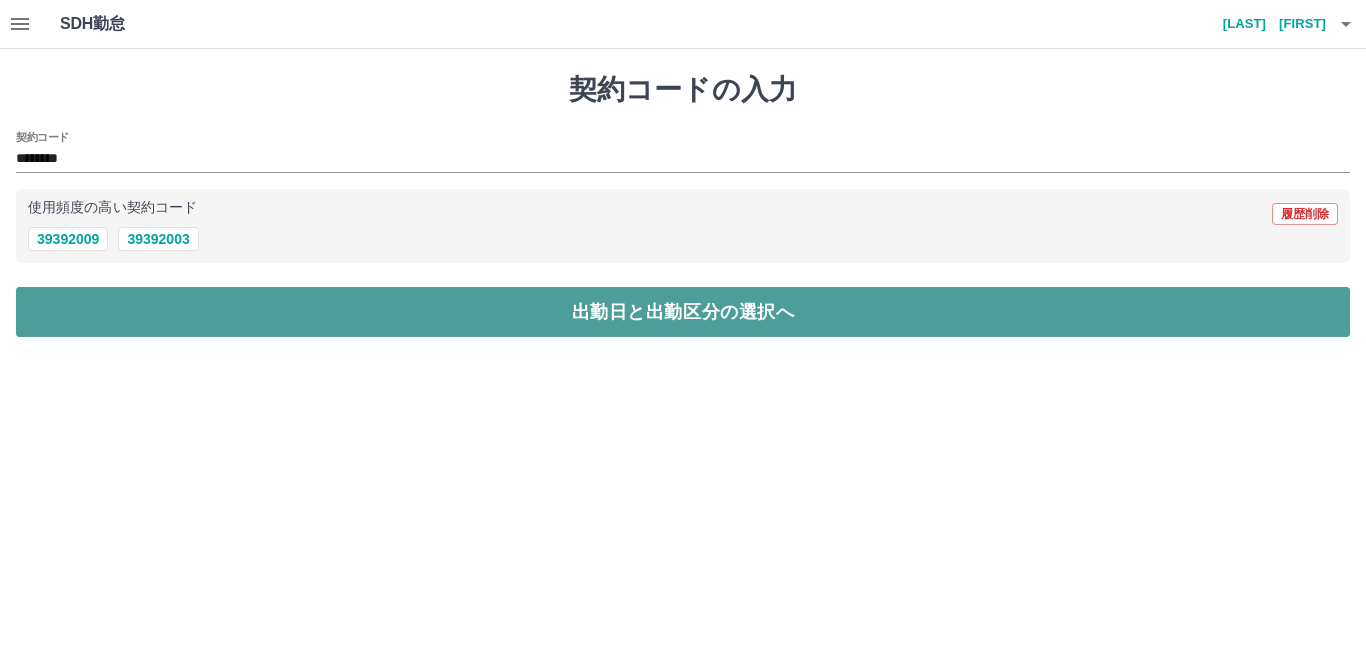 click on "出勤日と出勤区分の選択へ" at bounding box center [683, 312] 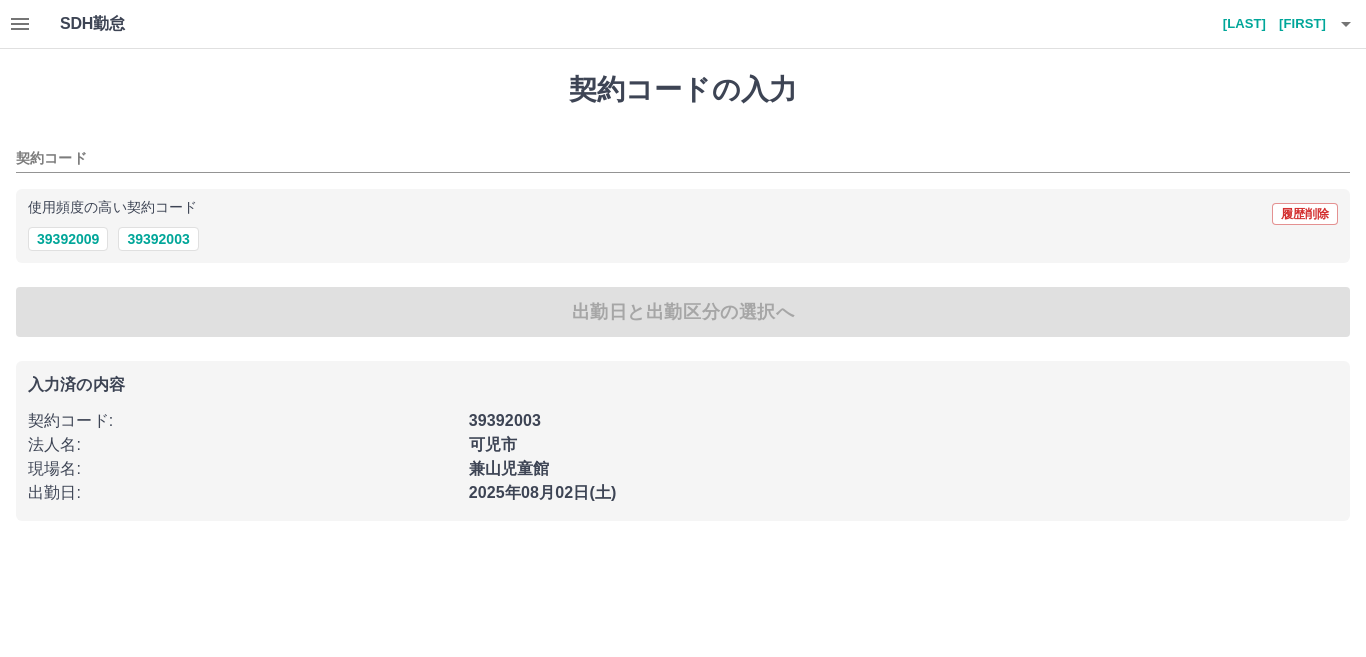 type on "********" 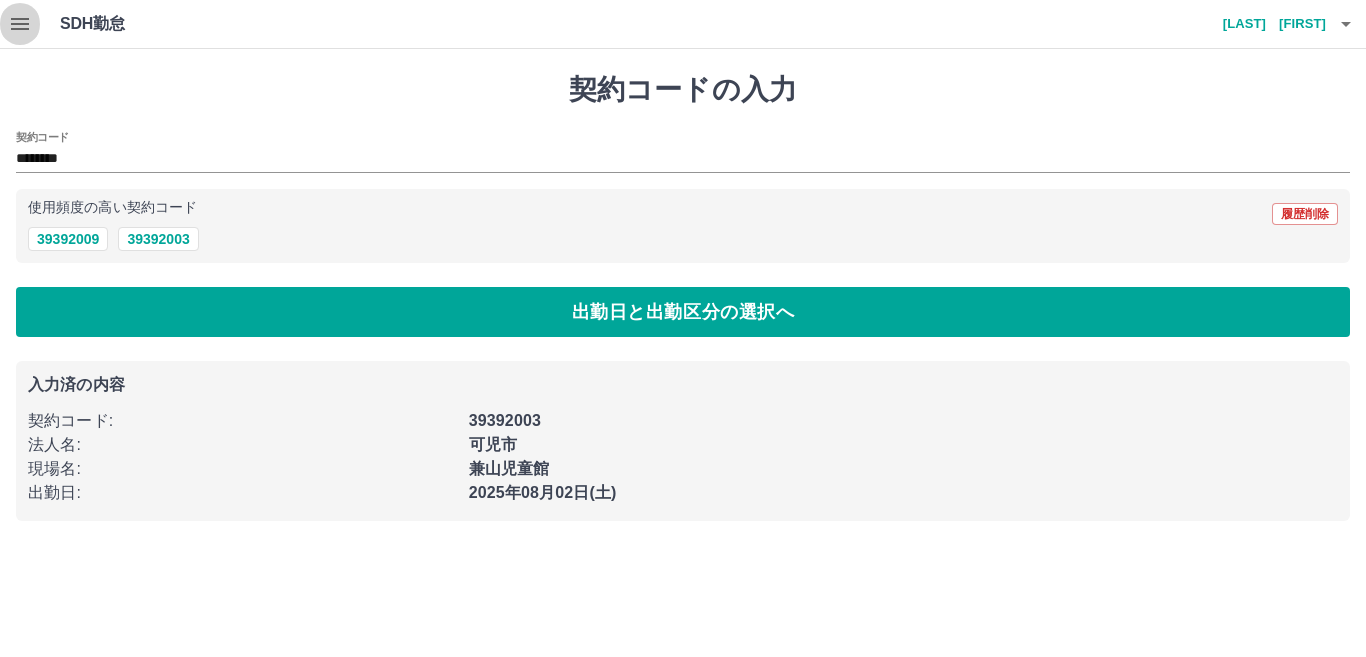 click 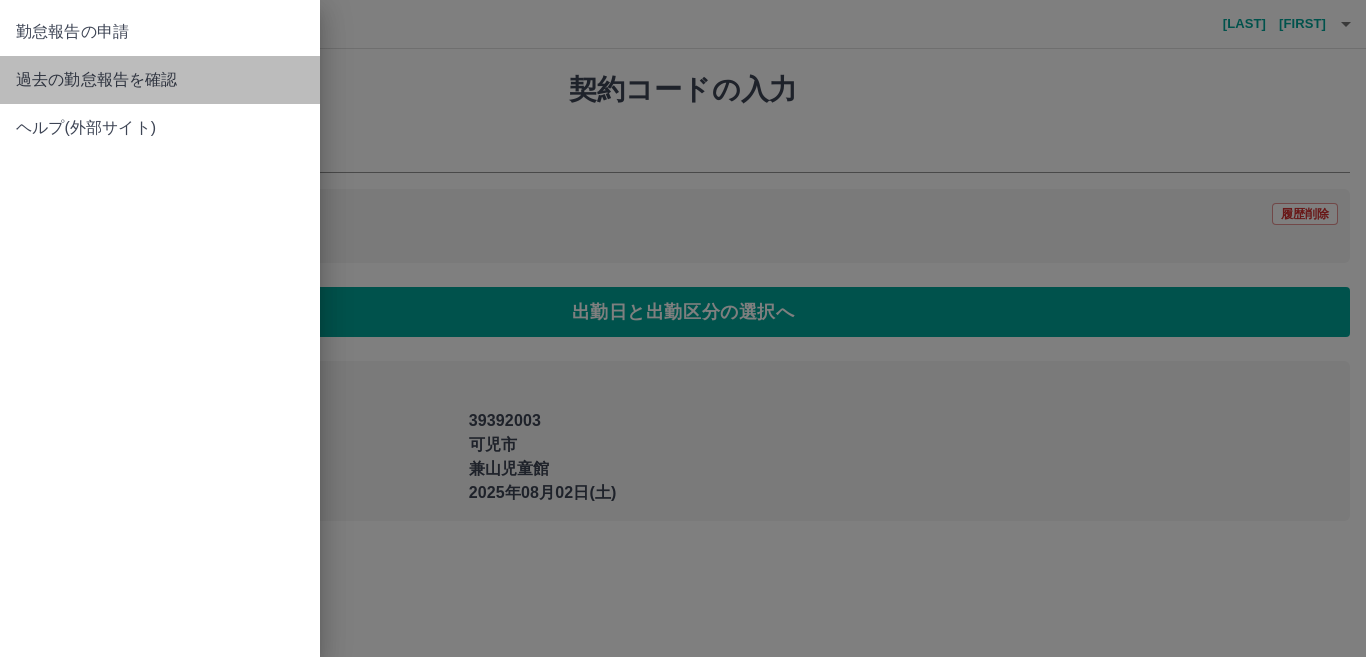 click on "過去の勤怠報告を確認" at bounding box center [160, 80] 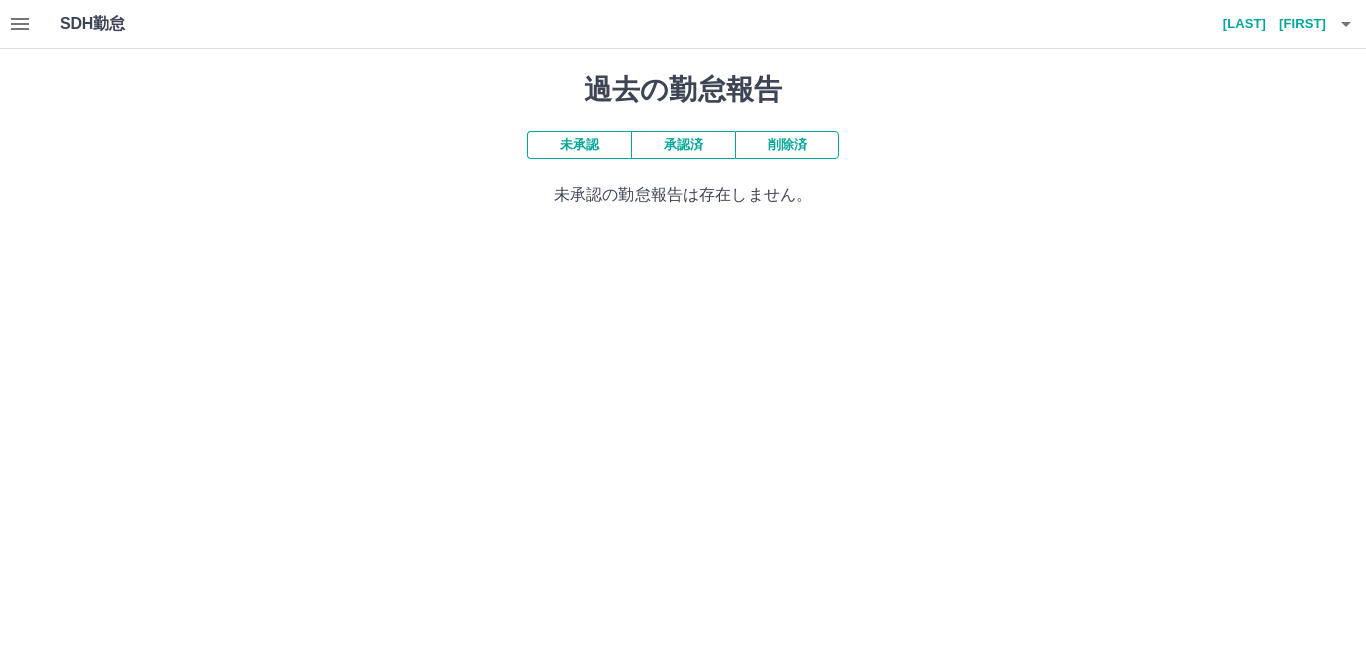 click on "承認済" at bounding box center [683, 145] 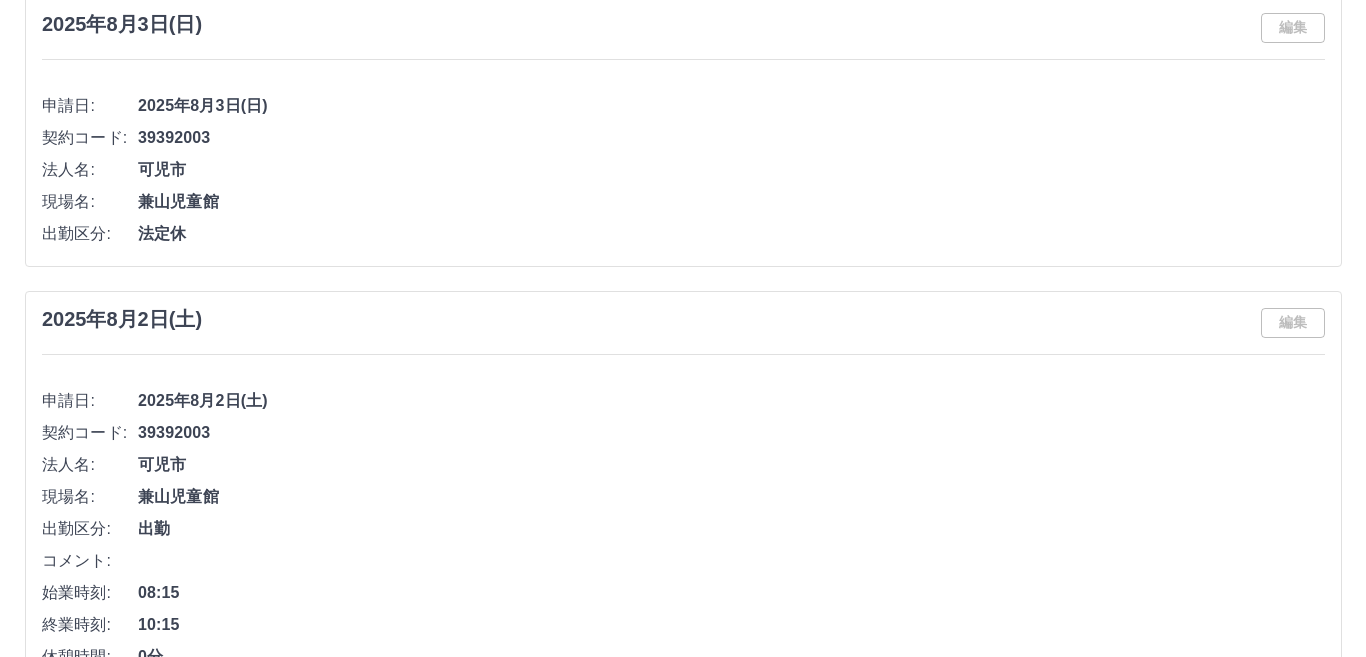 scroll, scrollTop: 0, scrollLeft: 0, axis: both 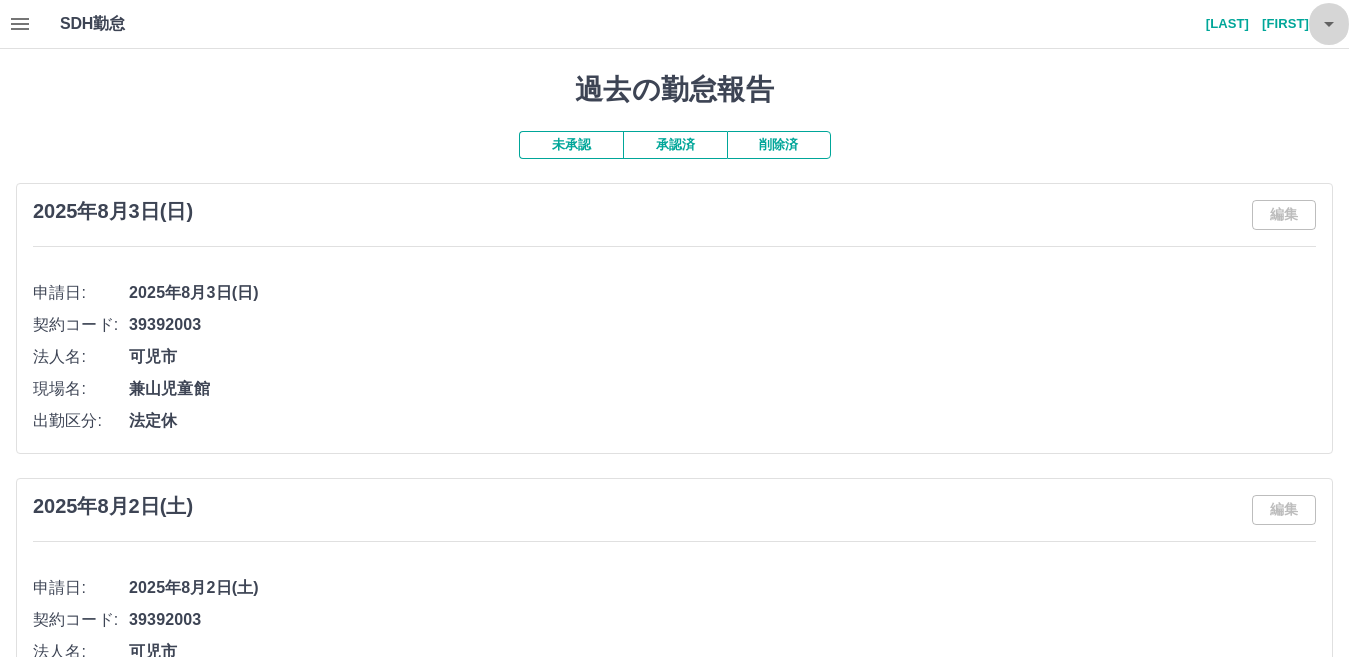 click 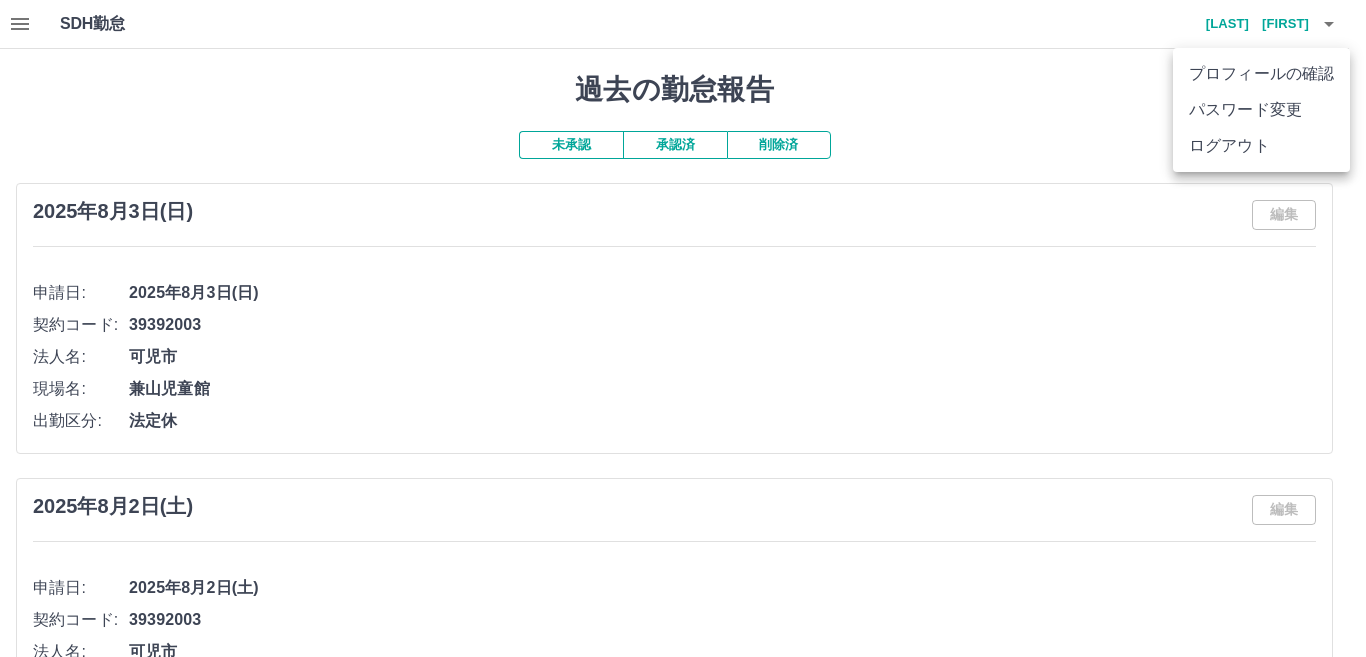 click on "ログアウト" at bounding box center (1261, 146) 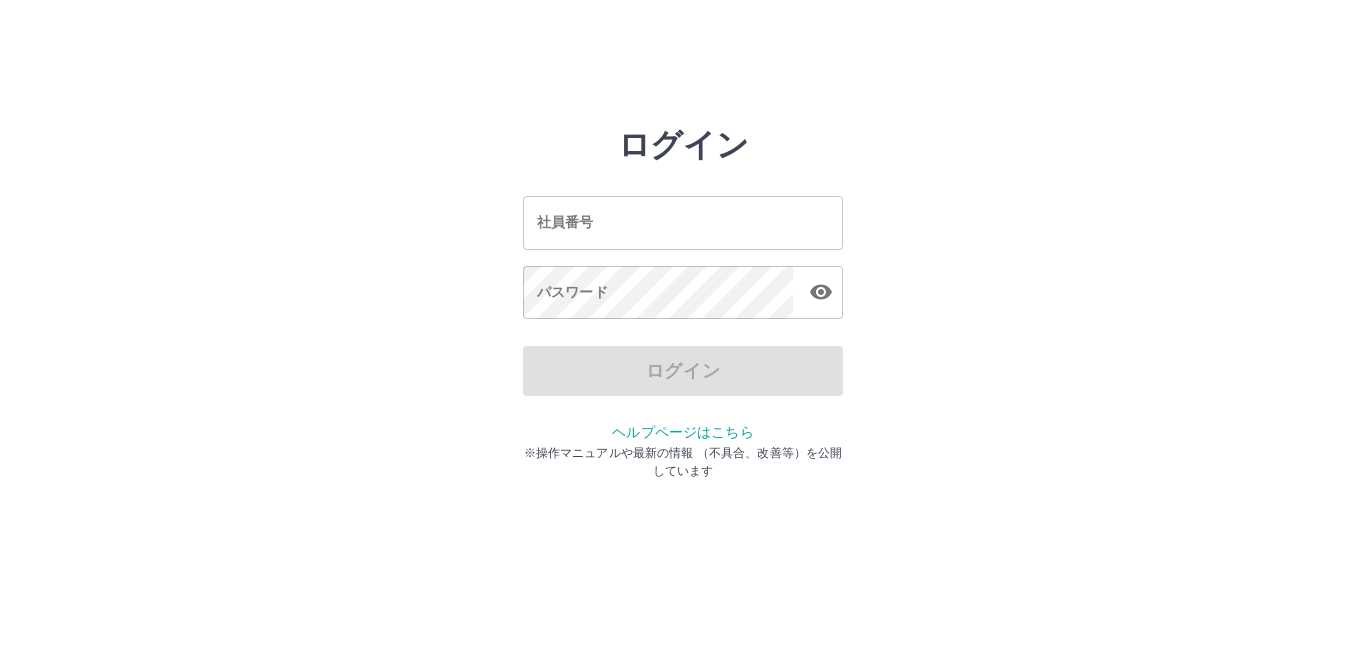 scroll, scrollTop: 0, scrollLeft: 0, axis: both 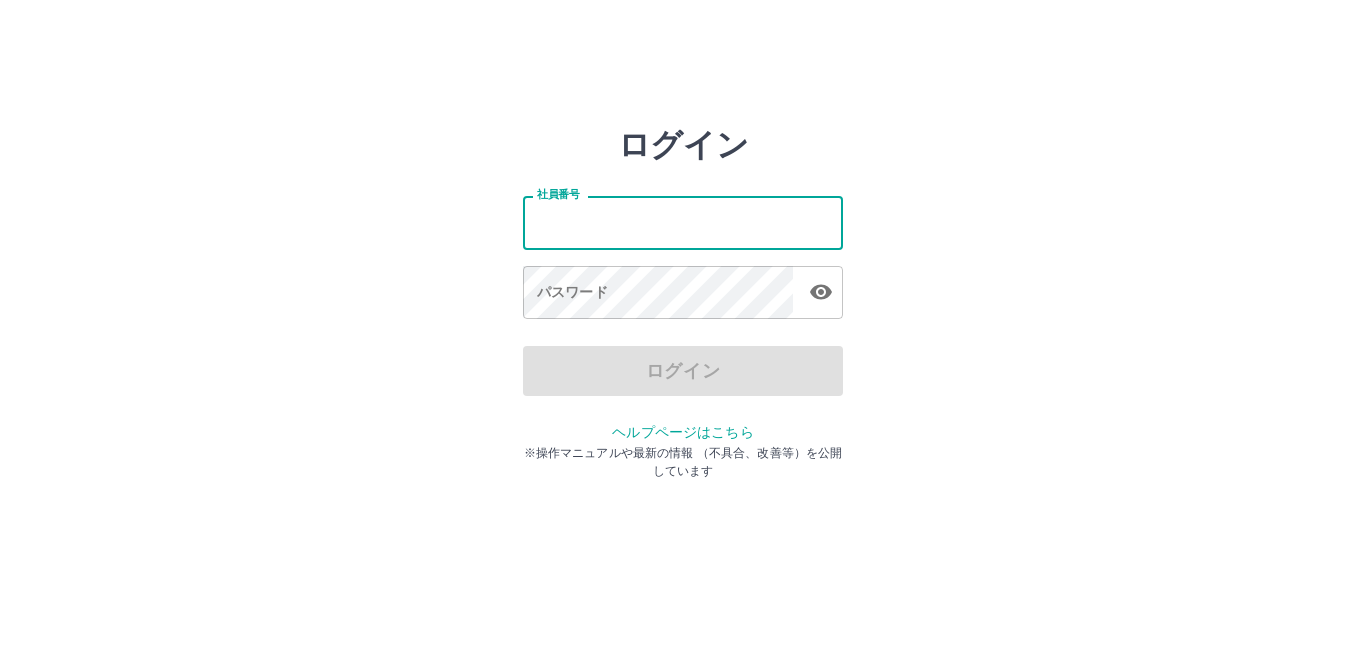 click on "社員番号" at bounding box center [683, 222] 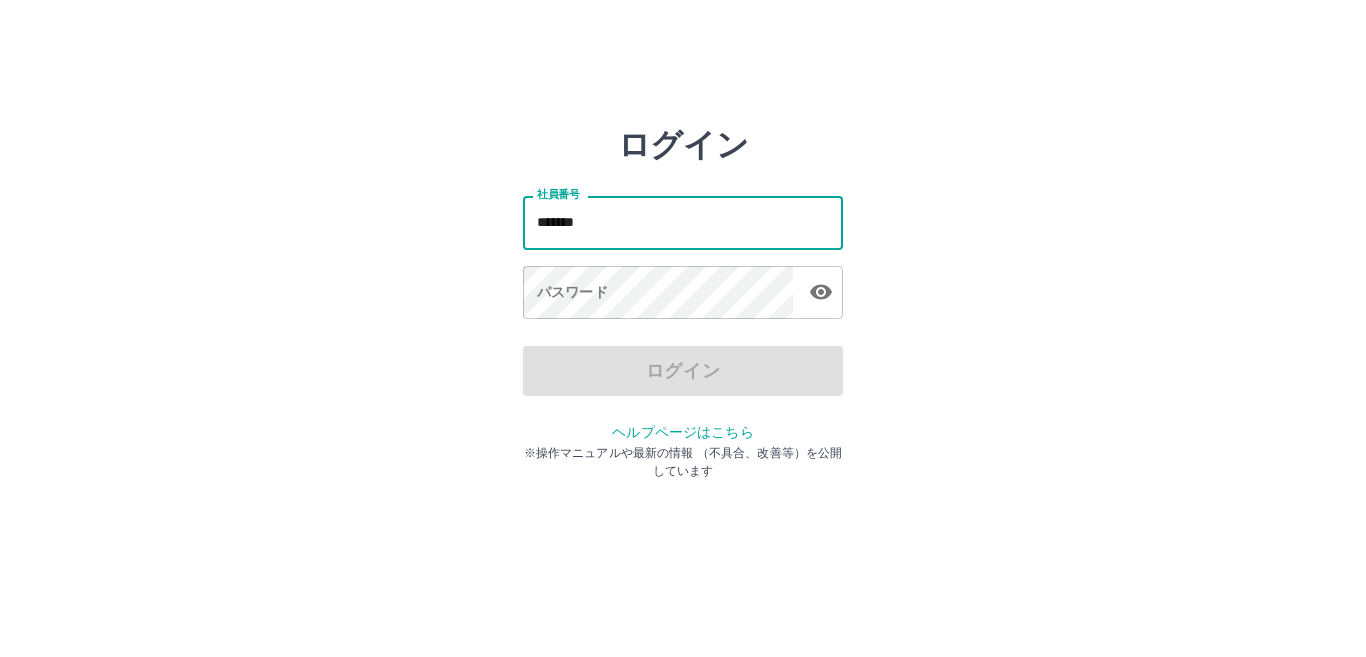 type on "*******" 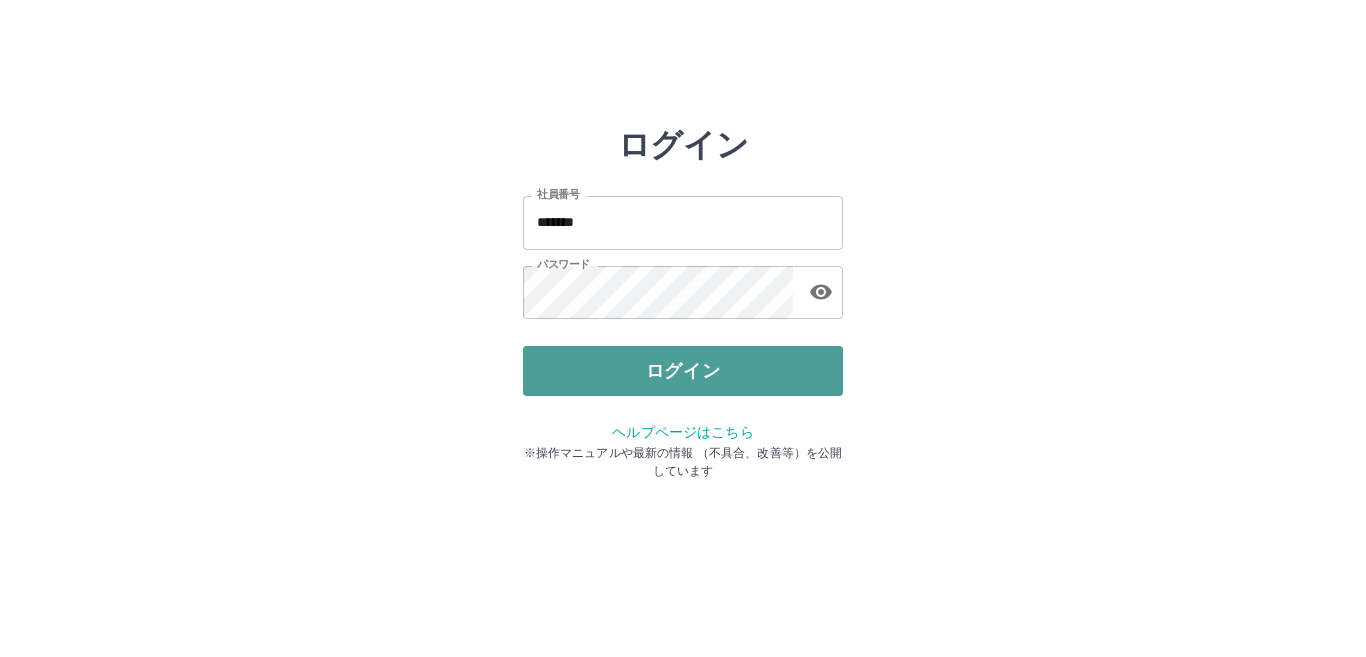 click on "ログイン" at bounding box center [683, 371] 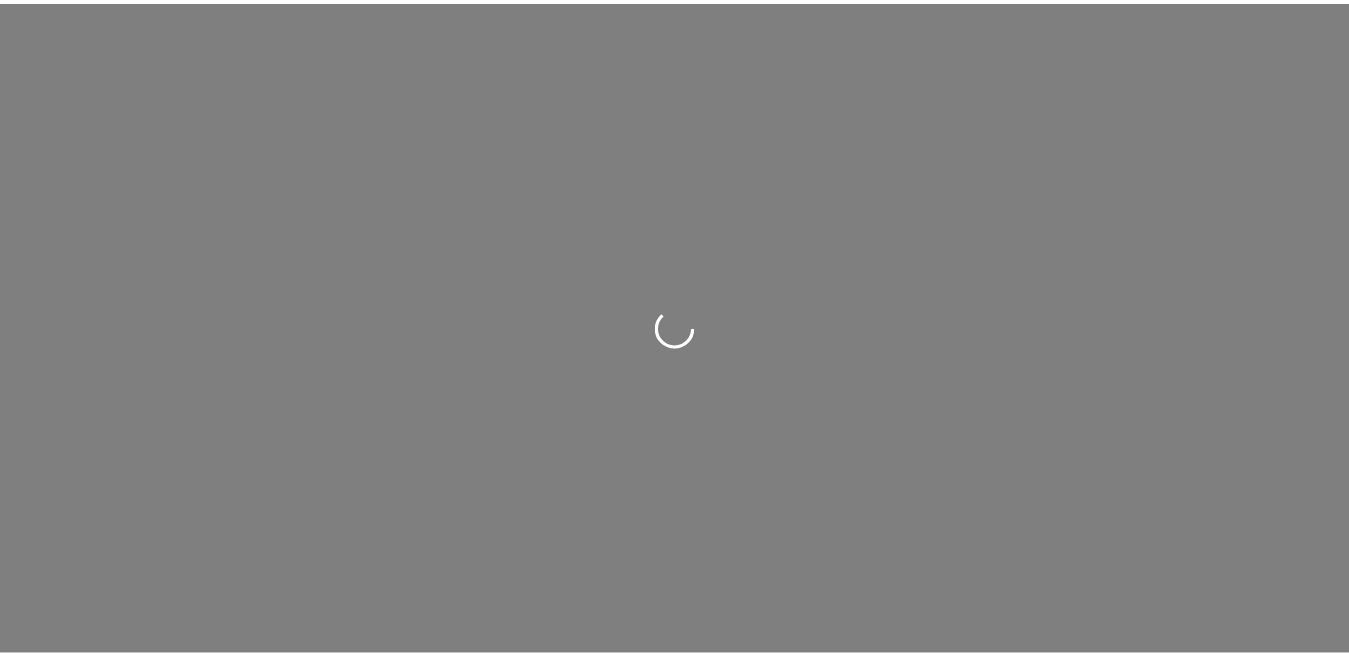 scroll, scrollTop: 0, scrollLeft: 0, axis: both 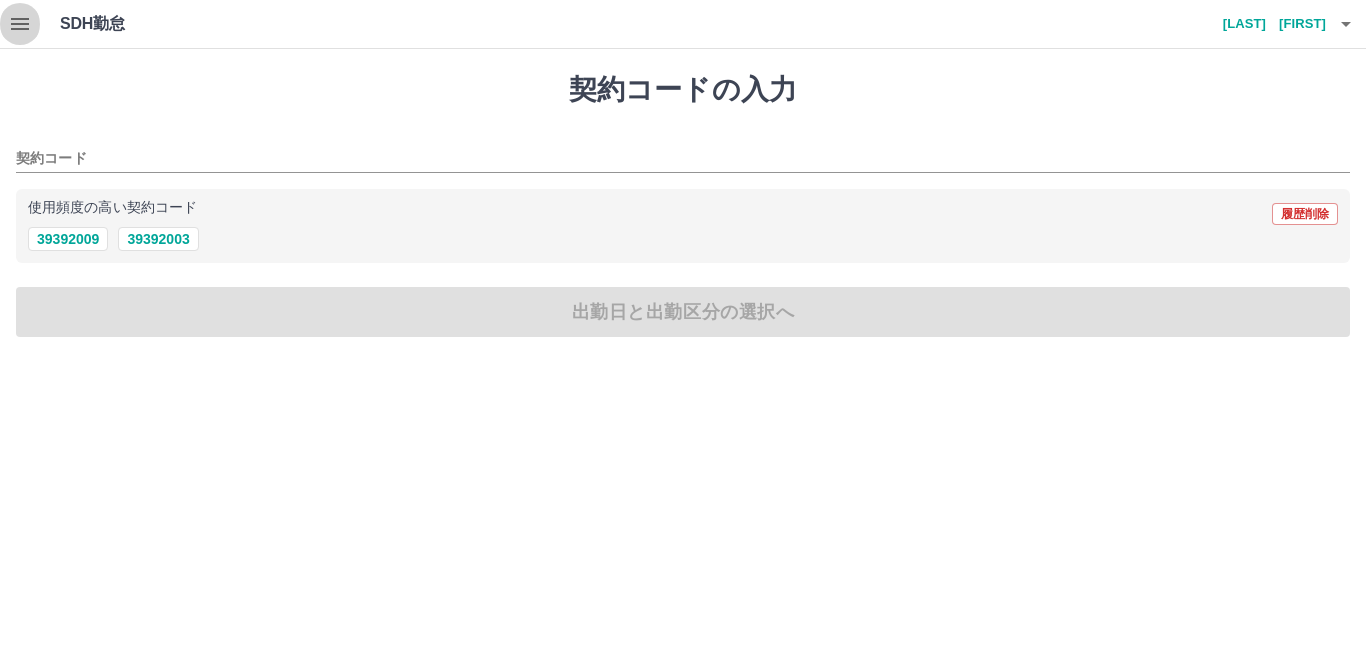 click 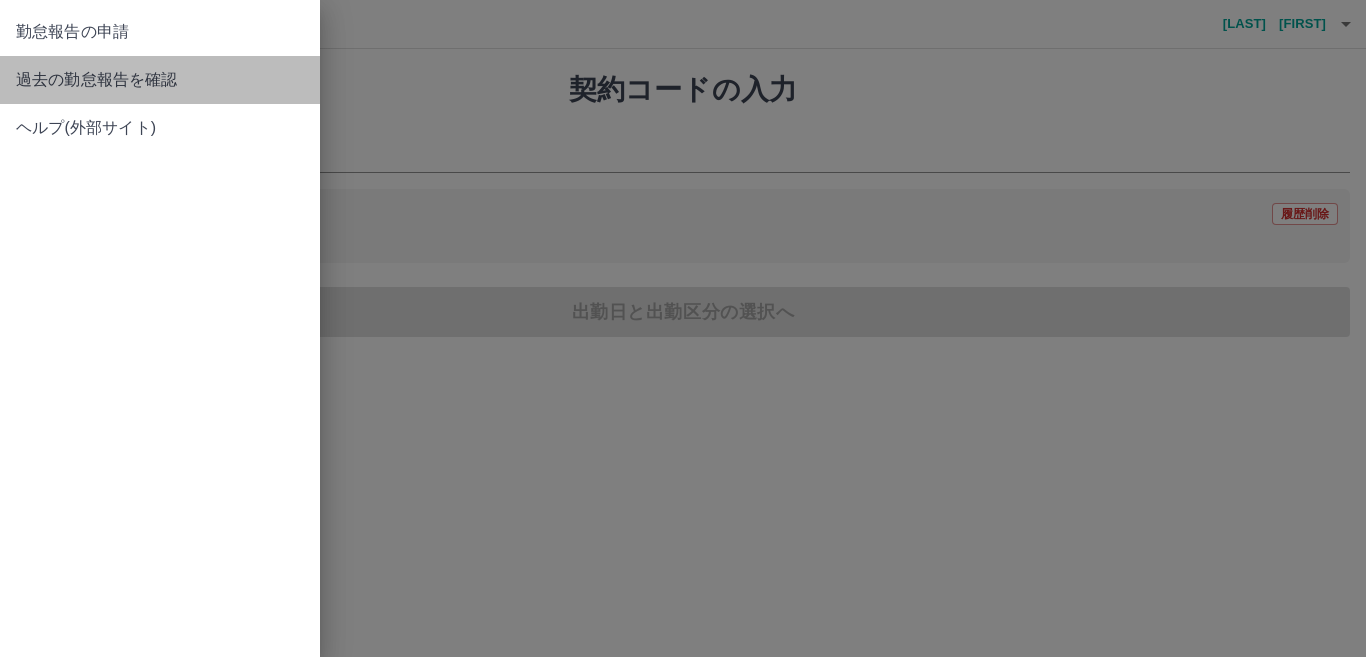 click on "過去の勤怠報告を確認" at bounding box center (160, 80) 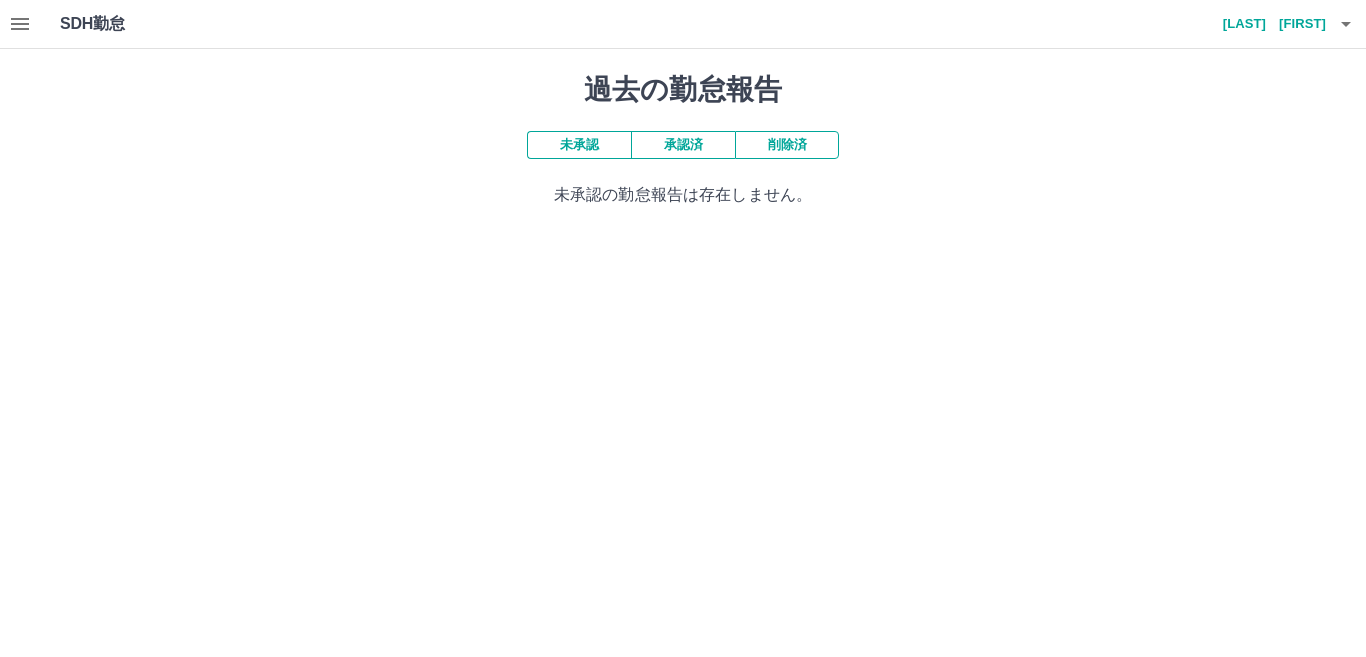 click on "承認済" at bounding box center (683, 145) 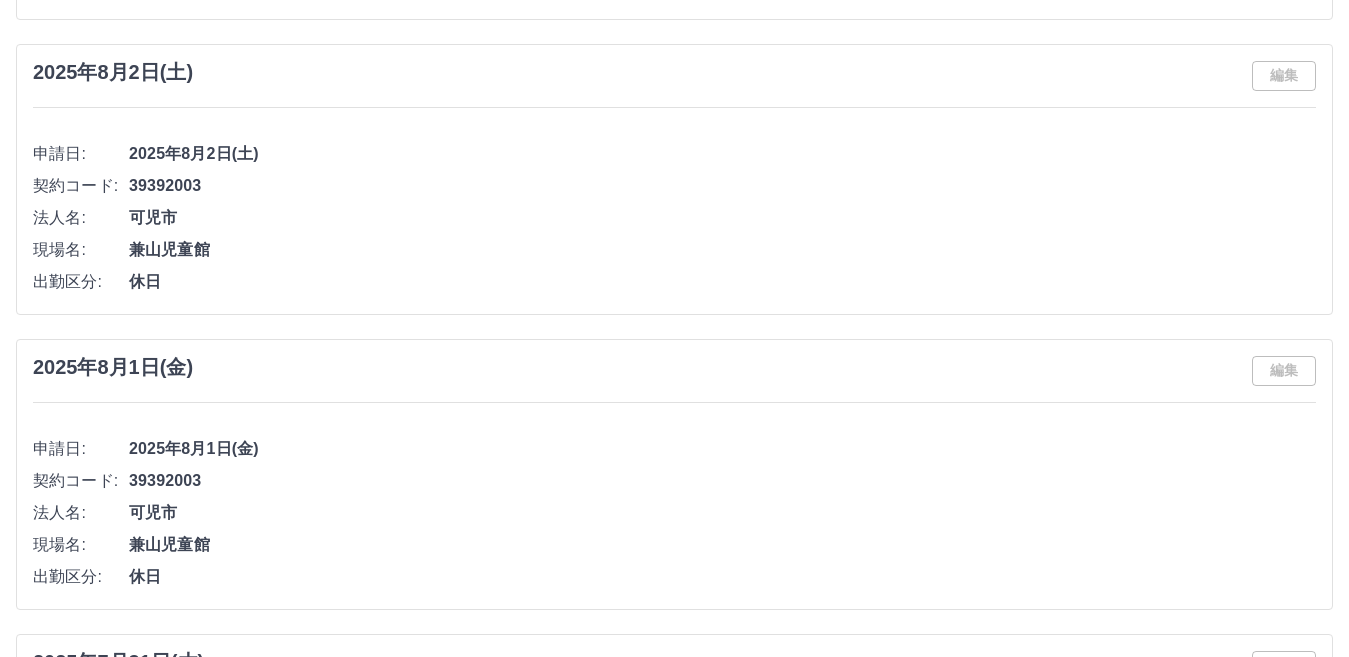 scroll, scrollTop: 440, scrollLeft: 0, axis: vertical 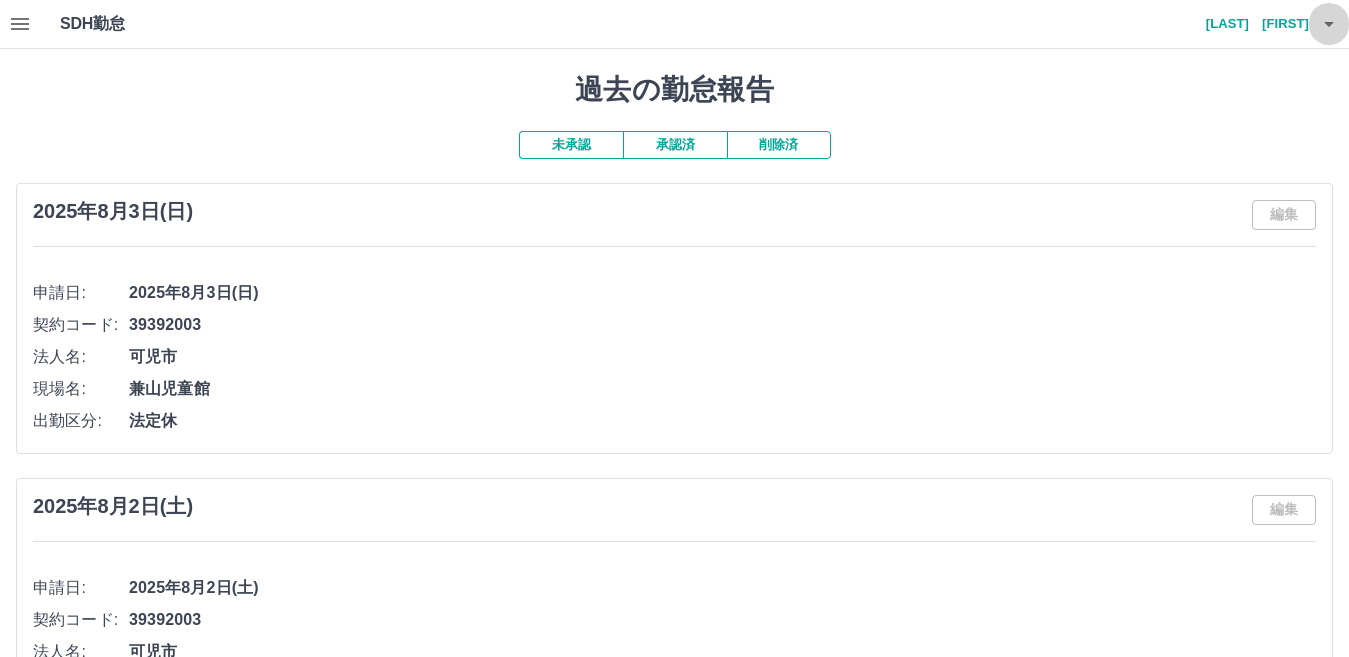 click 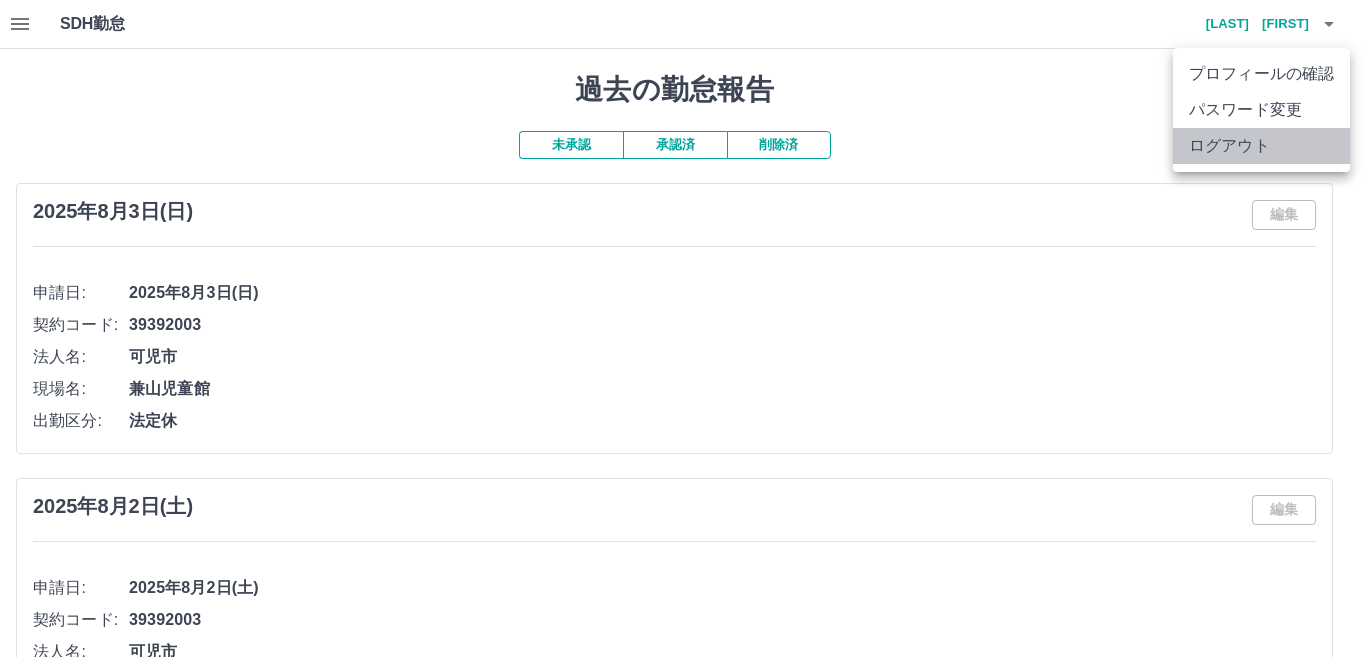 click on "ログアウト" at bounding box center (1261, 146) 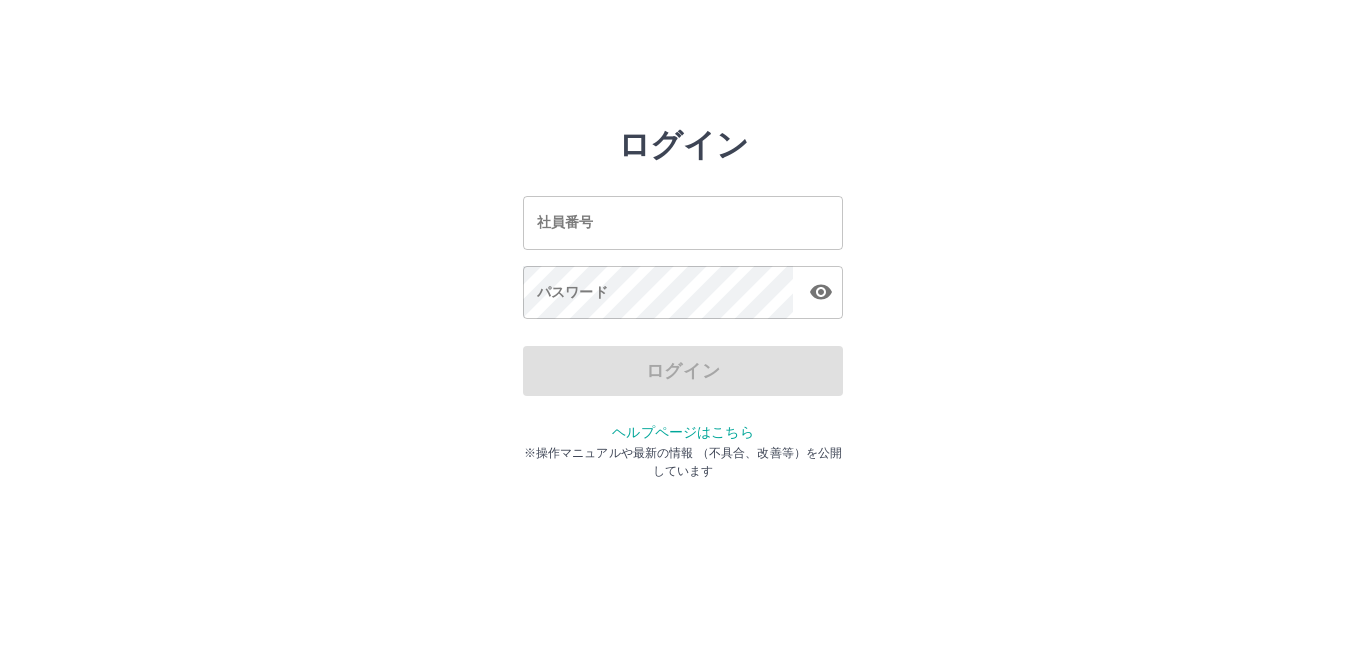scroll, scrollTop: 0, scrollLeft: 0, axis: both 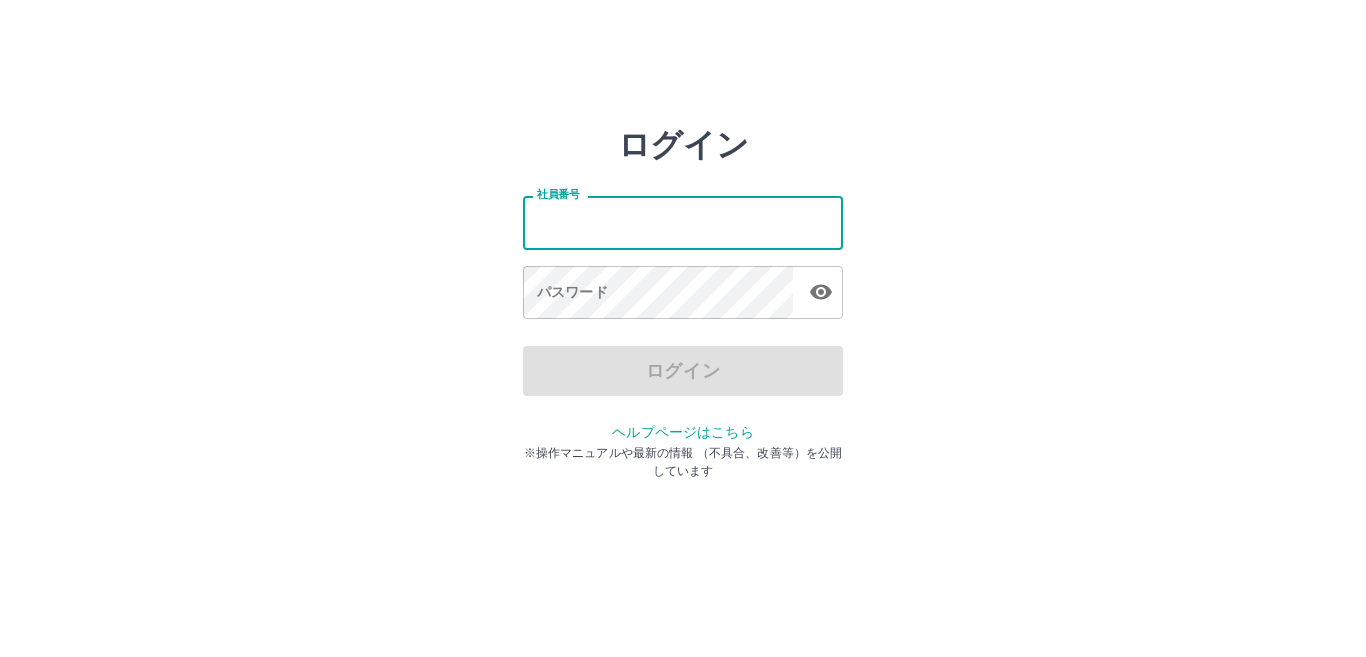 click on "社員番号" at bounding box center [683, 222] 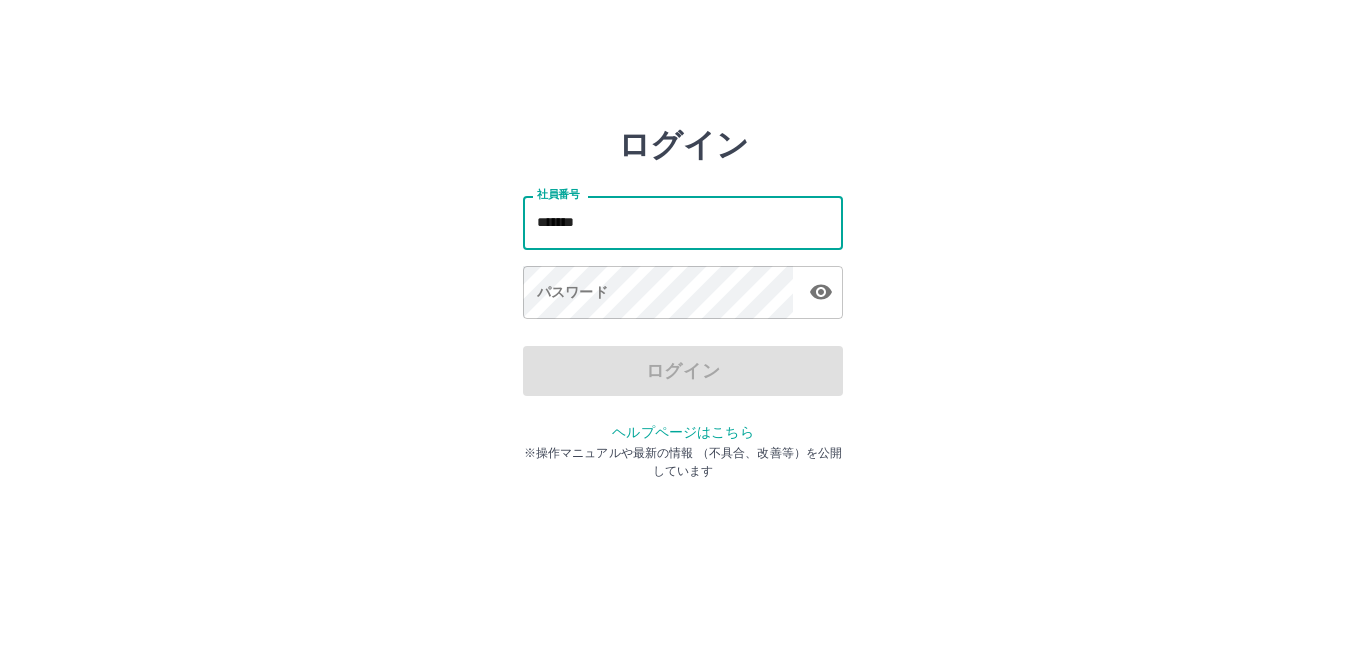 type on "*******" 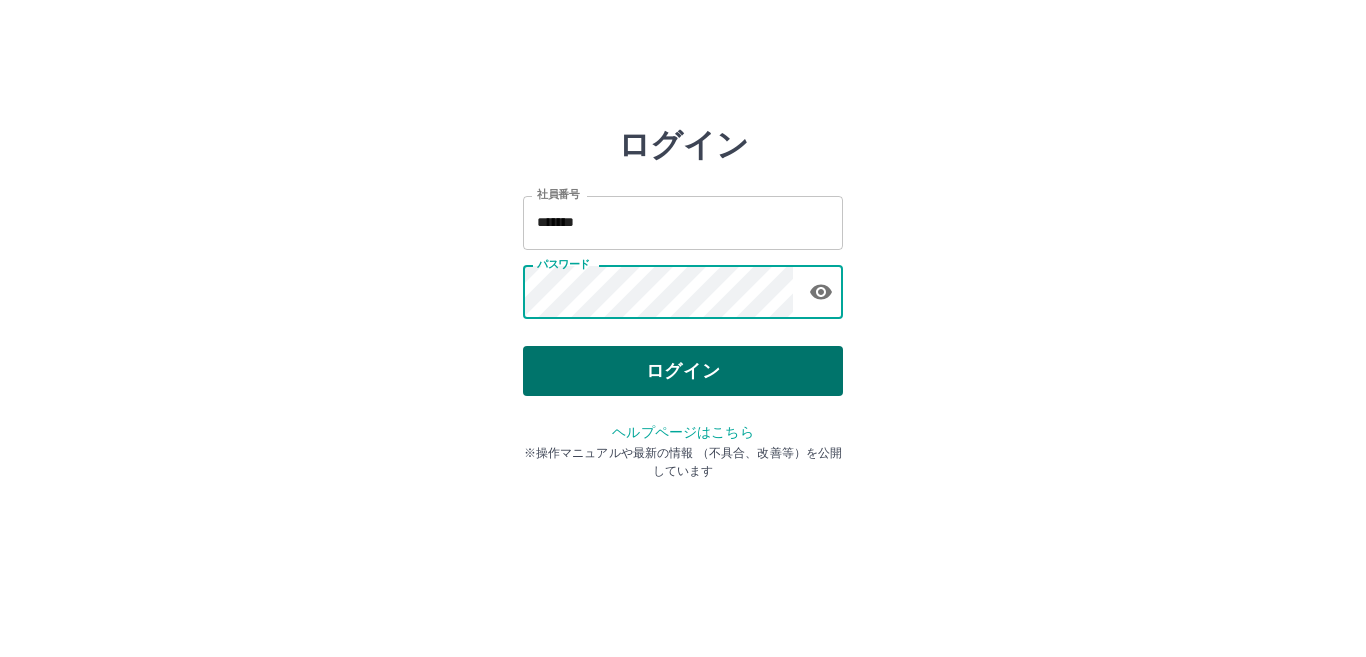 click on "ログイン" at bounding box center [683, 371] 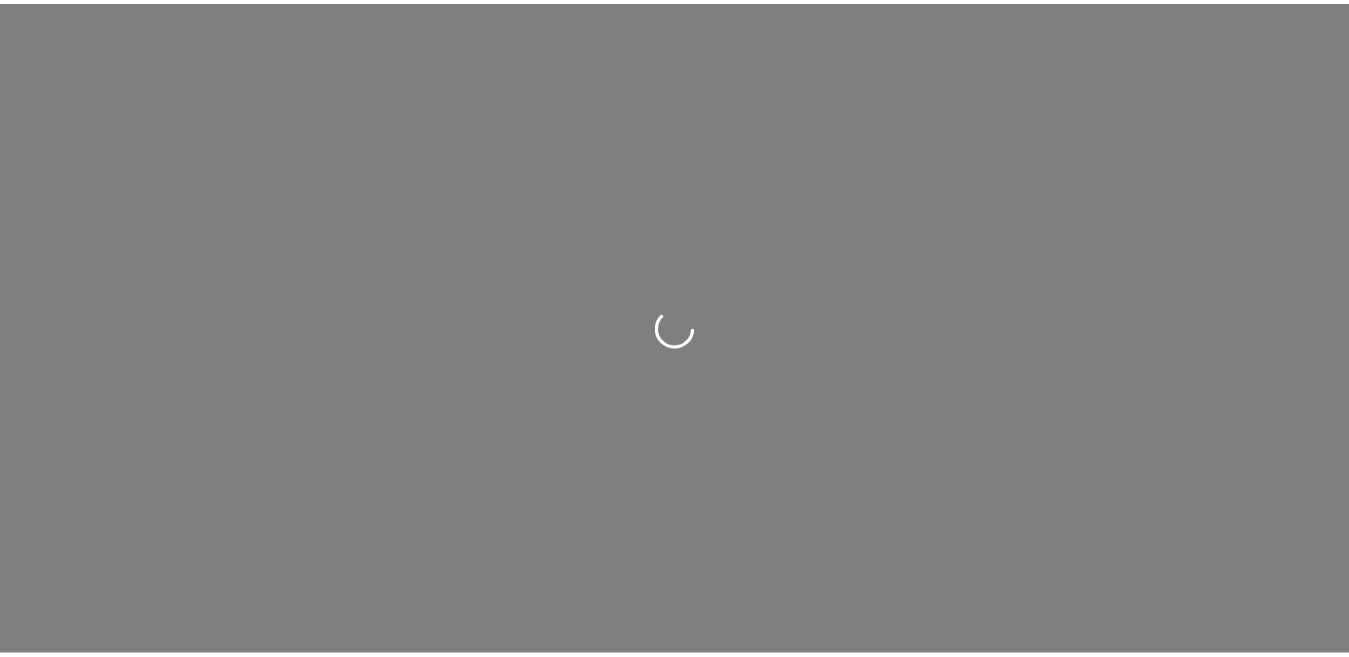 scroll, scrollTop: 0, scrollLeft: 0, axis: both 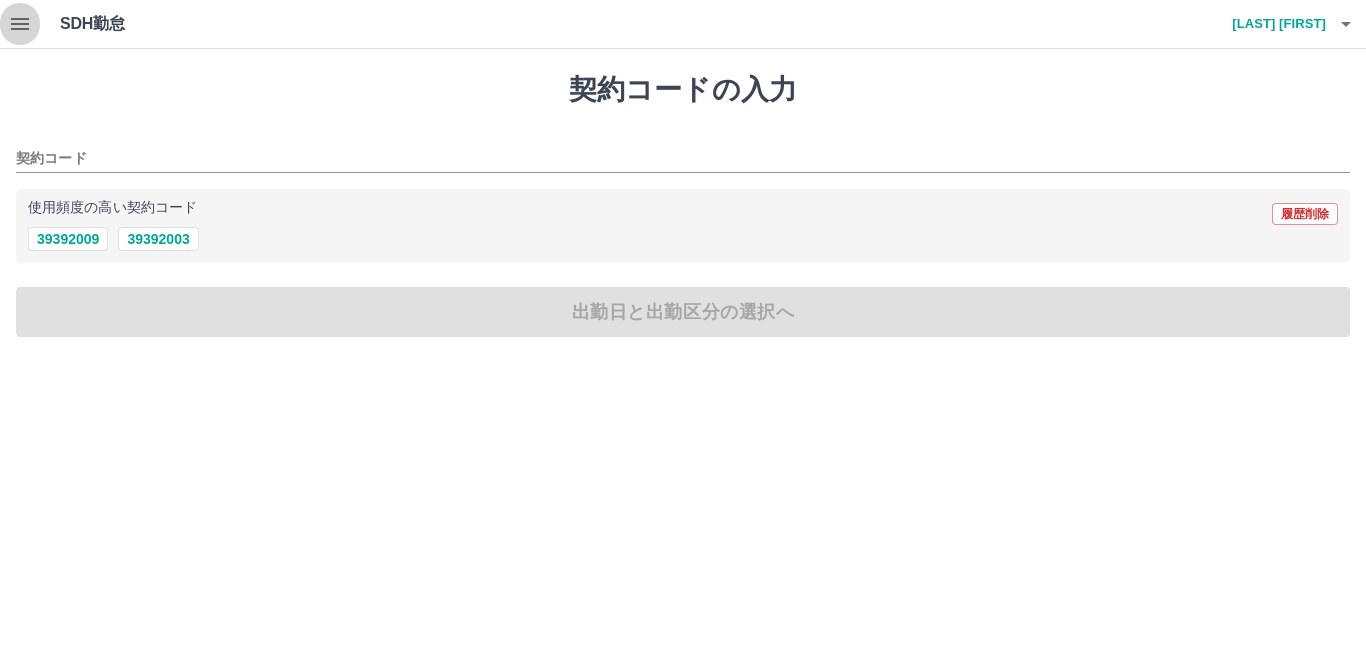 click 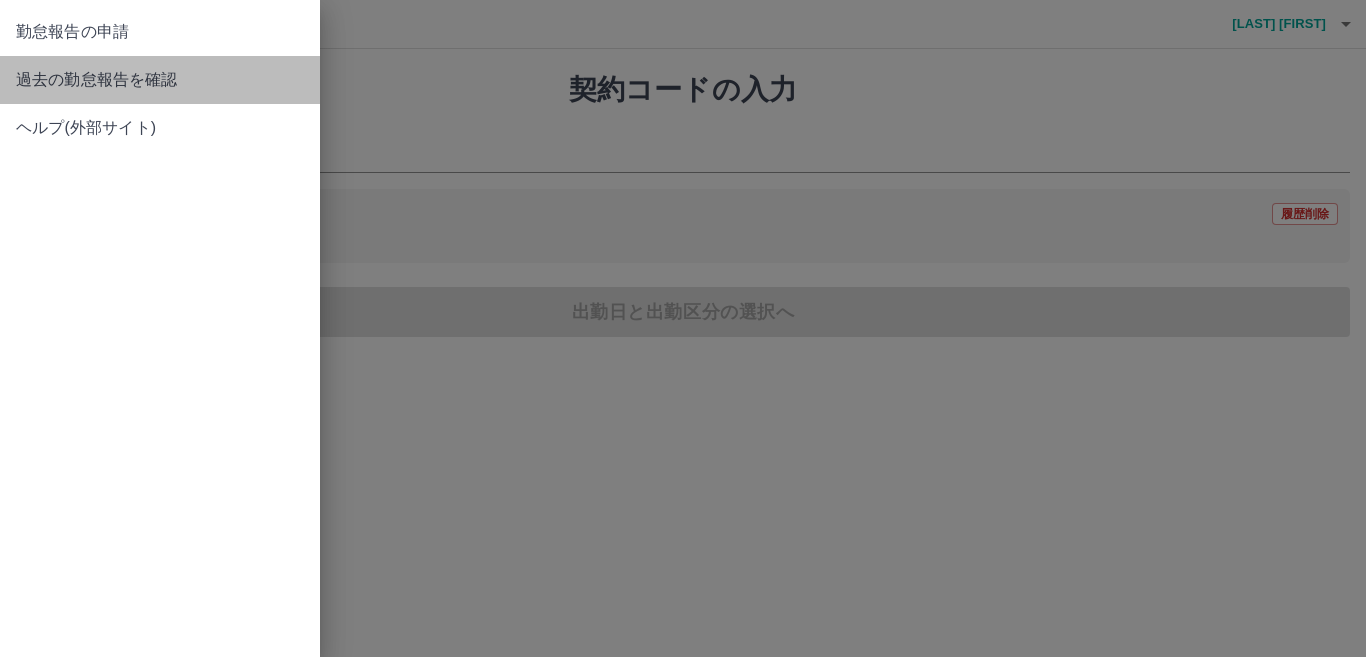 click on "過去の勤怠報告を確認" at bounding box center (160, 80) 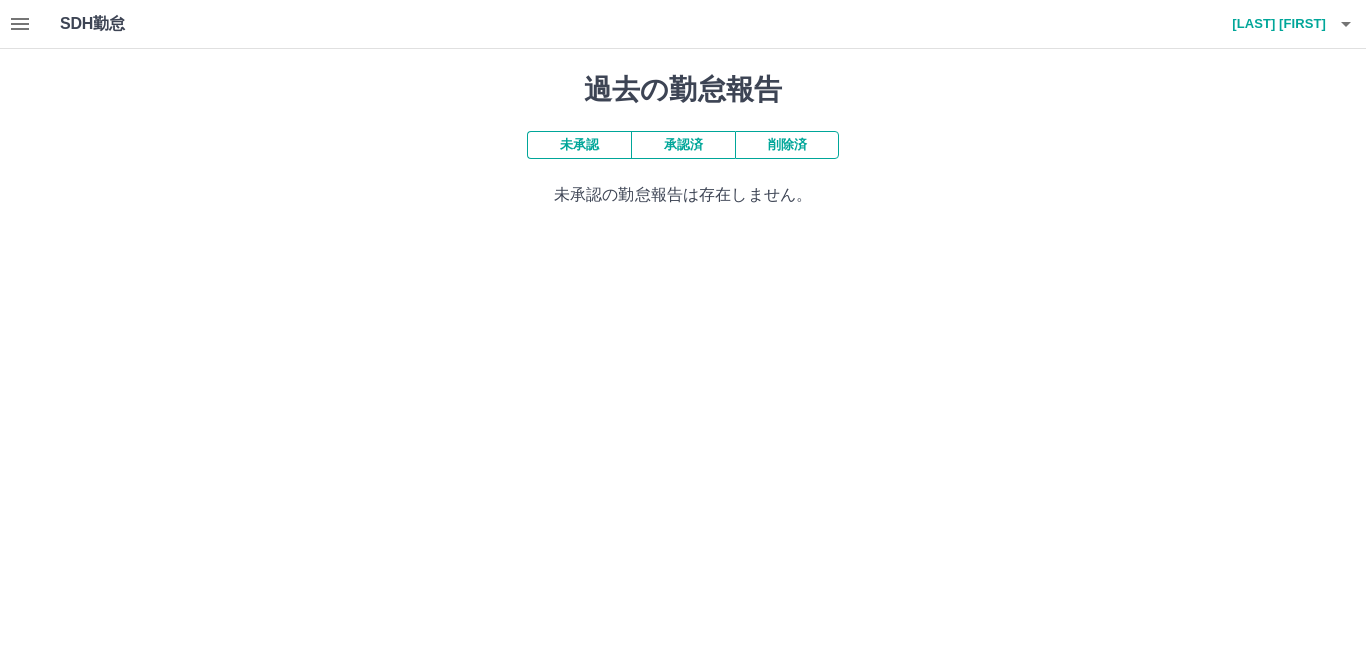 click on "SDH勤怠 [LAST] [FIRST]" at bounding box center (683, 24) 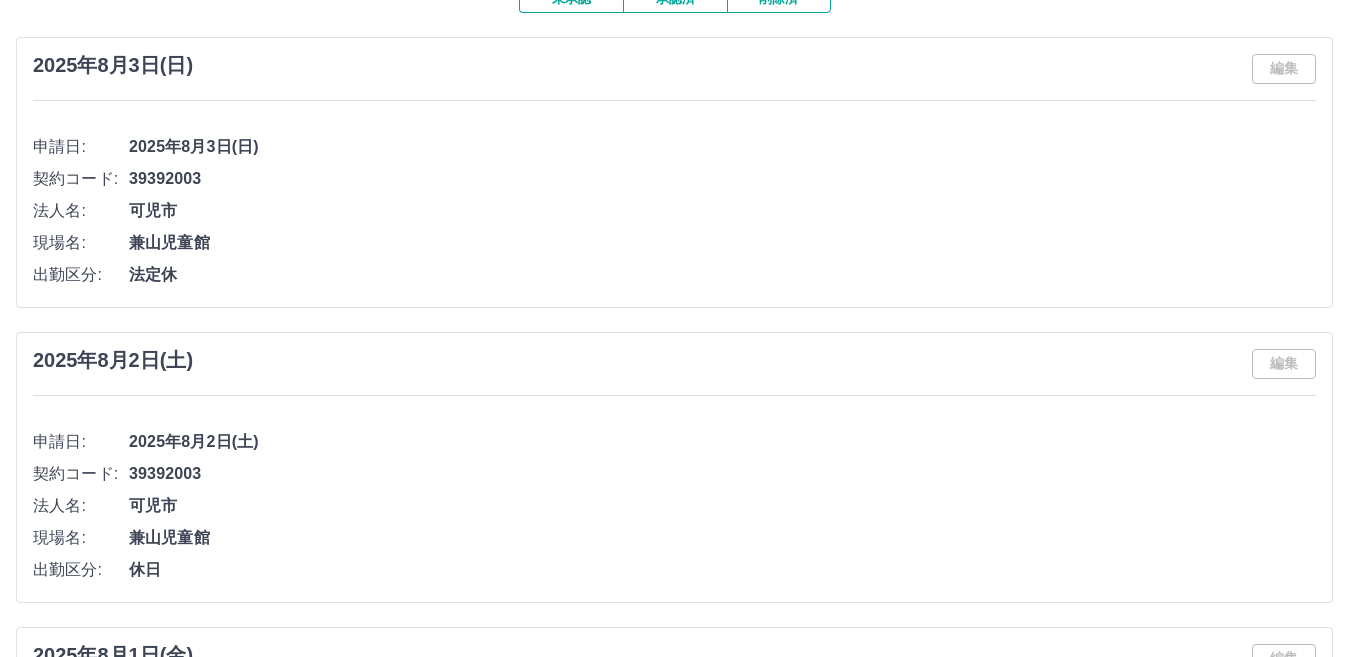 scroll, scrollTop: 160, scrollLeft: 0, axis: vertical 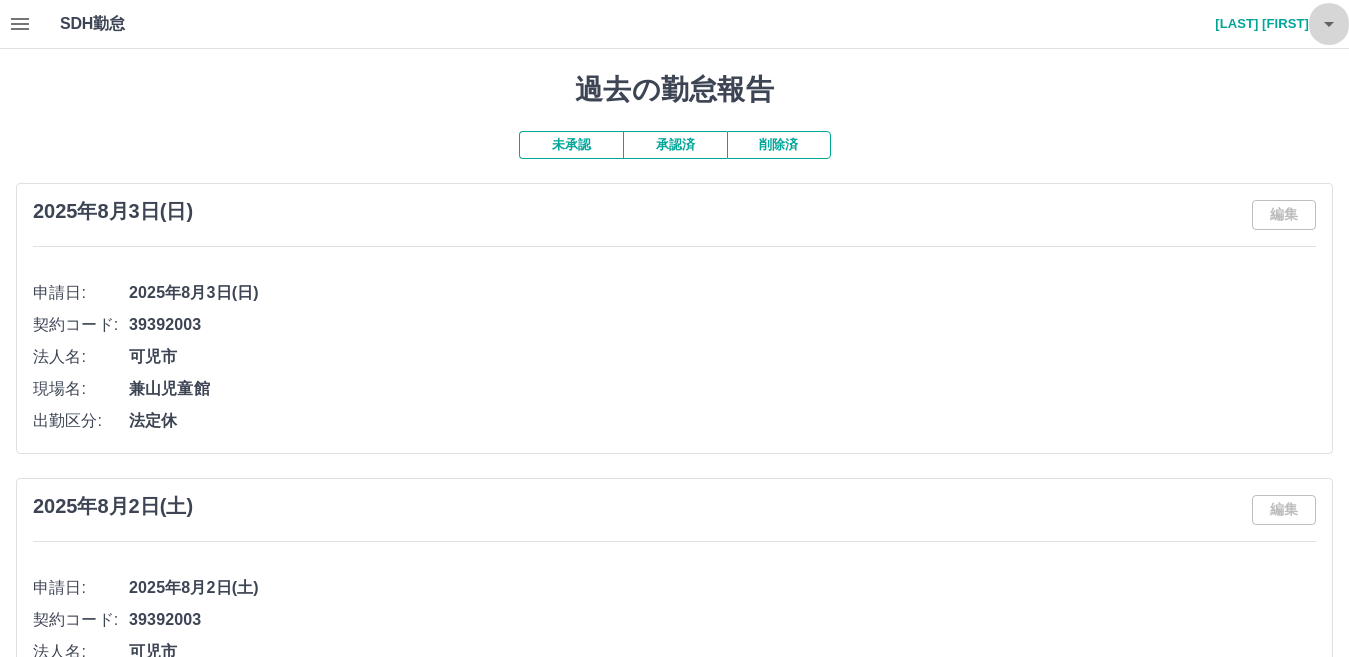 click 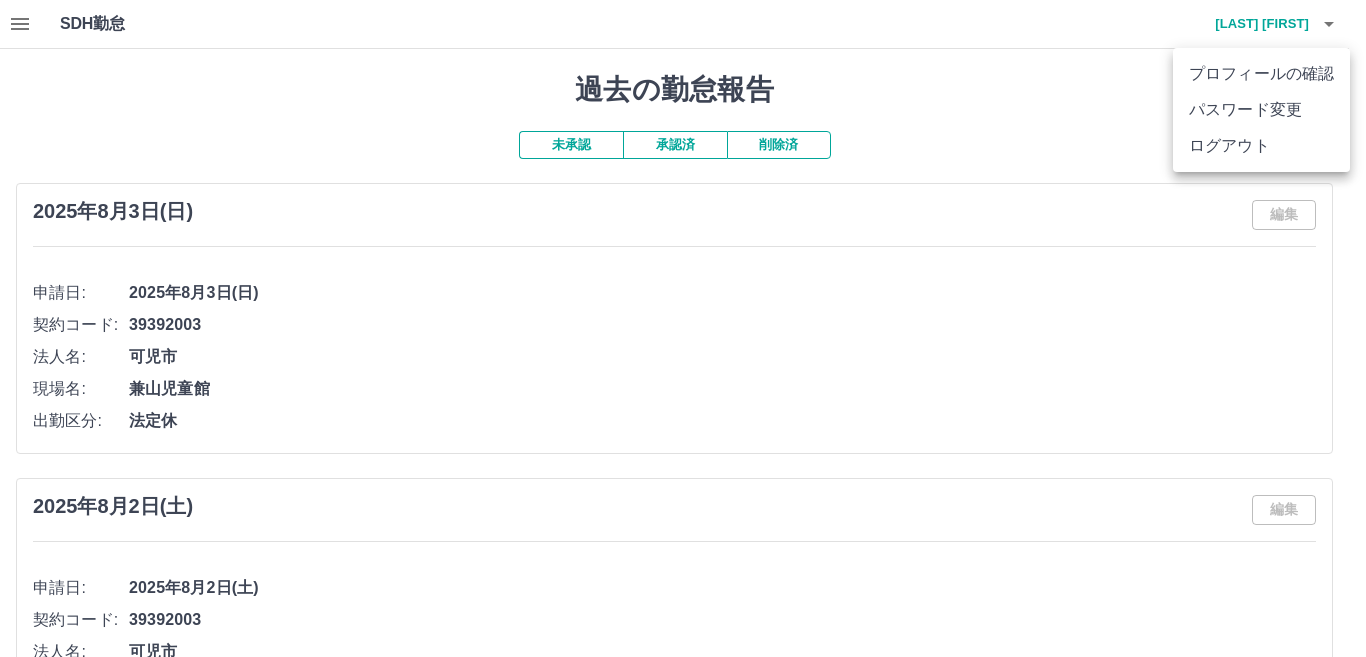 click on "ログアウト" at bounding box center [1261, 146] 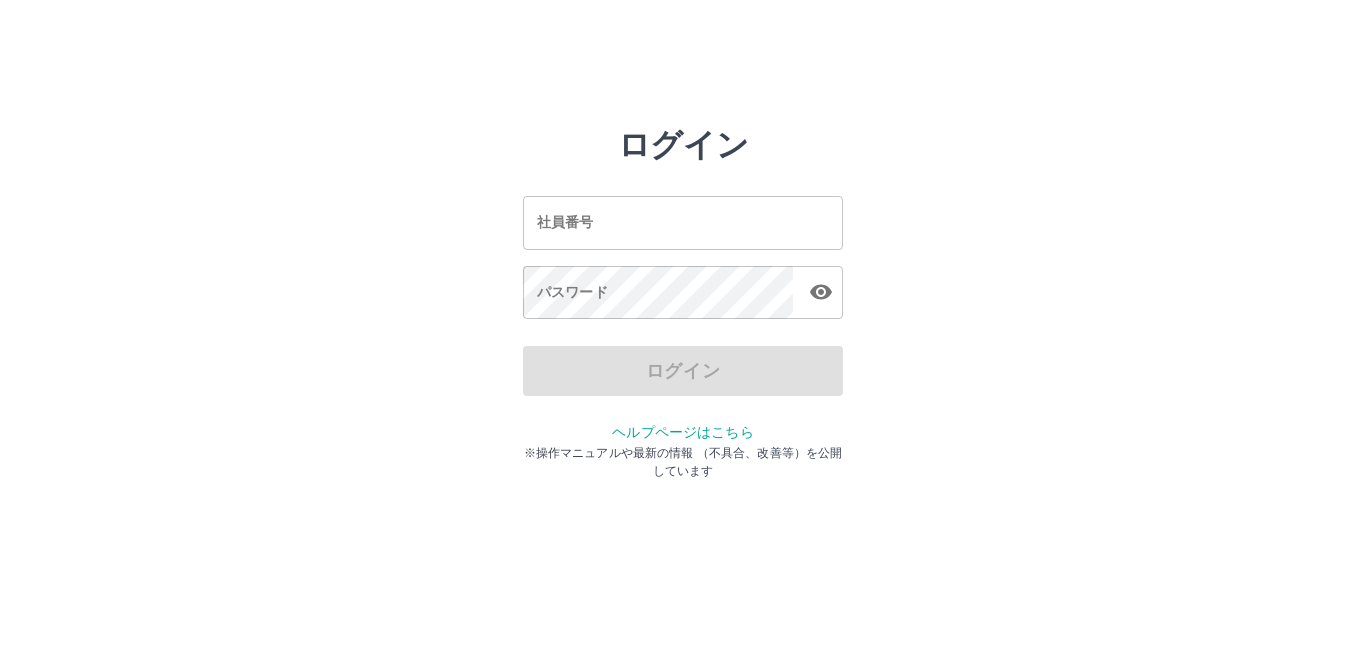 scroll, scrollTop: 0, scrollLeft: 0, axis: both 